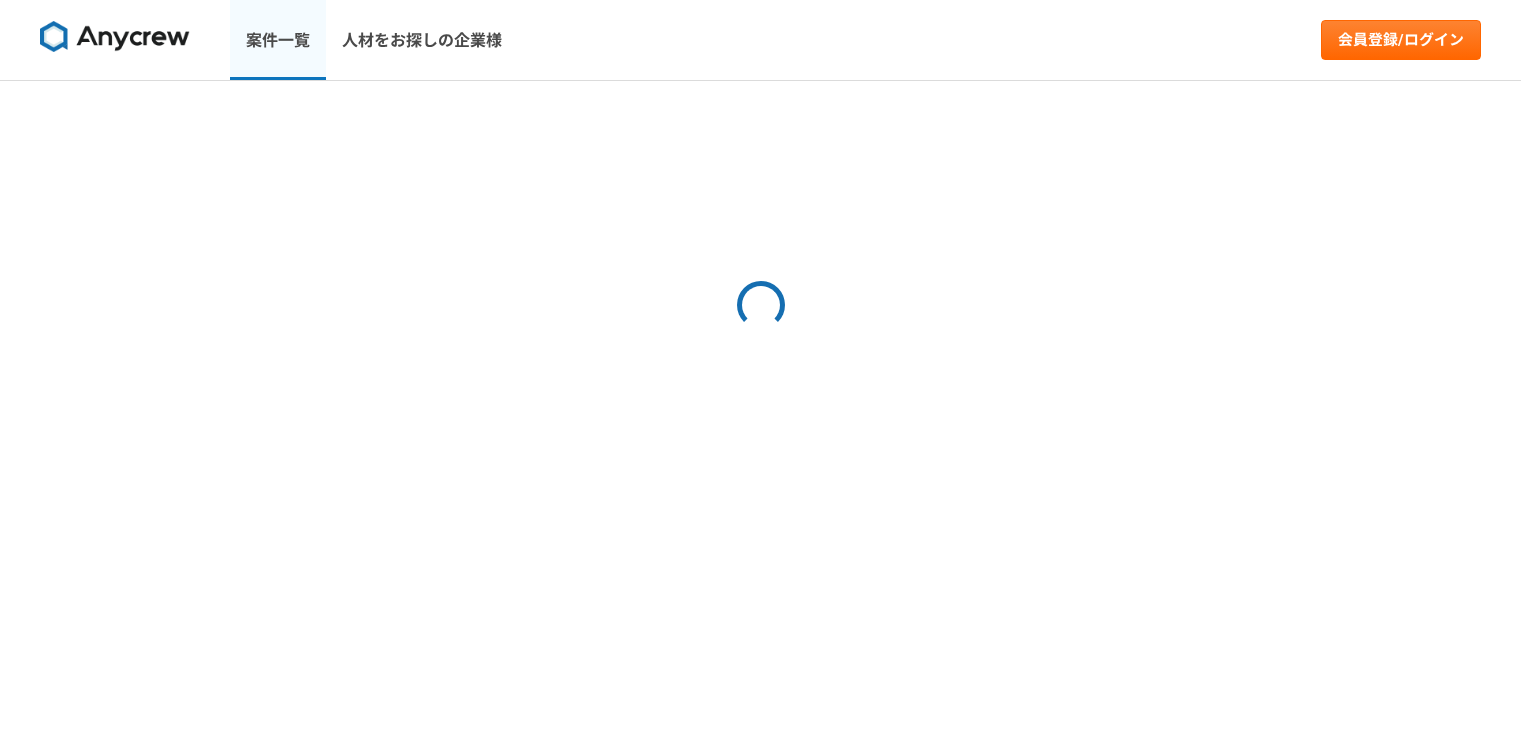 scroll, scrollTop: 0, scrollLeft: 0, axis: both 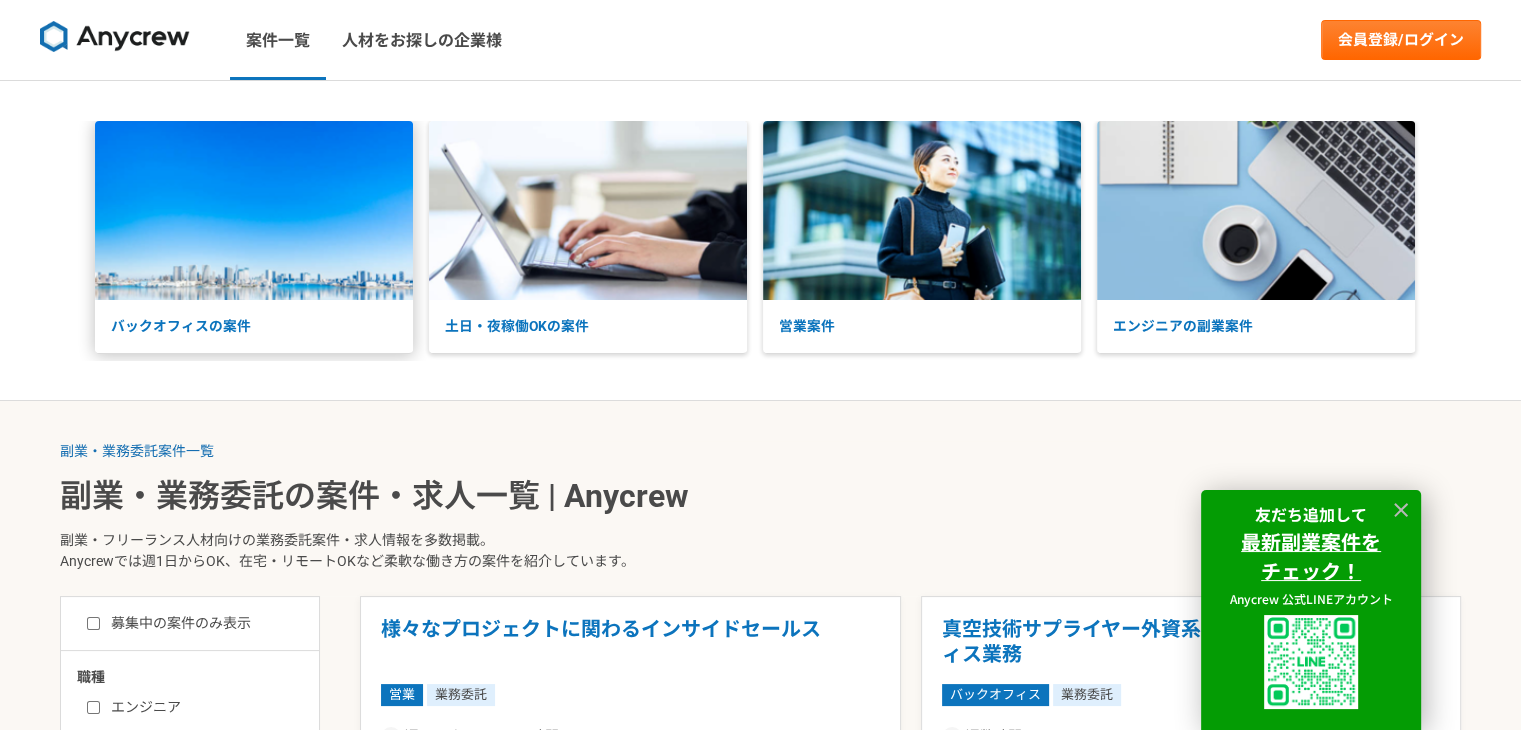 click on "バックオフィスの案件" at bounding box center (254, 326) 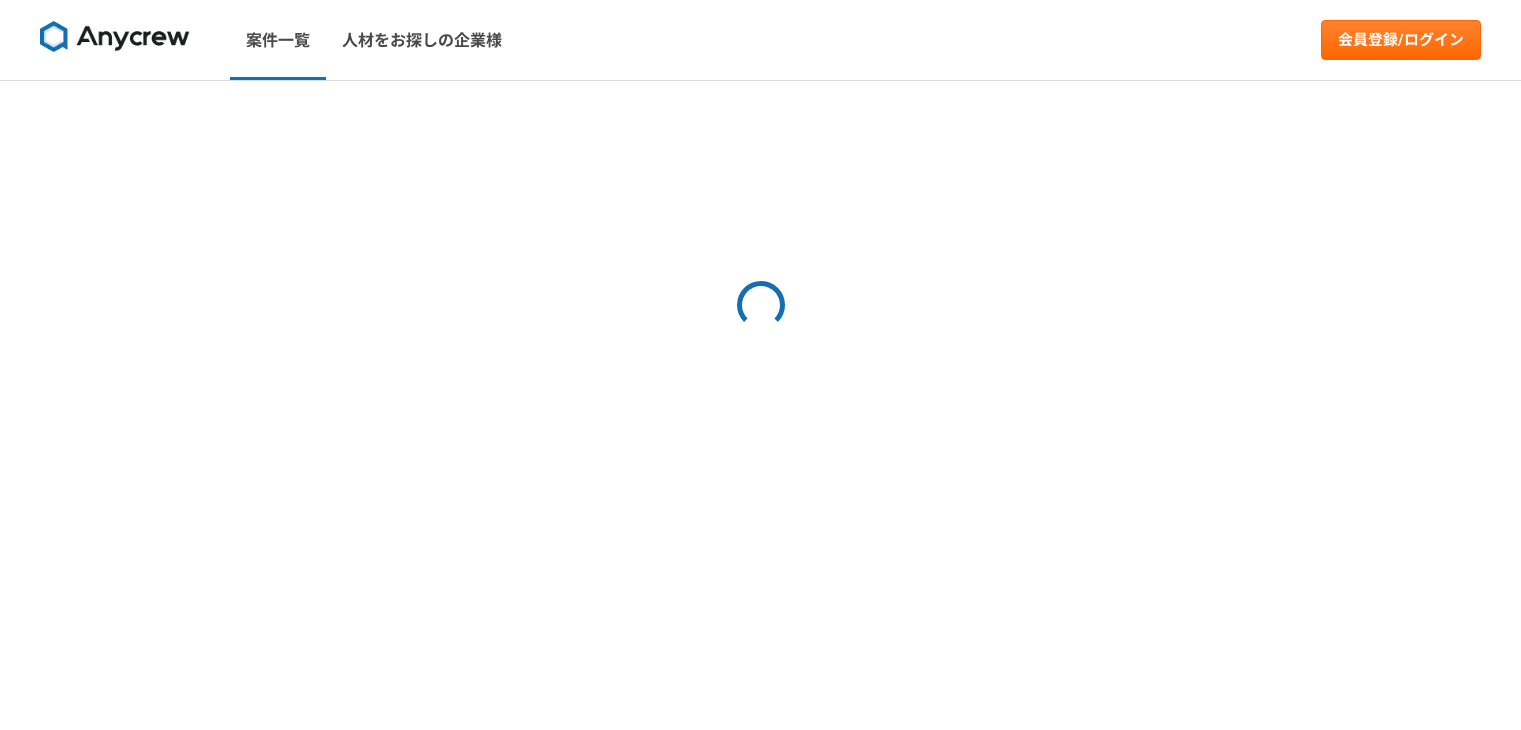 scroll, scrollTop: 0, scrollLeft: 0, axis: both 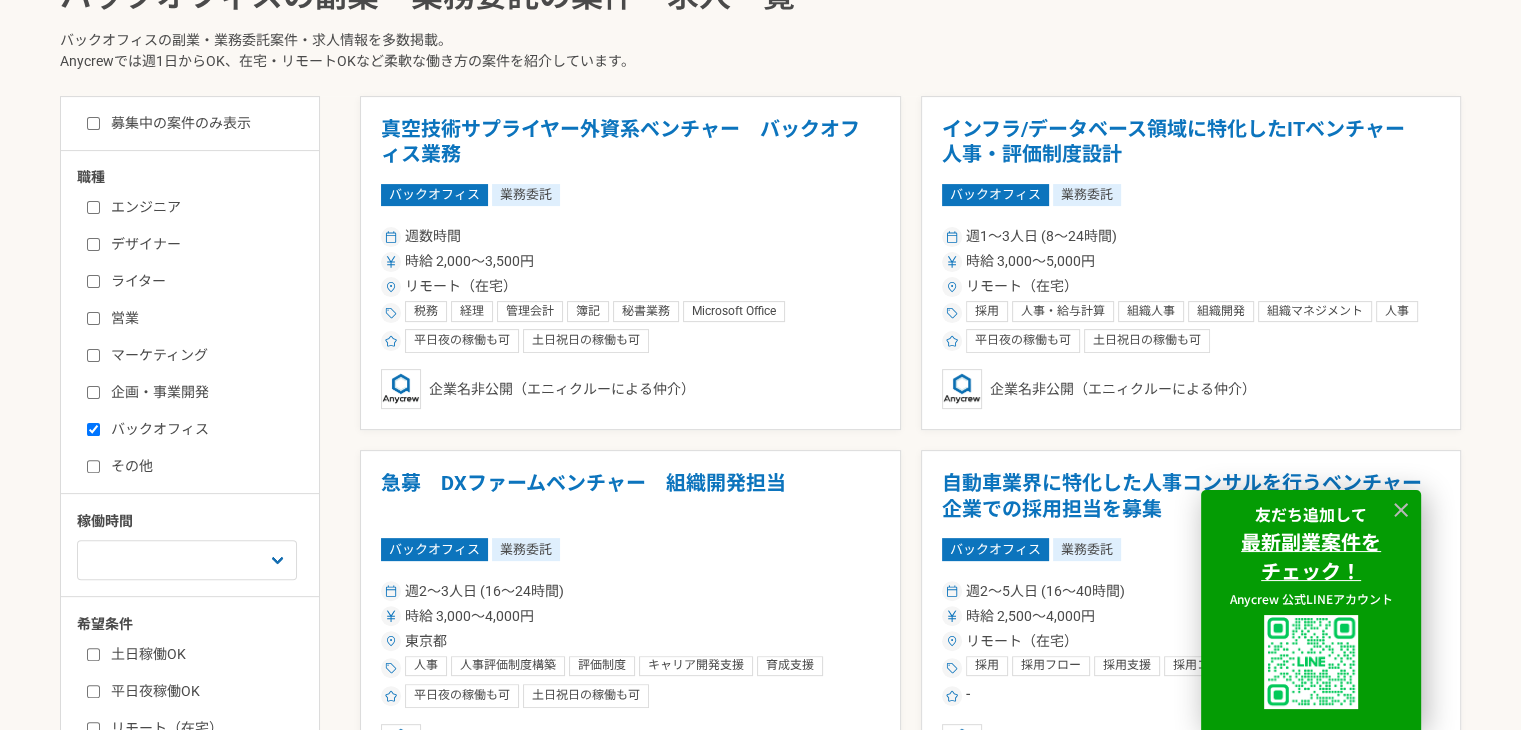 click on "その他" at bounding box center (93, 466) 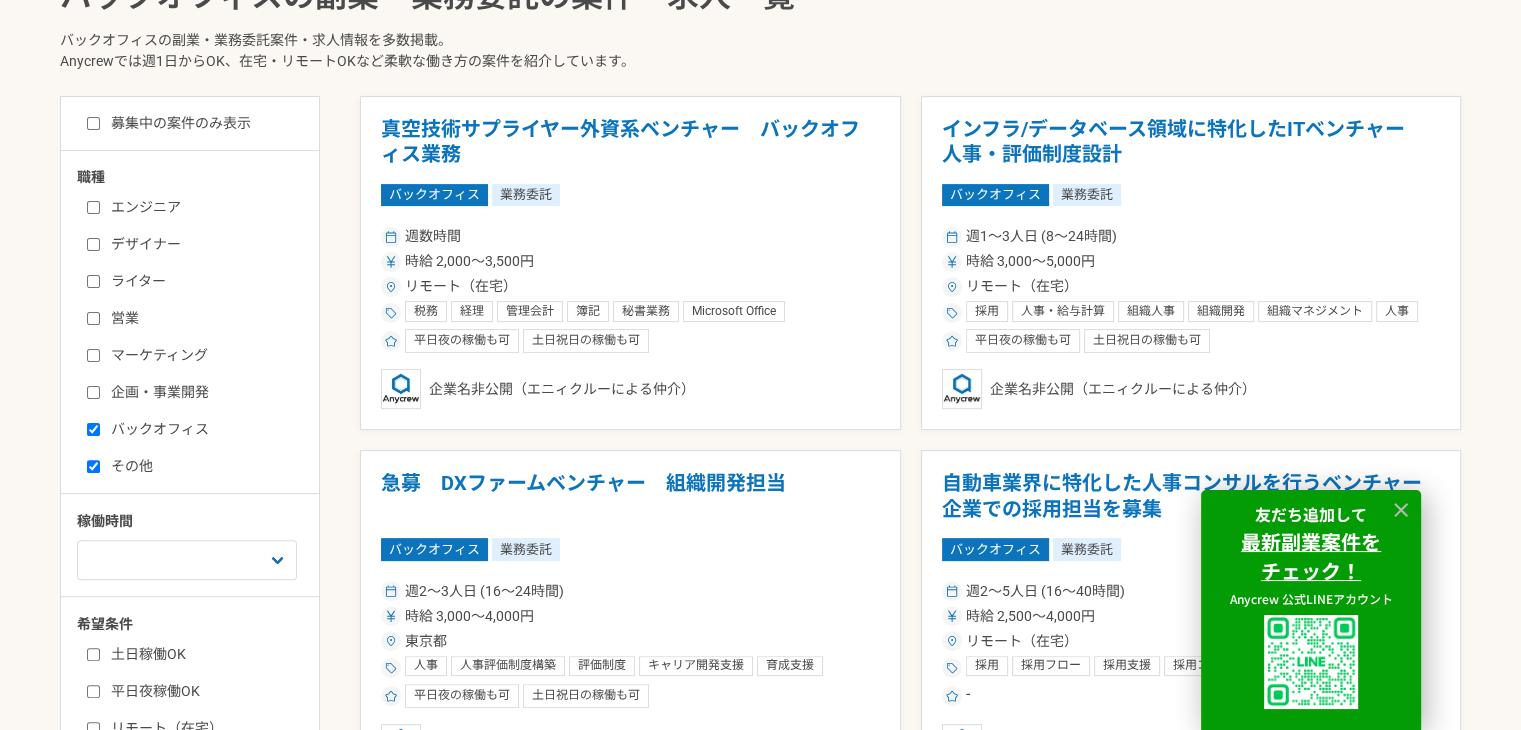 checkbox on "true" 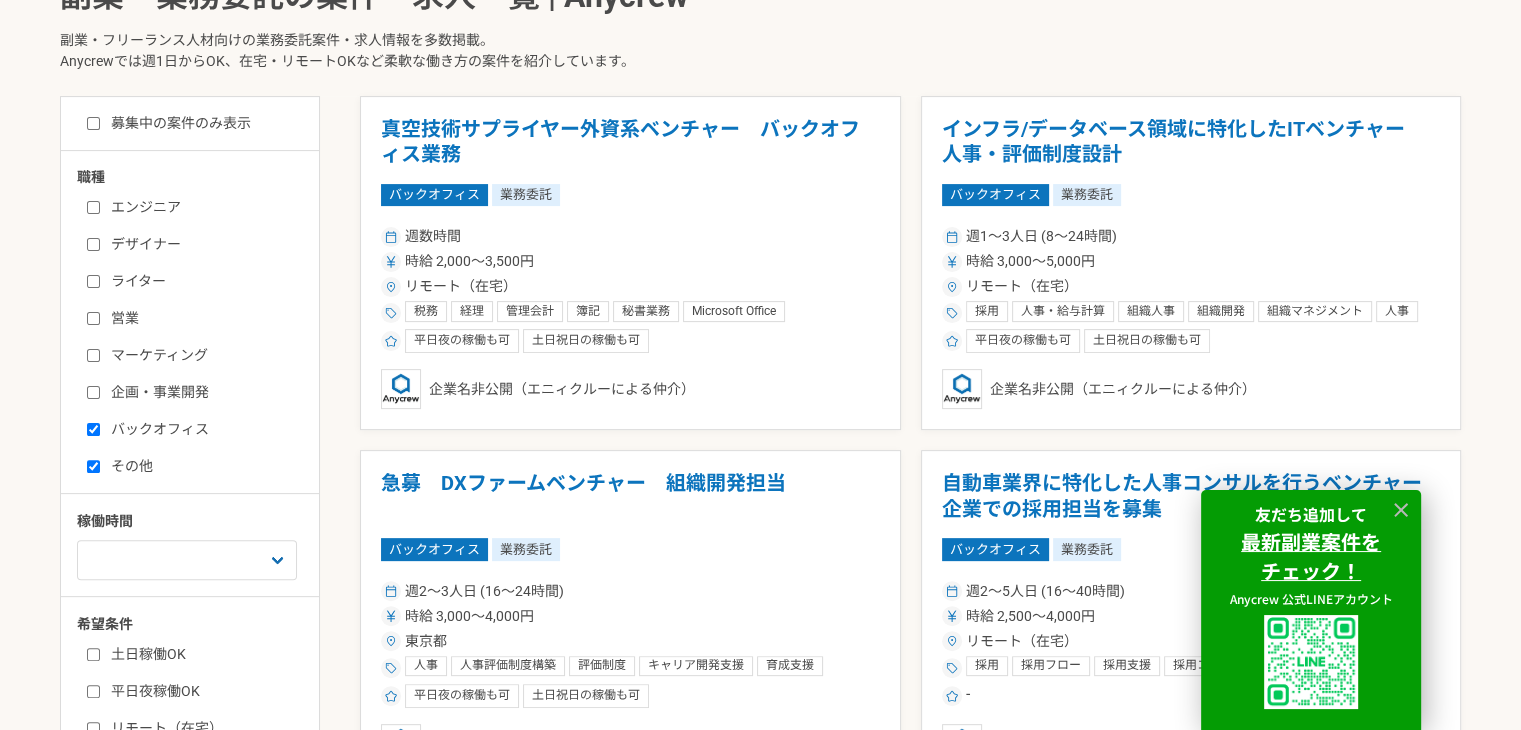 scroll, scrollTop: 0, scrollLeft: 0, axis: both 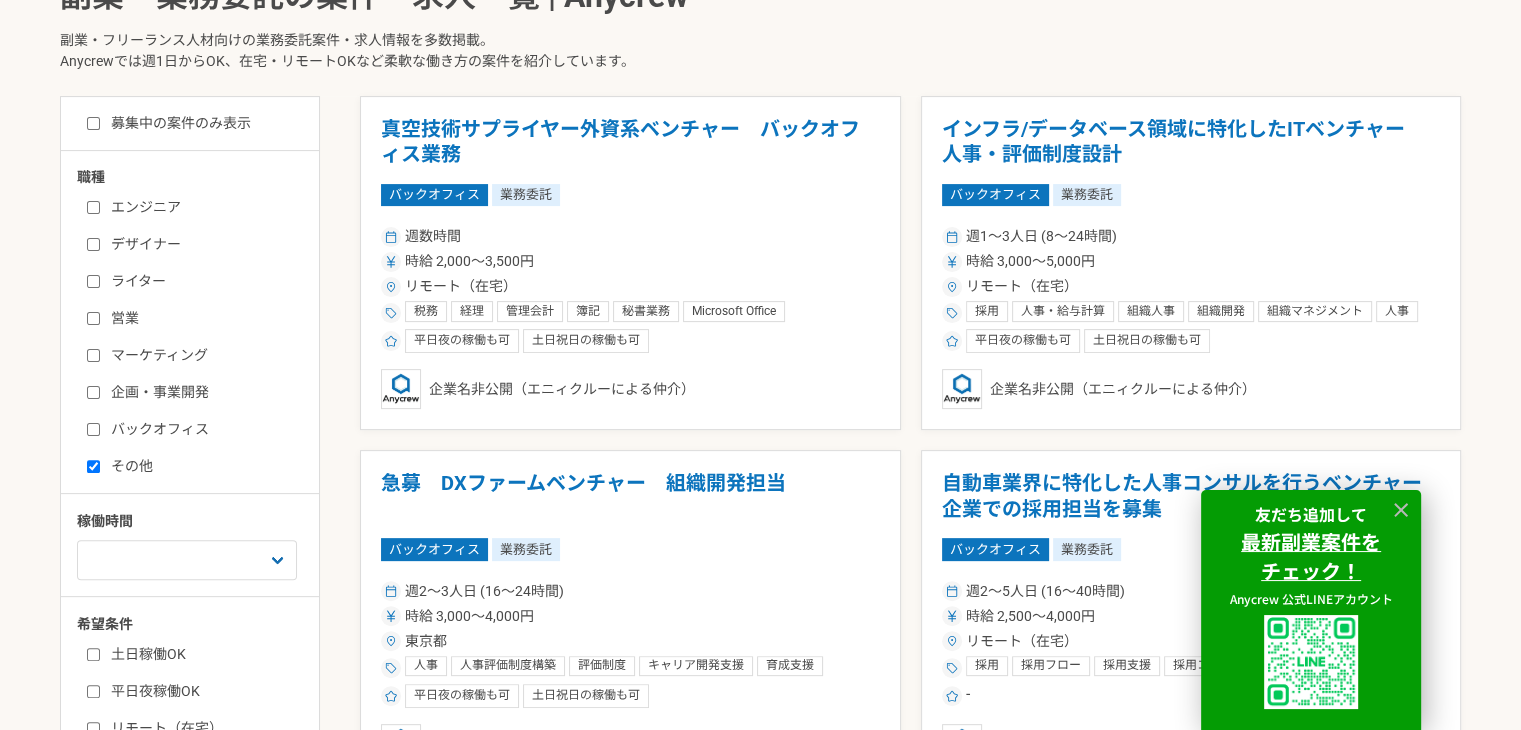 checkbox on "false" 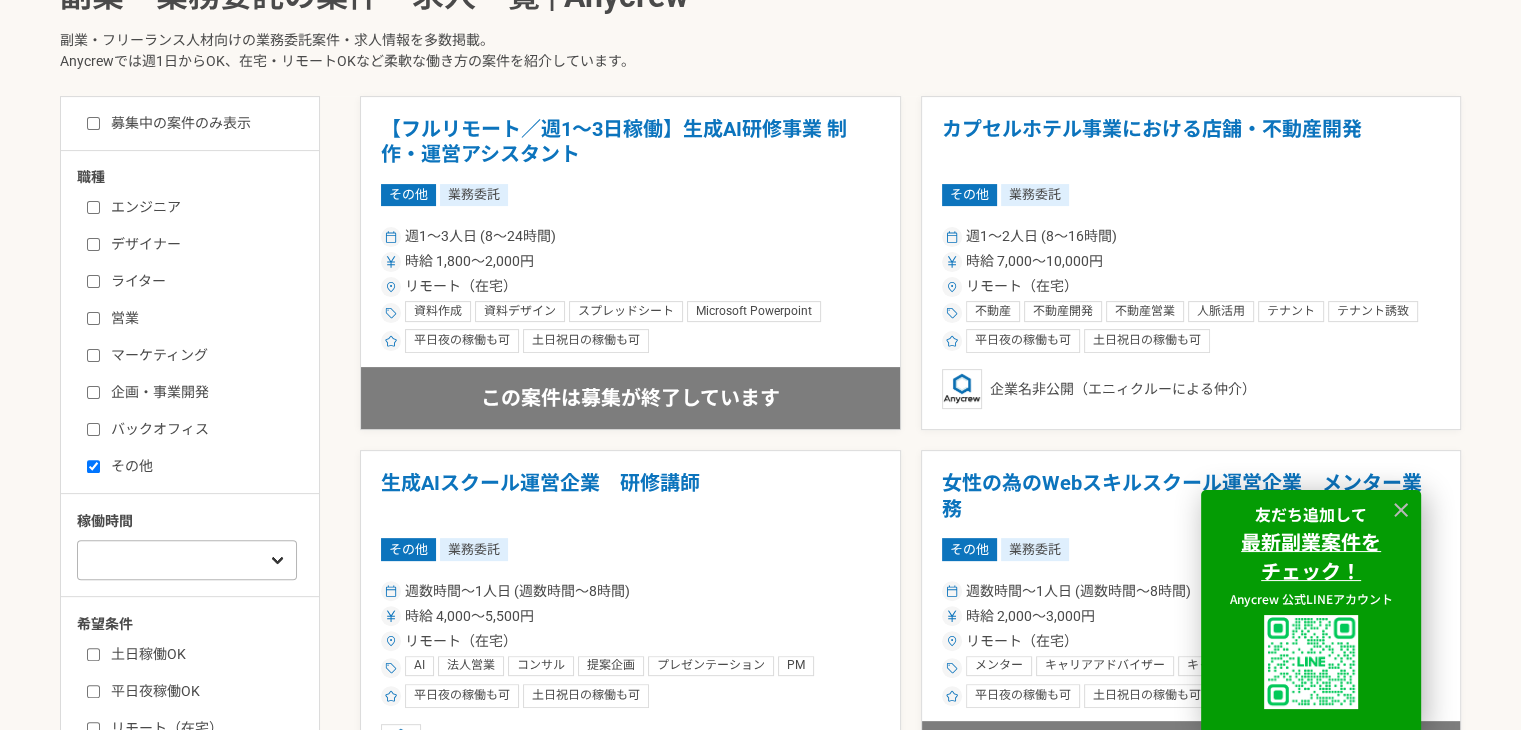 scroll, scrollTop: 0, scrollLeft: 0, axis: both 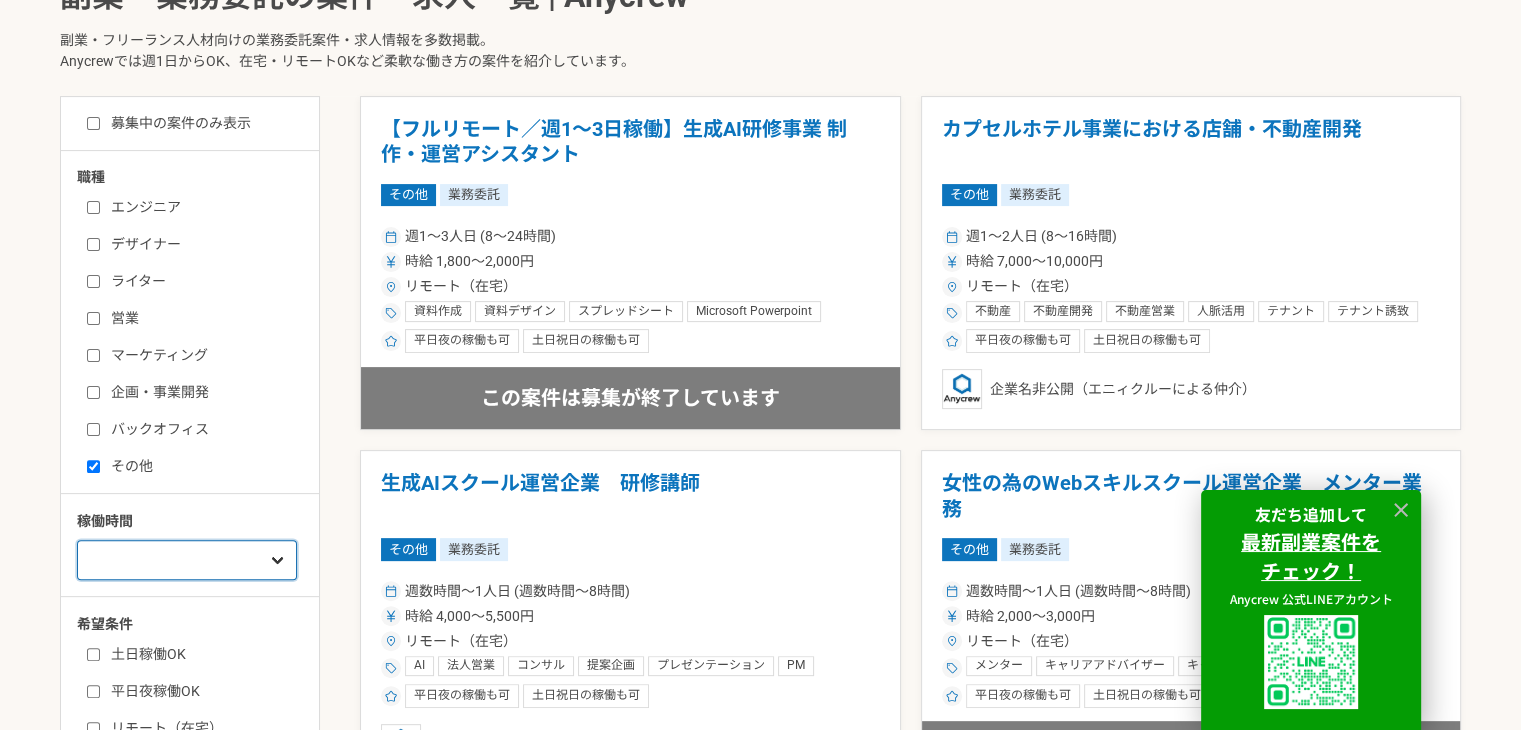 click on "週1人日（8時間）以下 週2人日（16時間）以下 週3人日（24時間）以下 週4人日（32時間）以下 週5人日（40時間）以下" at bounding box center (187, 560) 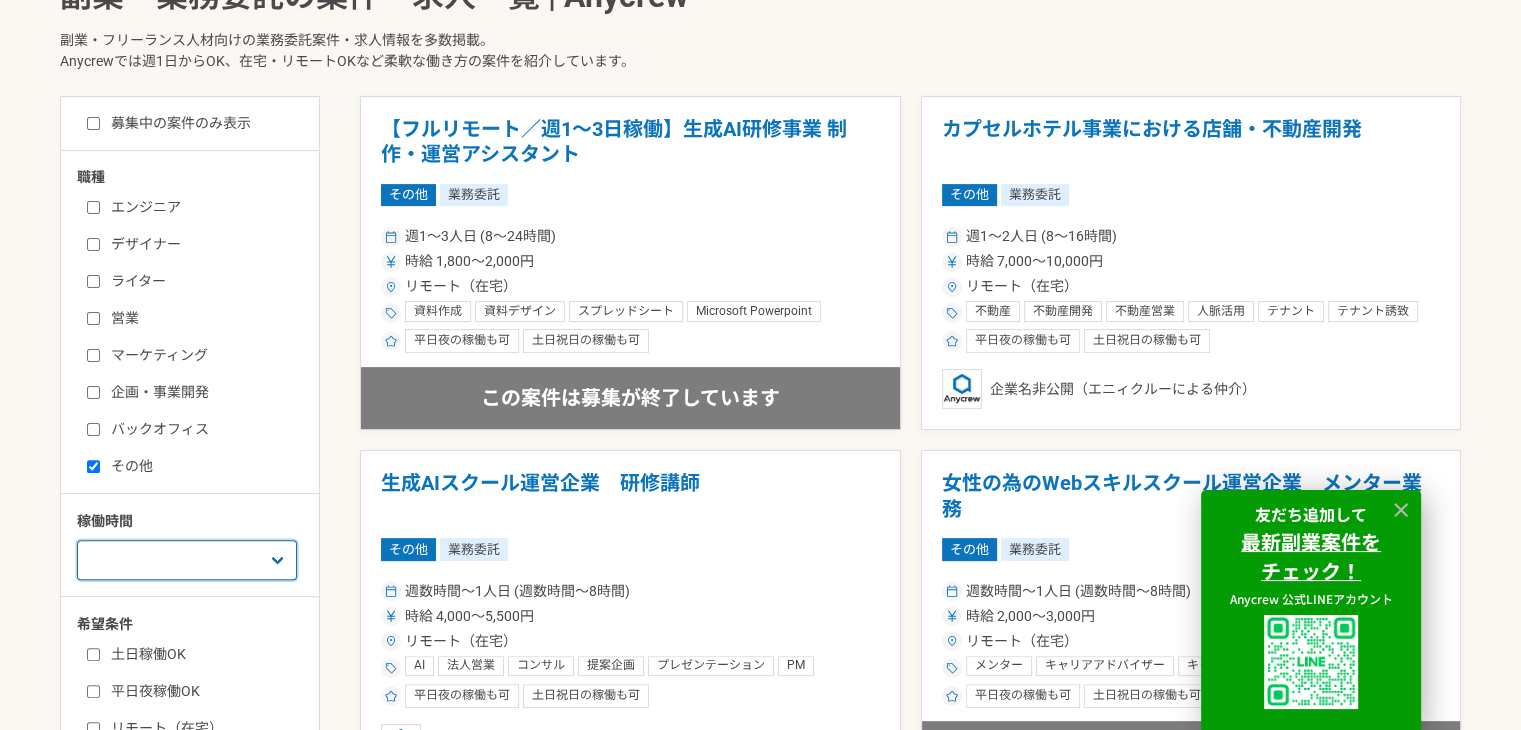 select on "2" 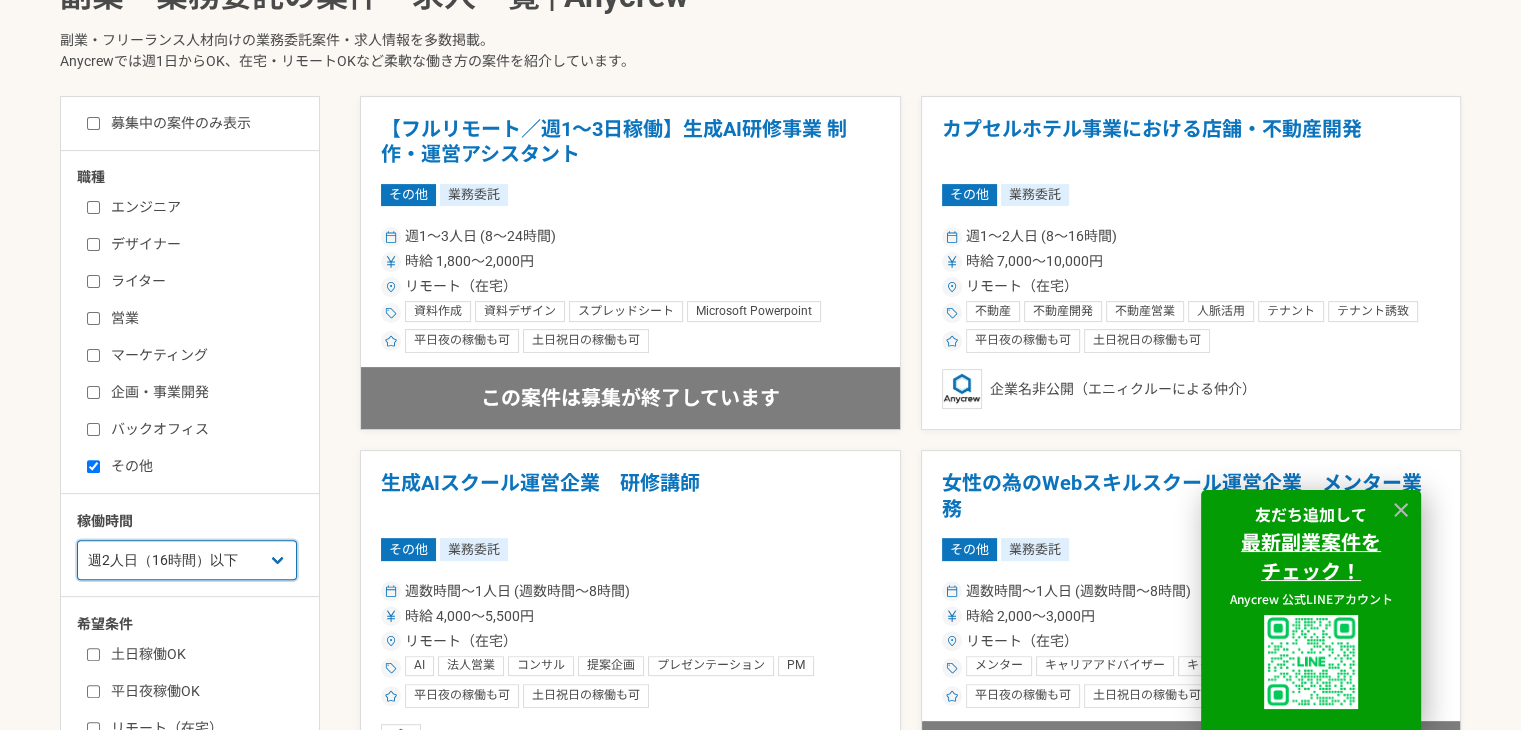 click on "週1人日（8時間）以下 週2人日（16時間）以下 週3人日（24時間）以下 週4人日（32時間）以下 週5人日（40時間）以下" at bounding box center [187, 560] 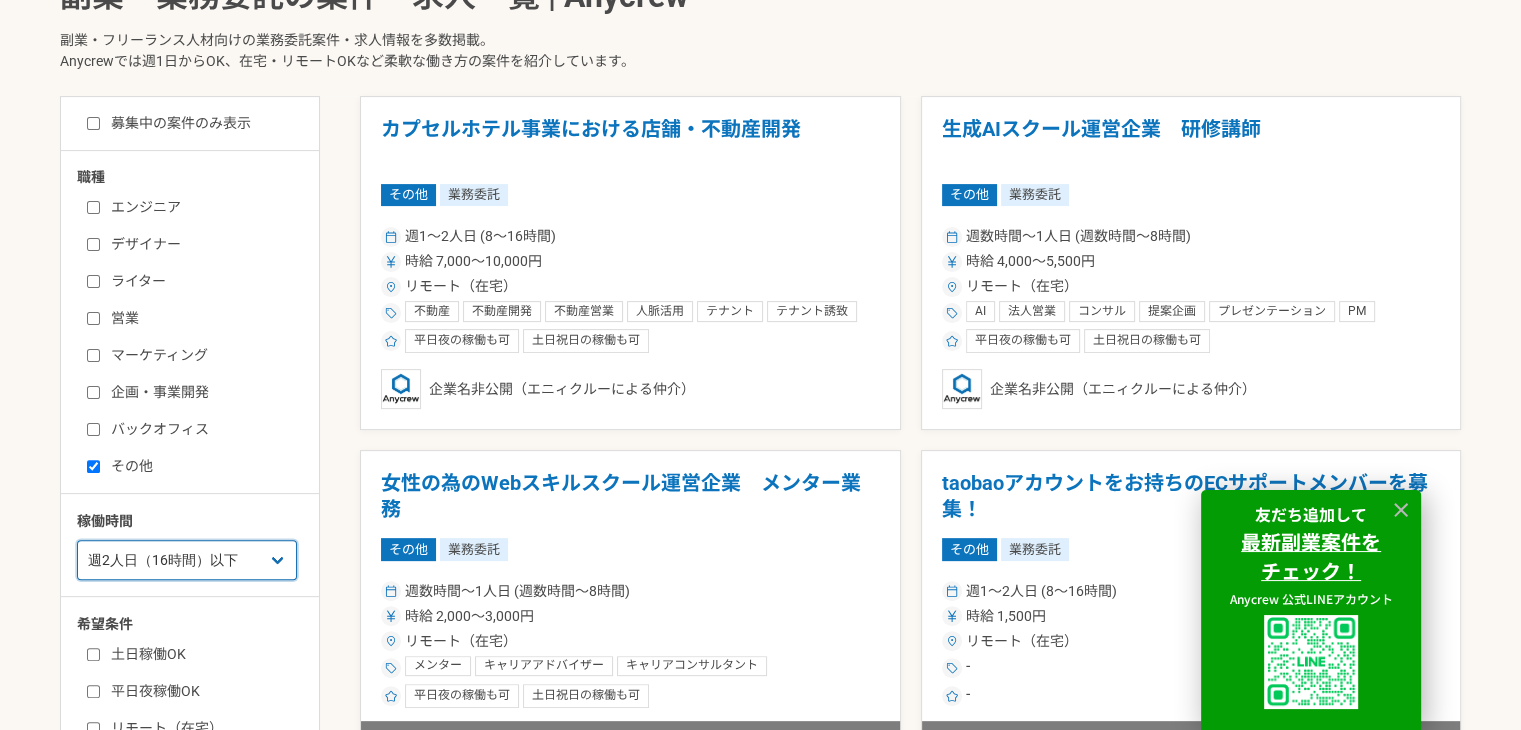 scroll, scrollTop: 0, scrollLeft: 0, axis: both 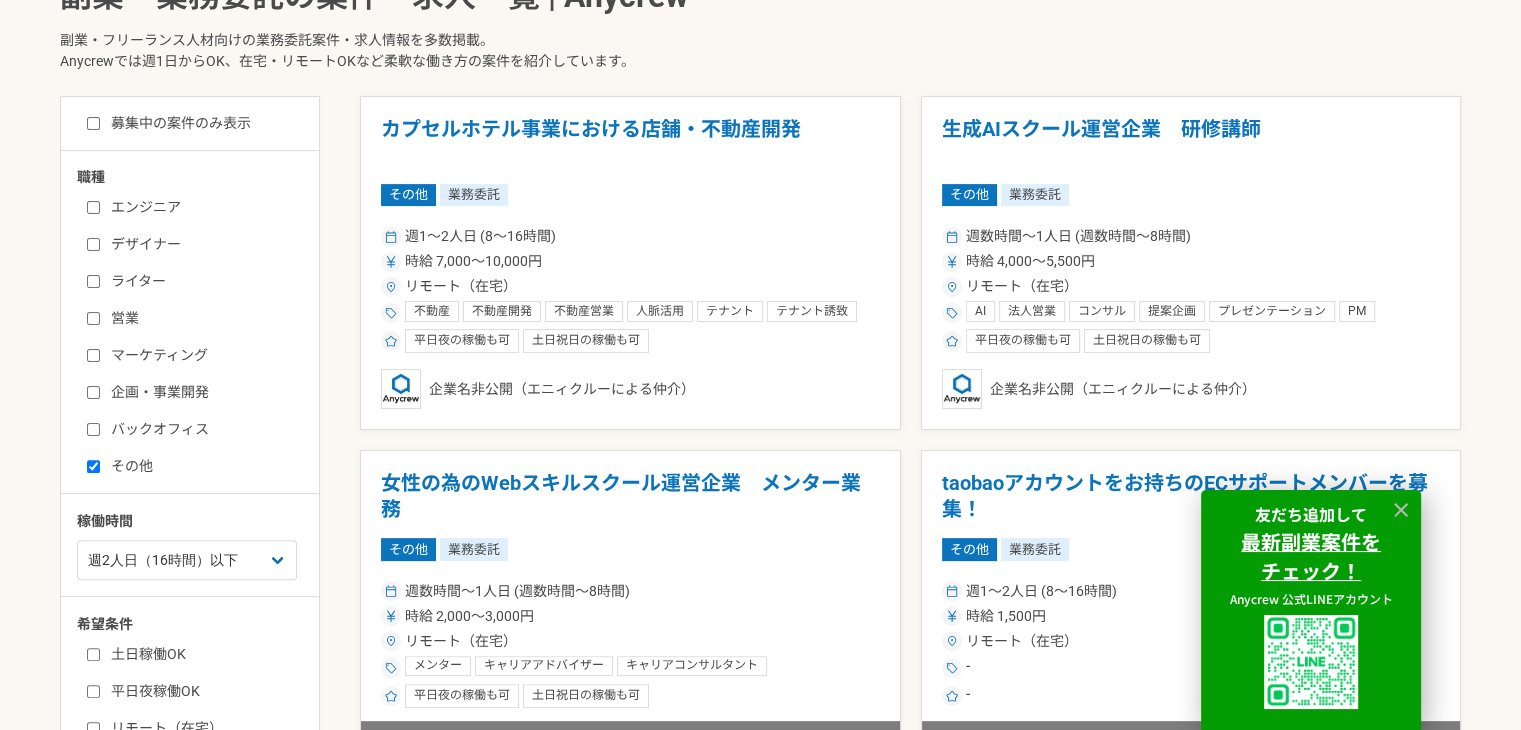 click on "その他" at bounding box center (202, 466) 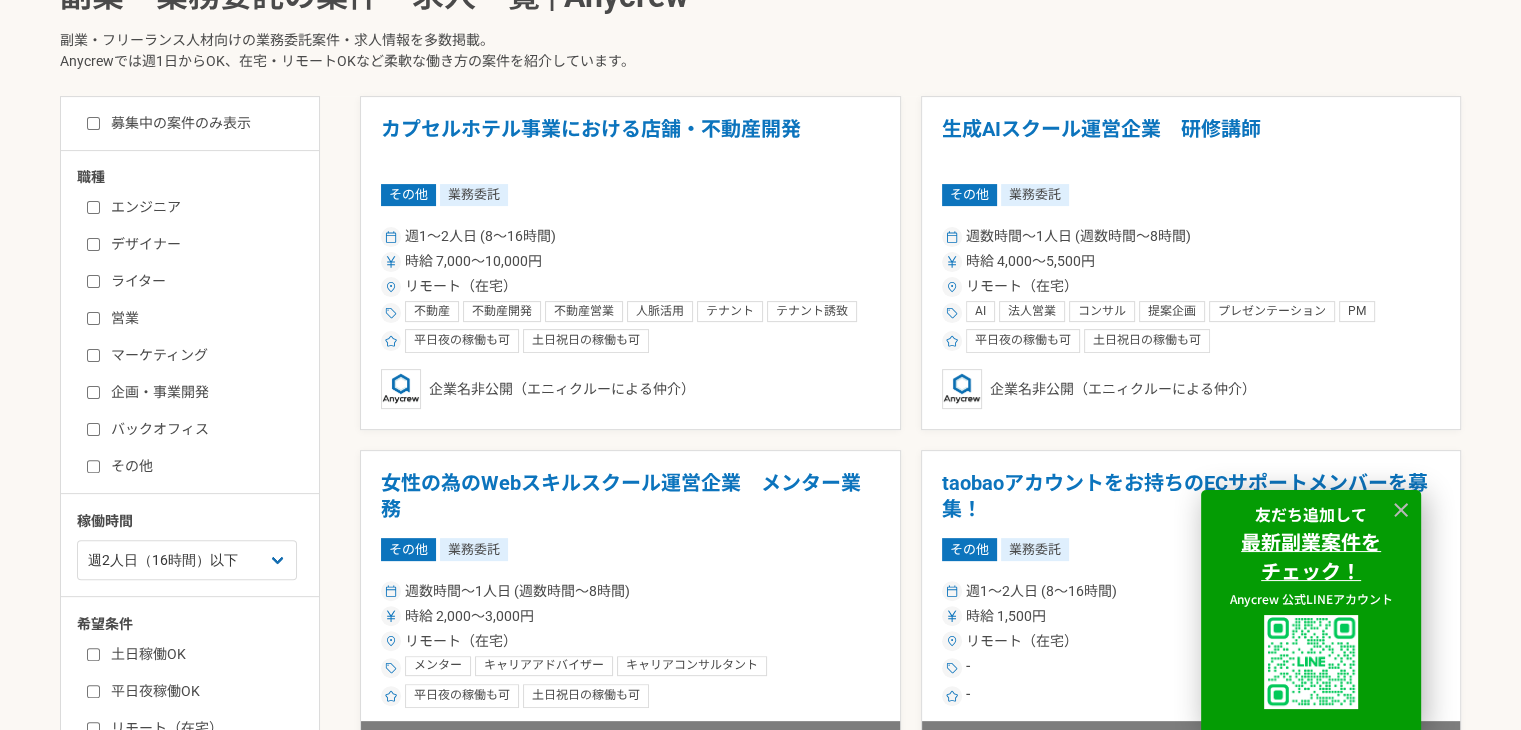 checkbox on "false" 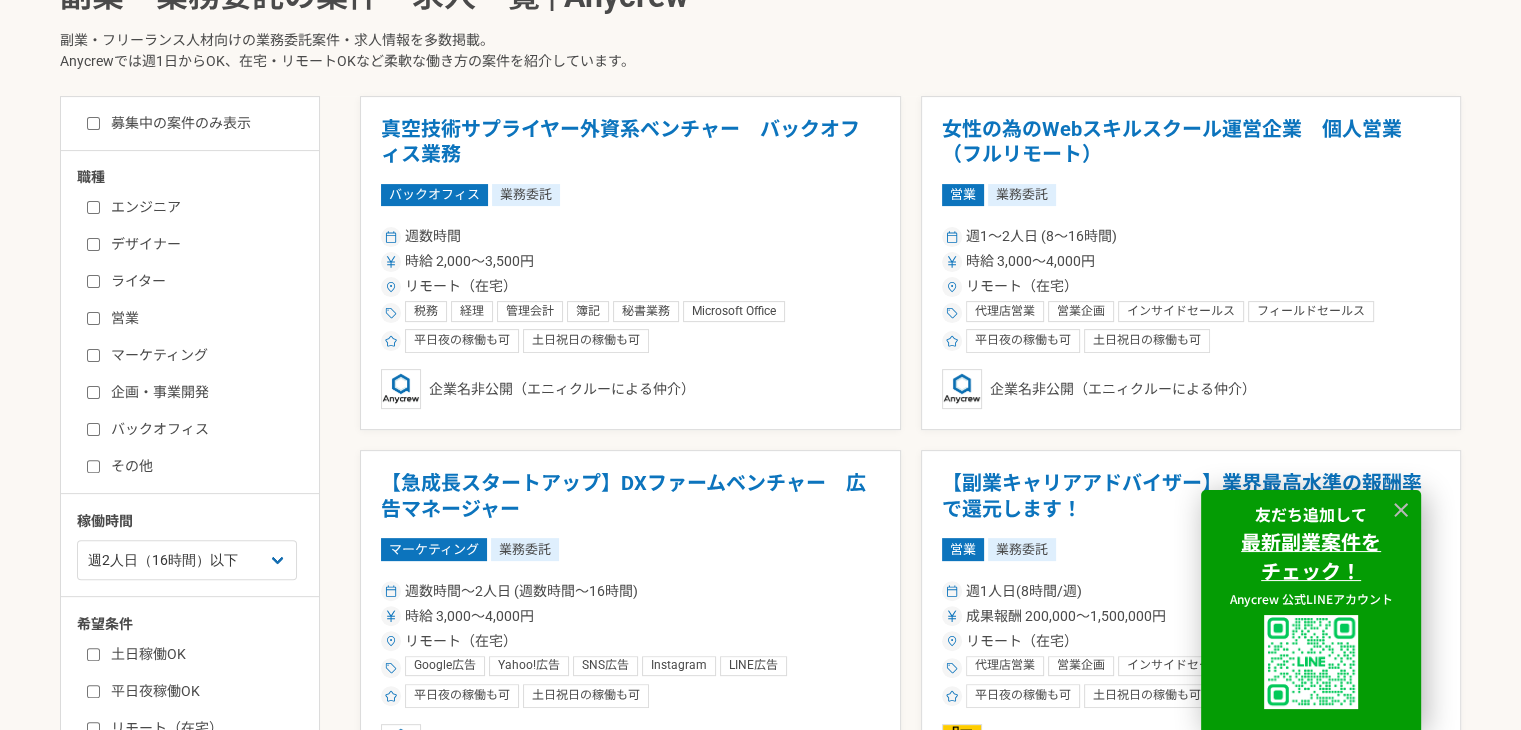 scroll, scrollTop: 0, scrollLeft: 0, axis: both 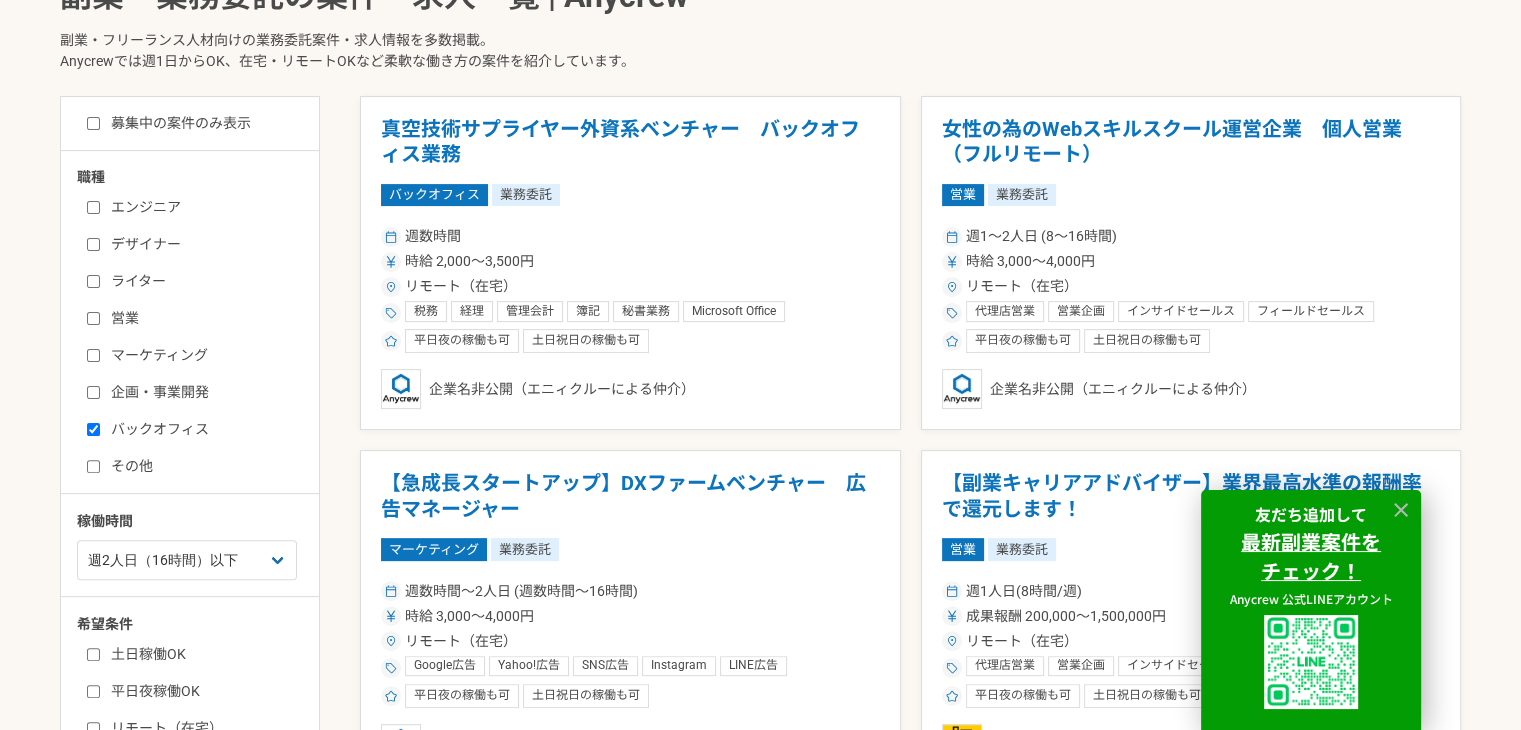 checkbox on "true" 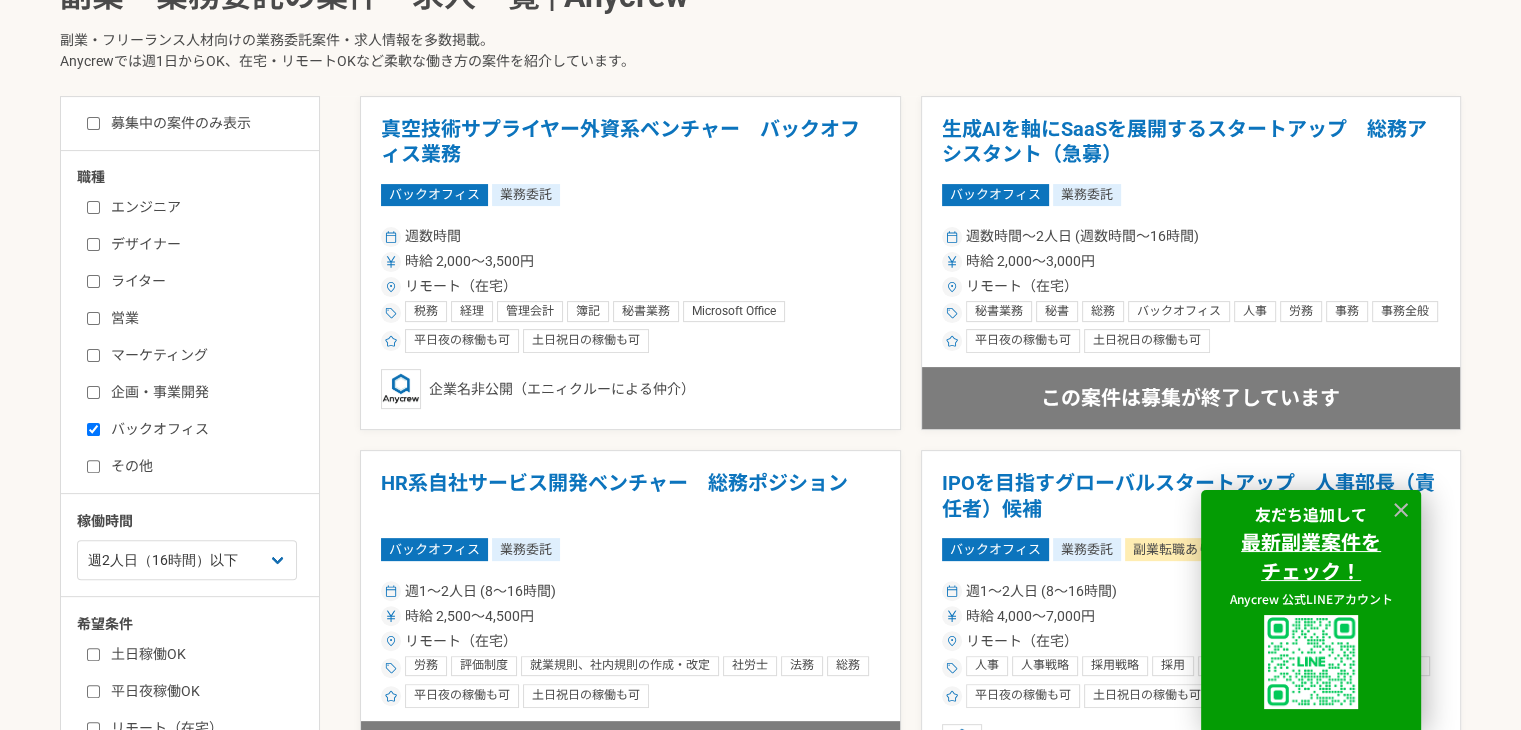 scroll, scrollTop: 0, scrollLeft: 0, axis: both 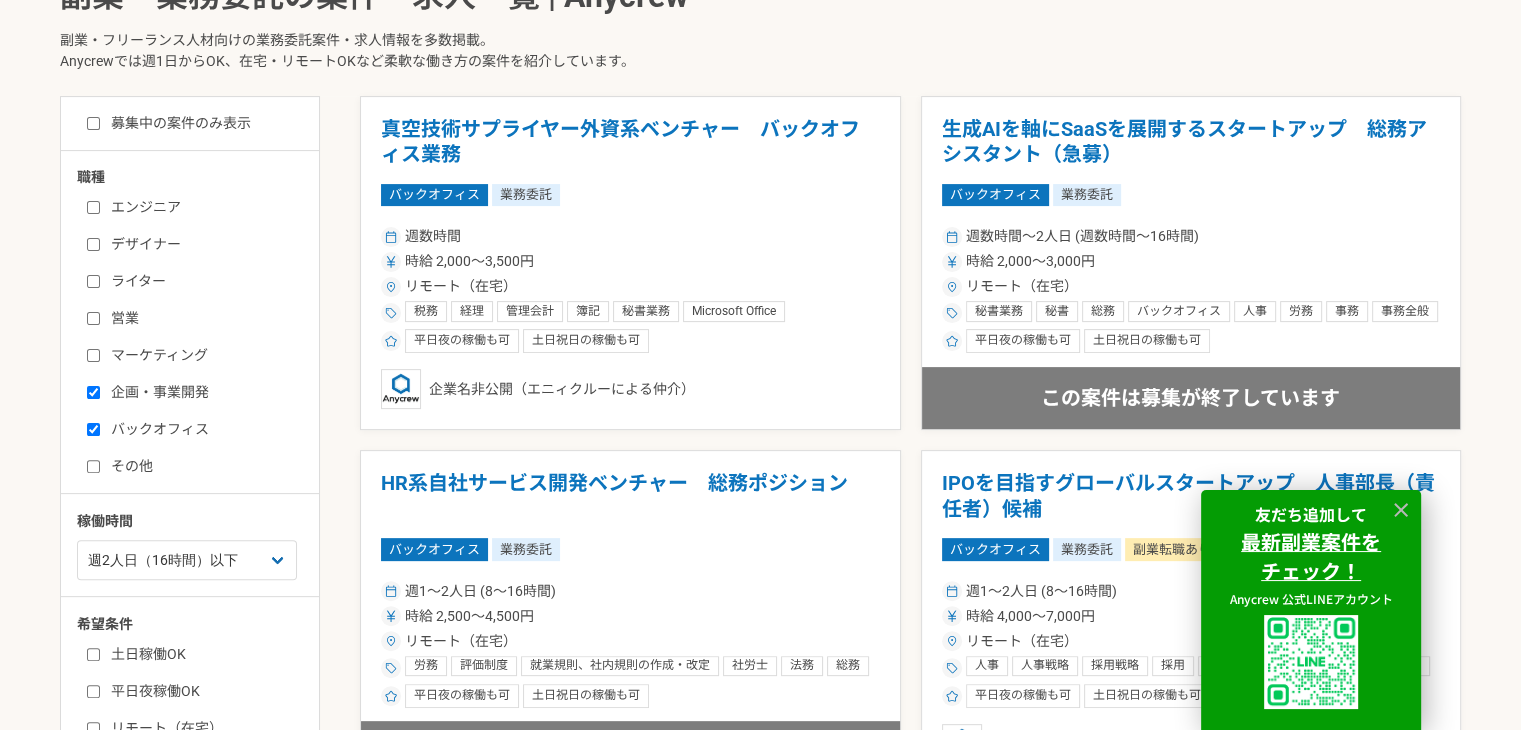 checkbox on "true" 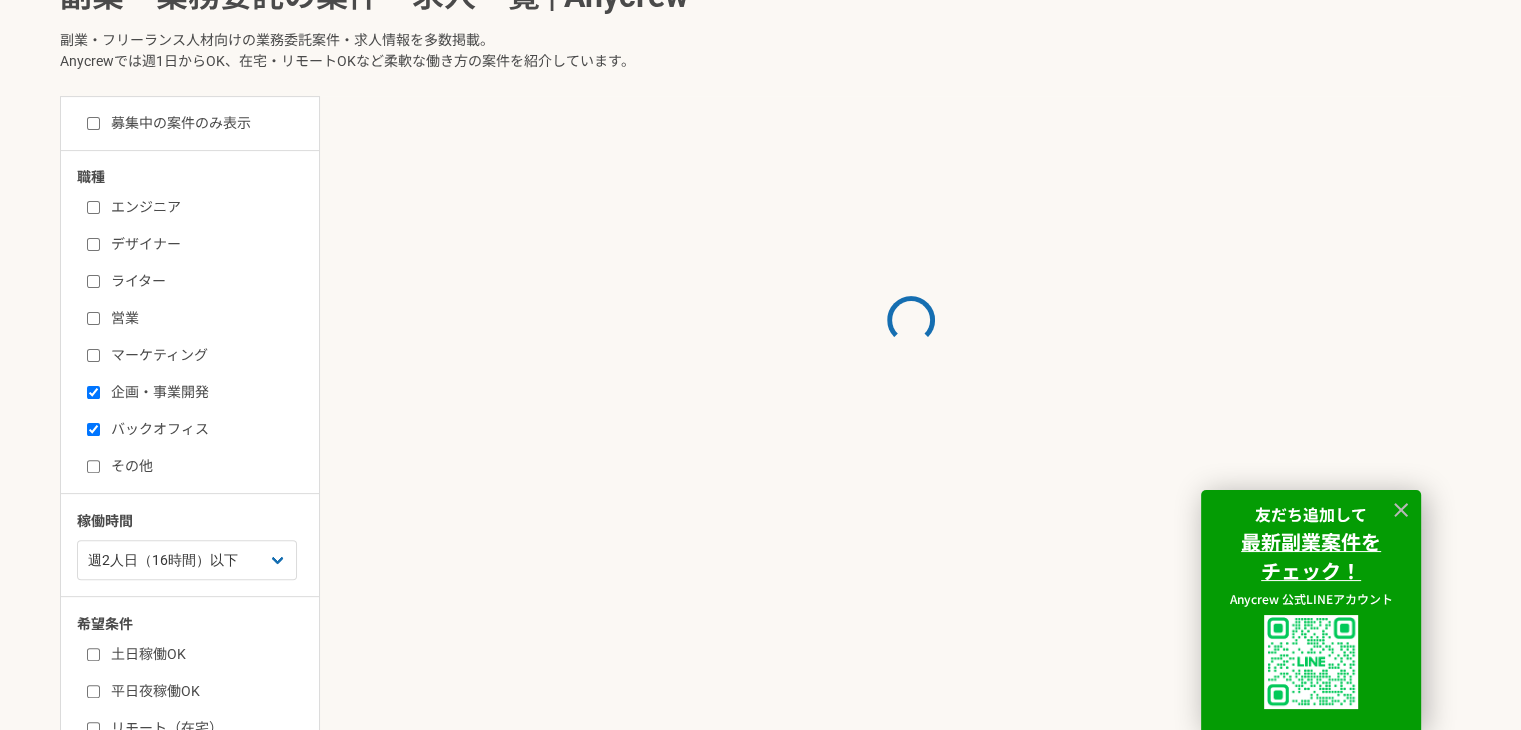 scroll, scrollTop: 0, scrollLeft: 0, axis: both 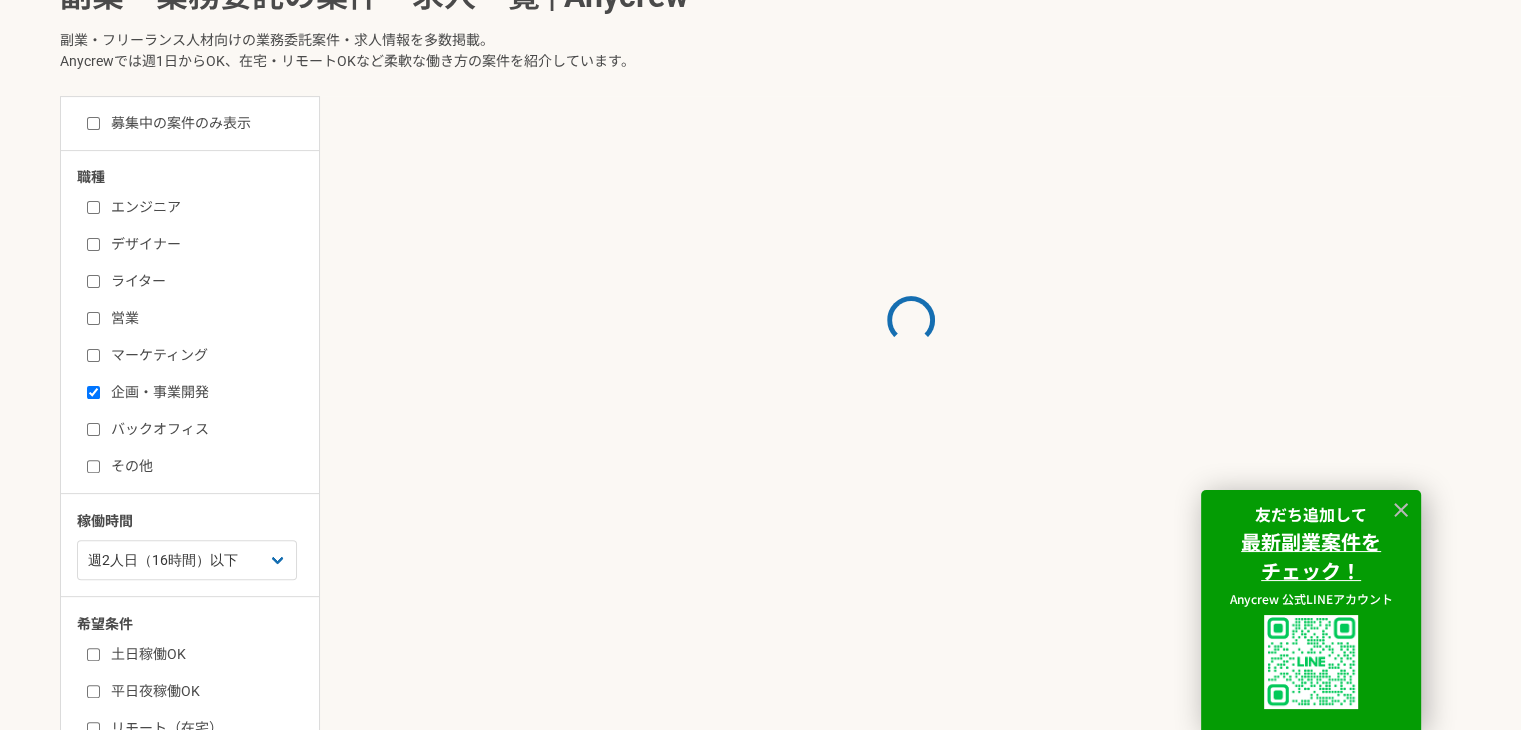 checkbox on "false" 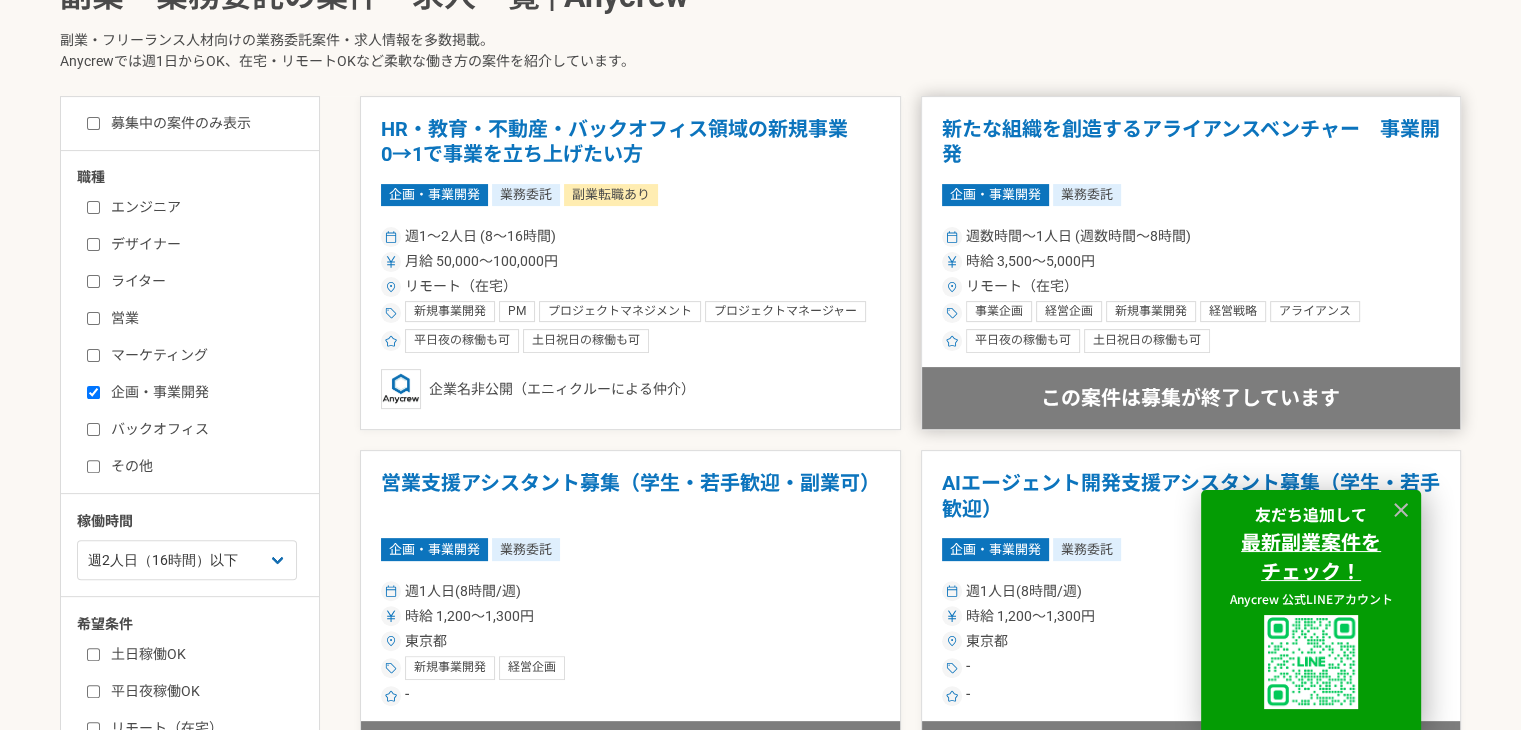 scroll, scrollTop: 0, scrollLeft: 0, axis: both 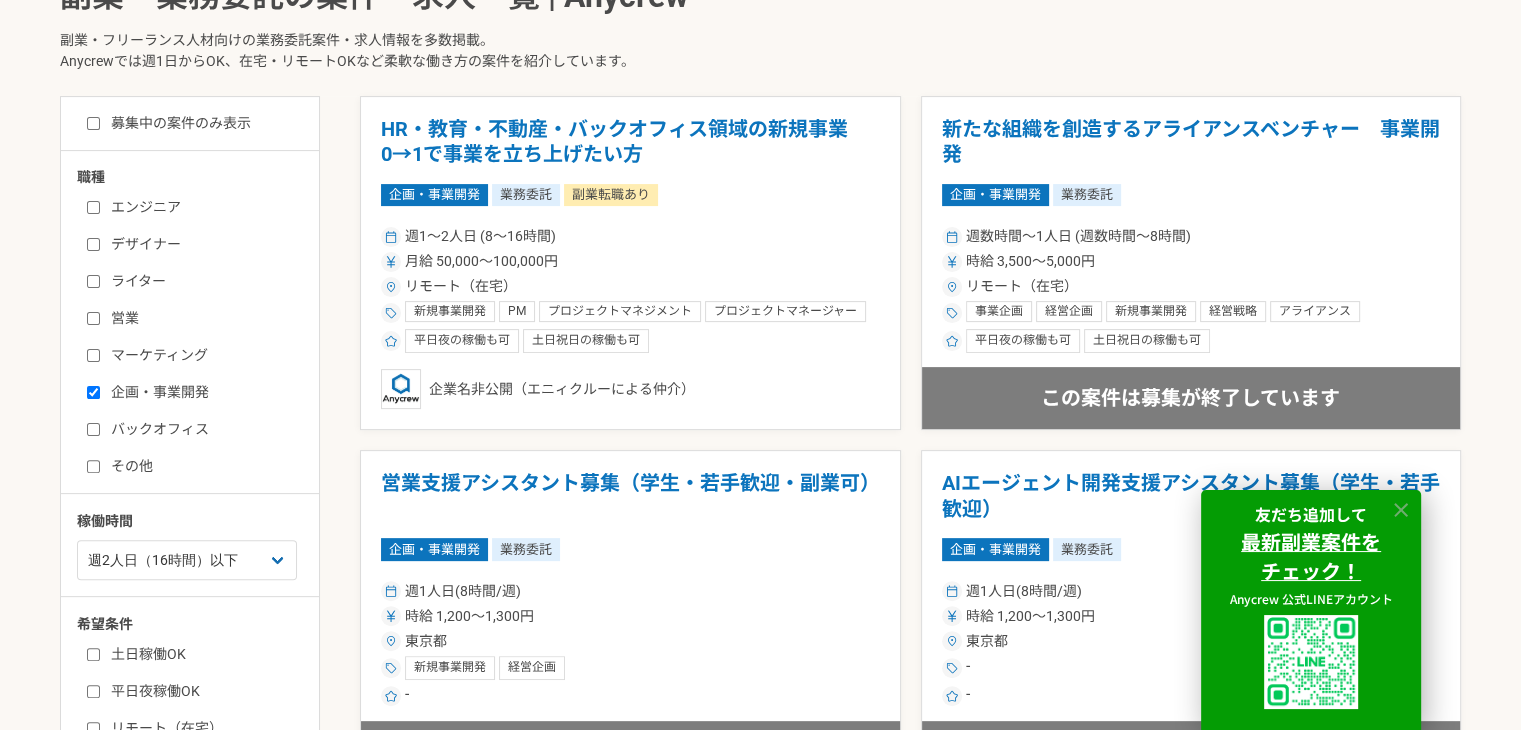 click 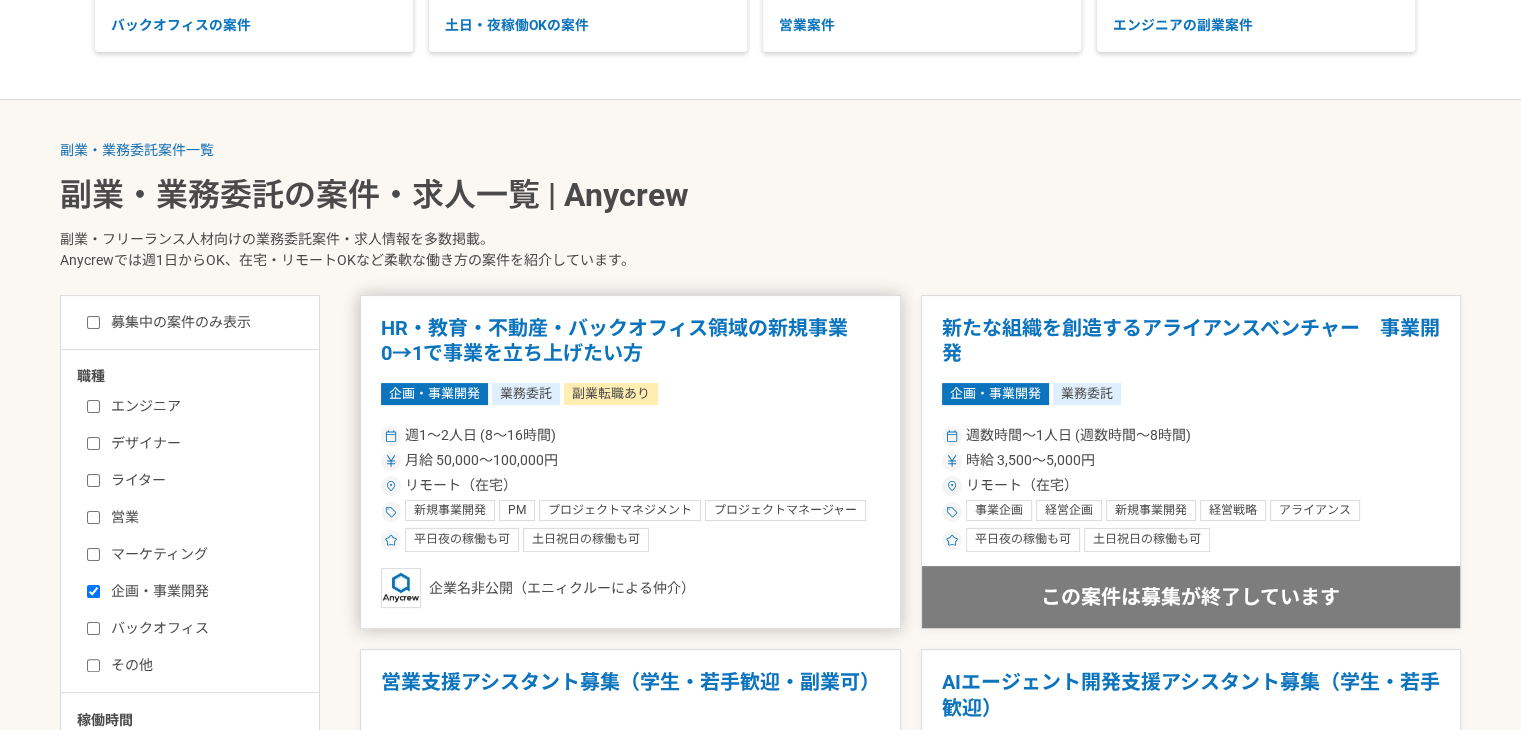 scroll, scrollTop: 500, scrollLeft: 0, axis: vertical 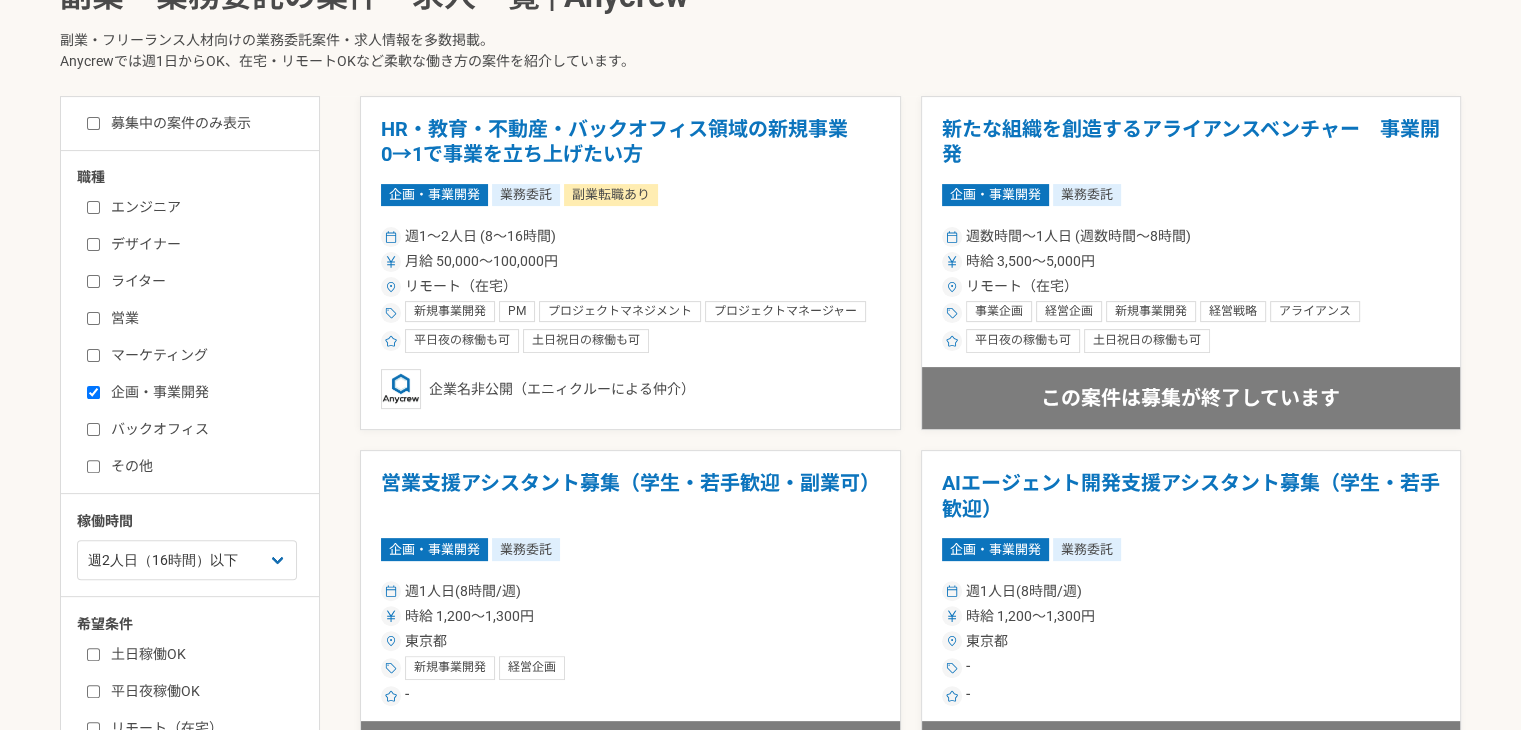 click on "企画・事業開発" at bounding box center [202, 392] 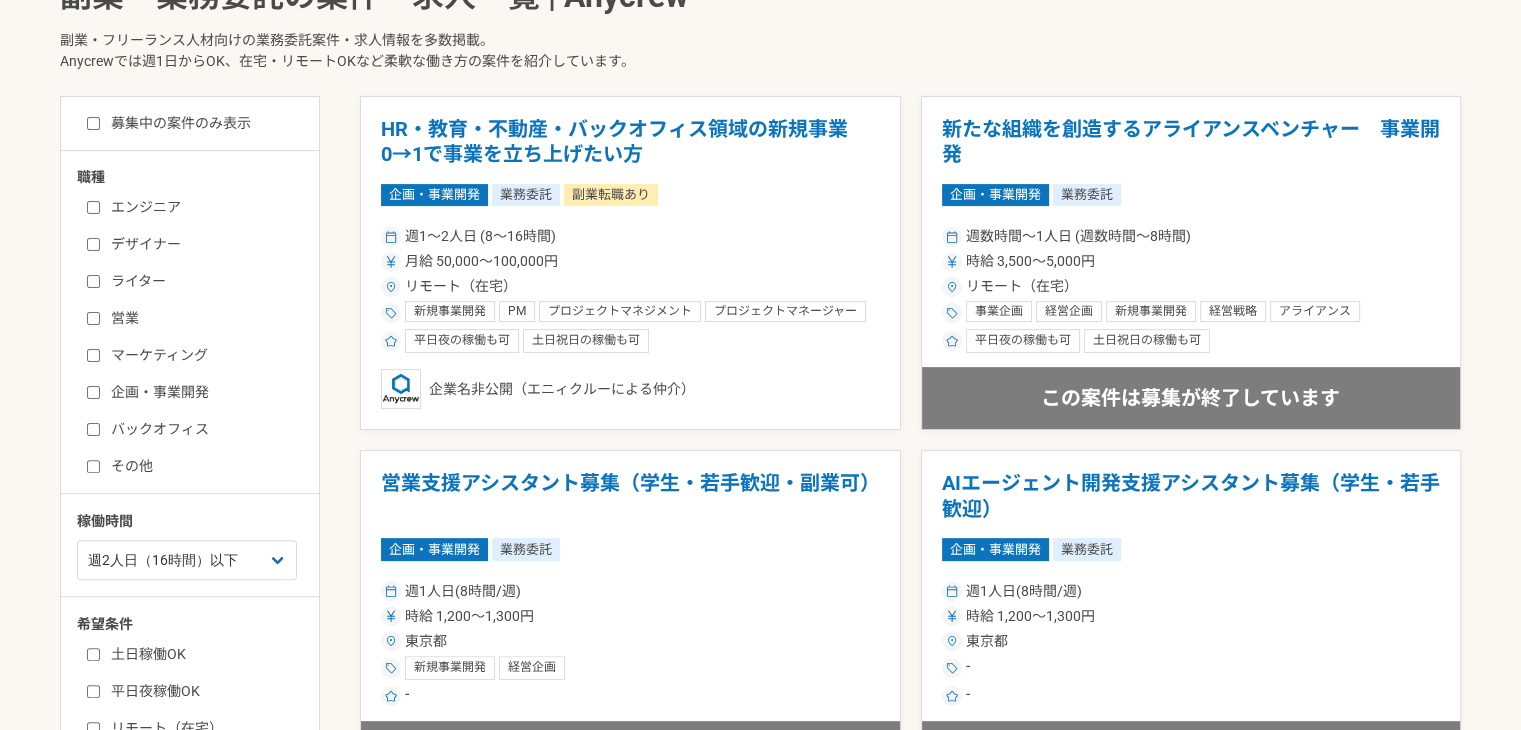 checkbox on "false" 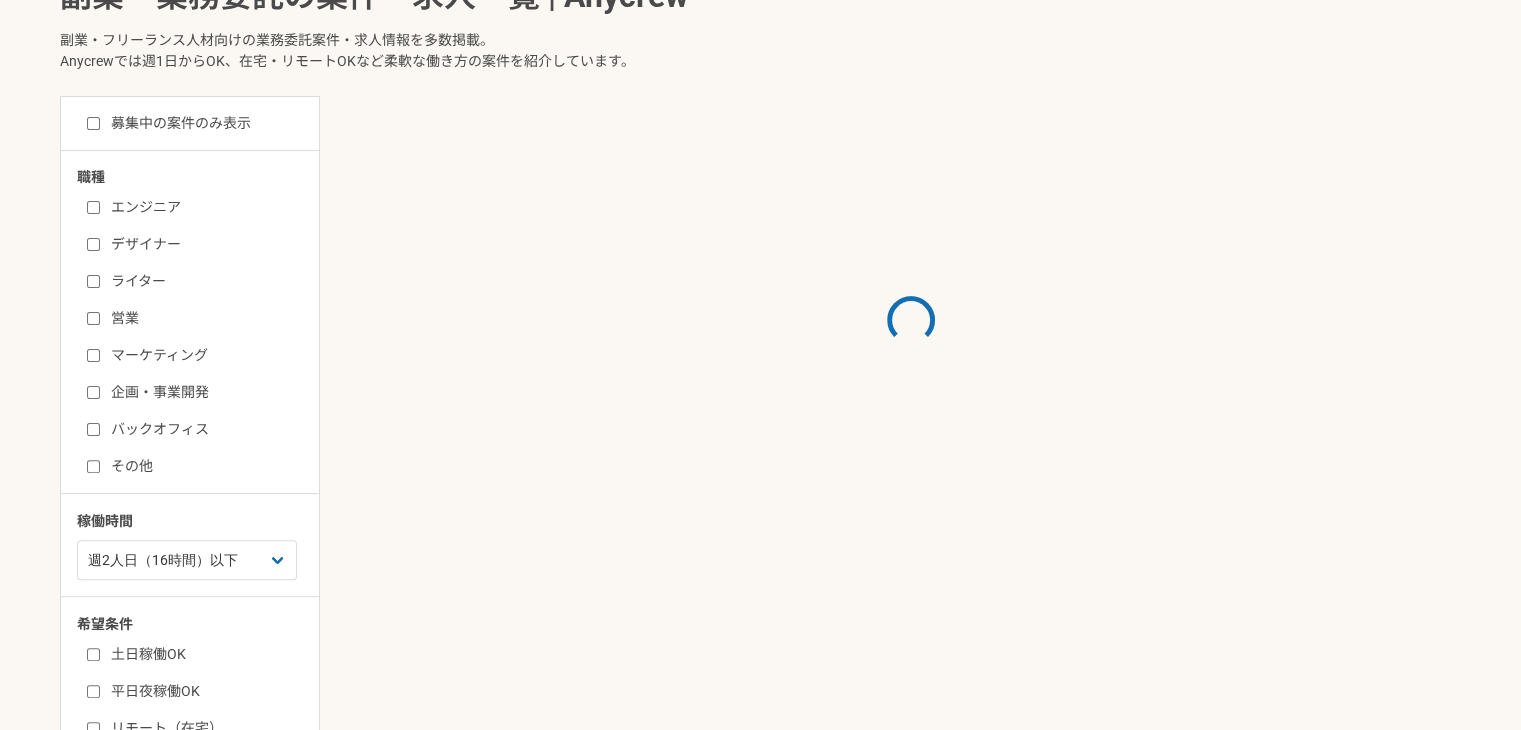 click on "バックオフィス" at bounding box center (202, 429) 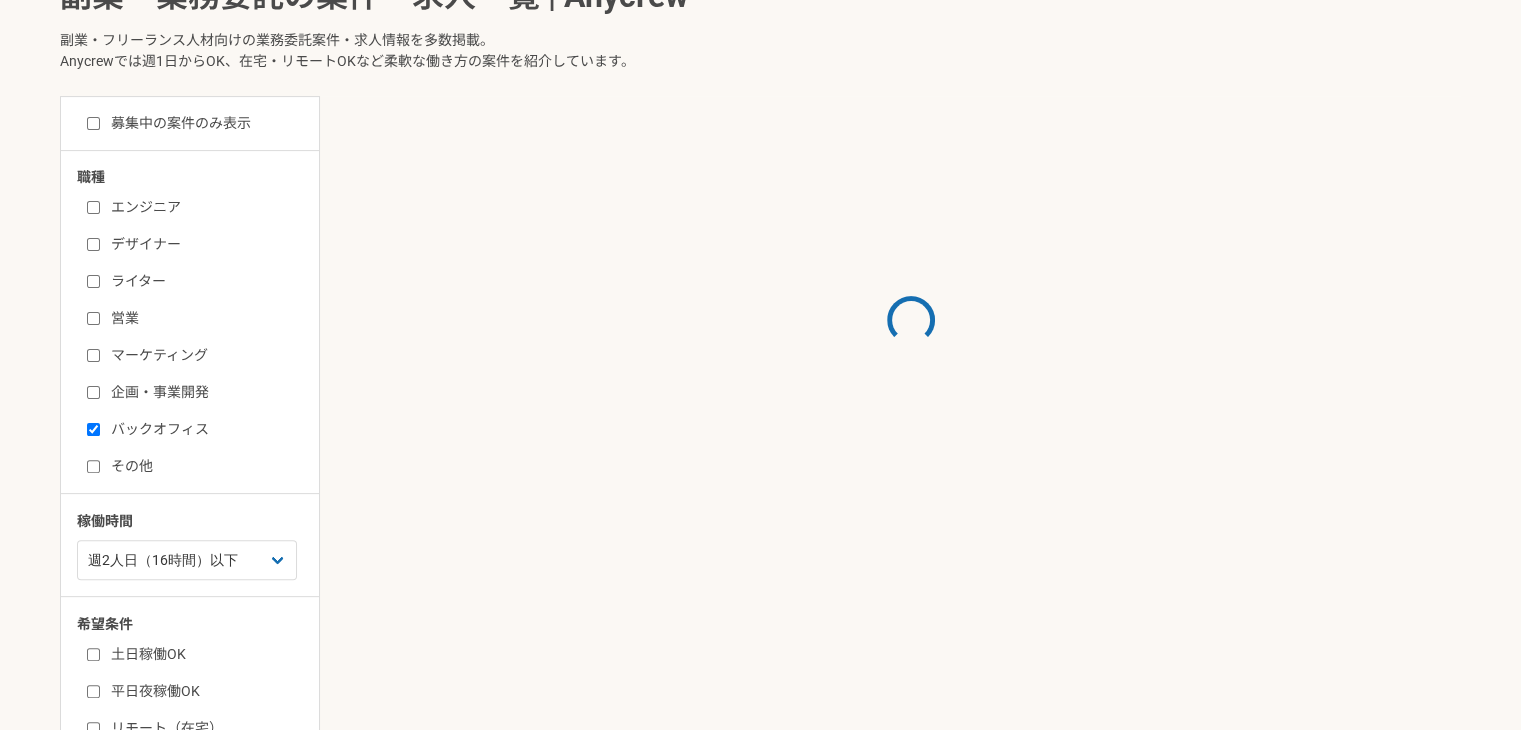 checkbox on "true" 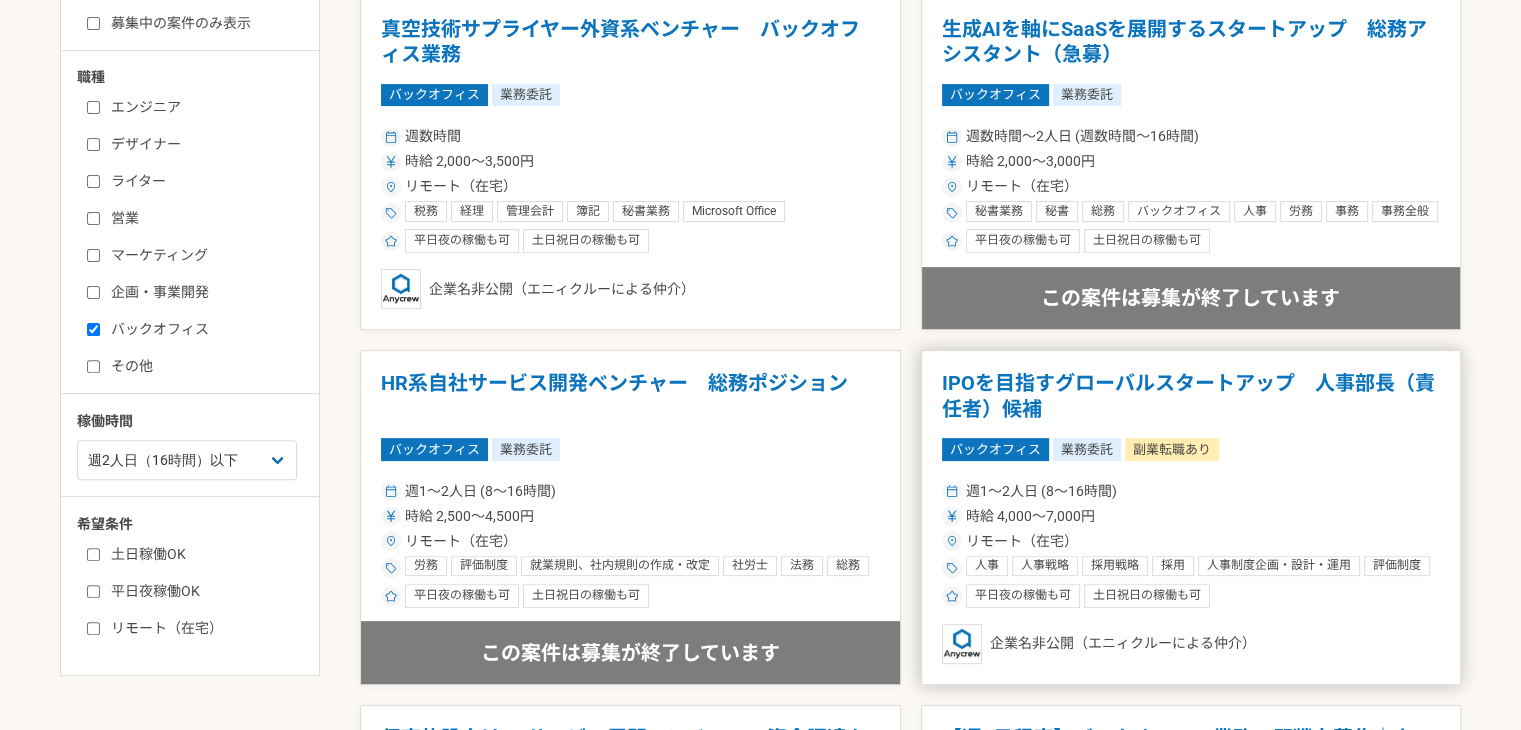 scroll, scrollTop: 300, scrollLeft: 0, axis: vertical 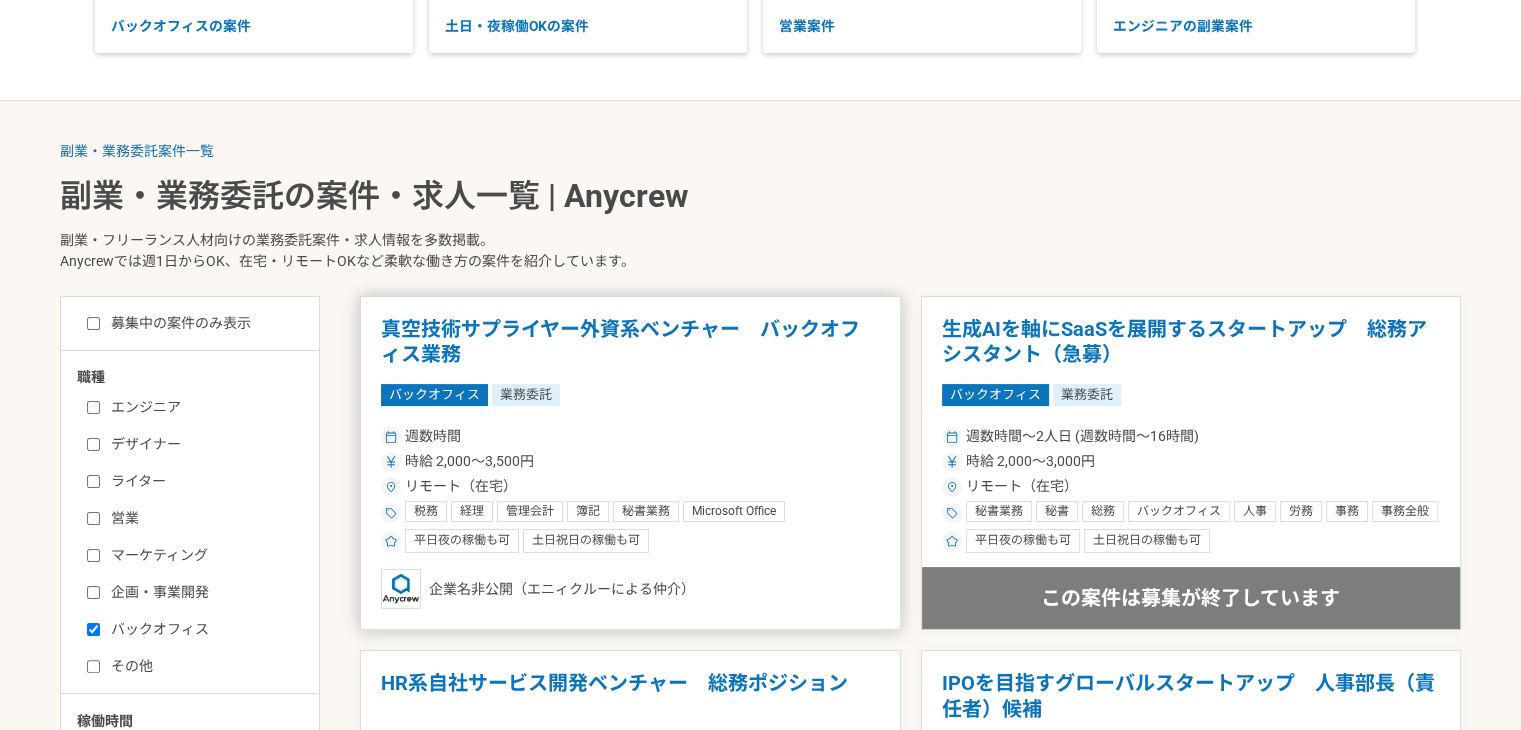 click on "真空技術サプライヤー外資系ベンチャー　バックオフィス業務" at bounding box center [630, 342] 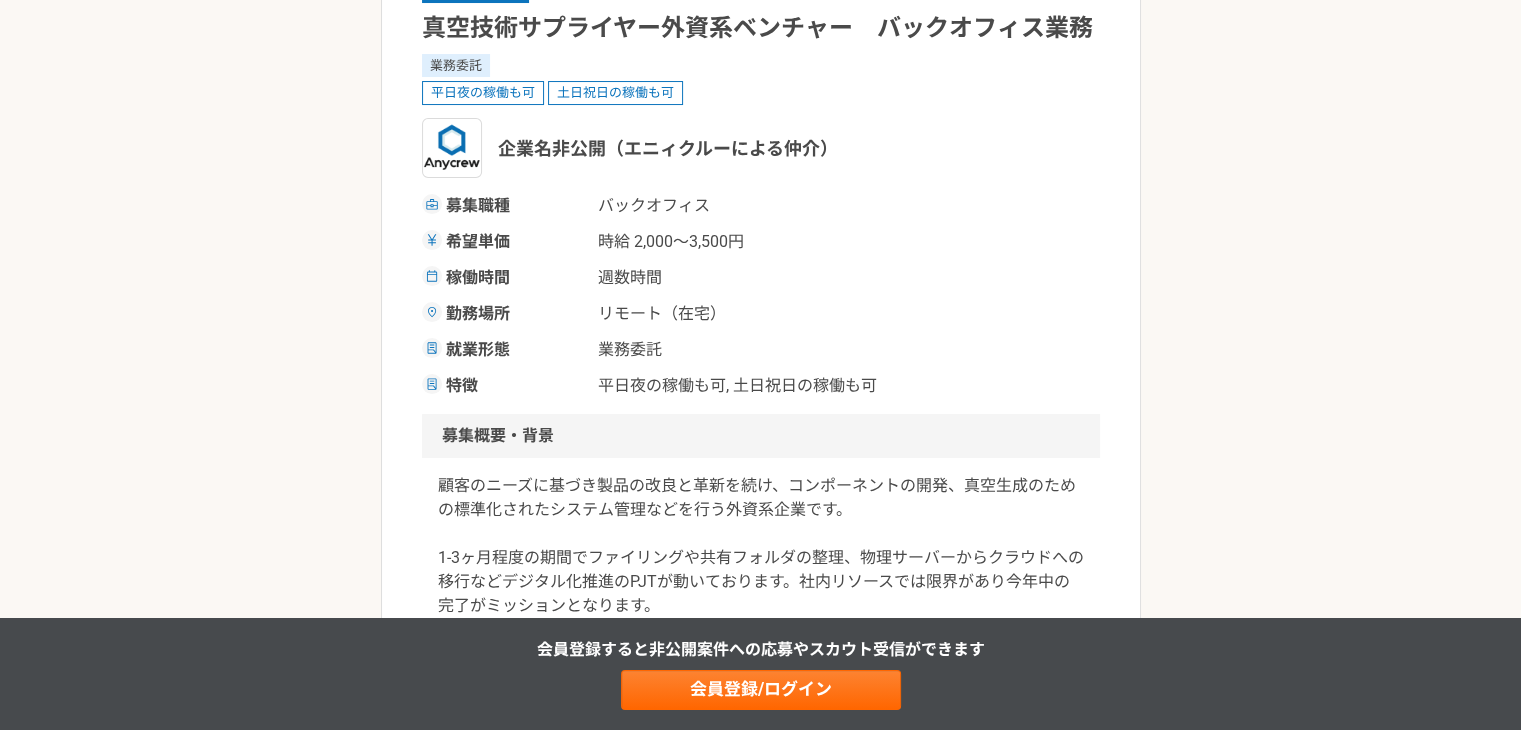 scroll, scrollTop: 300, scrollLeft: 0, axis: vertical 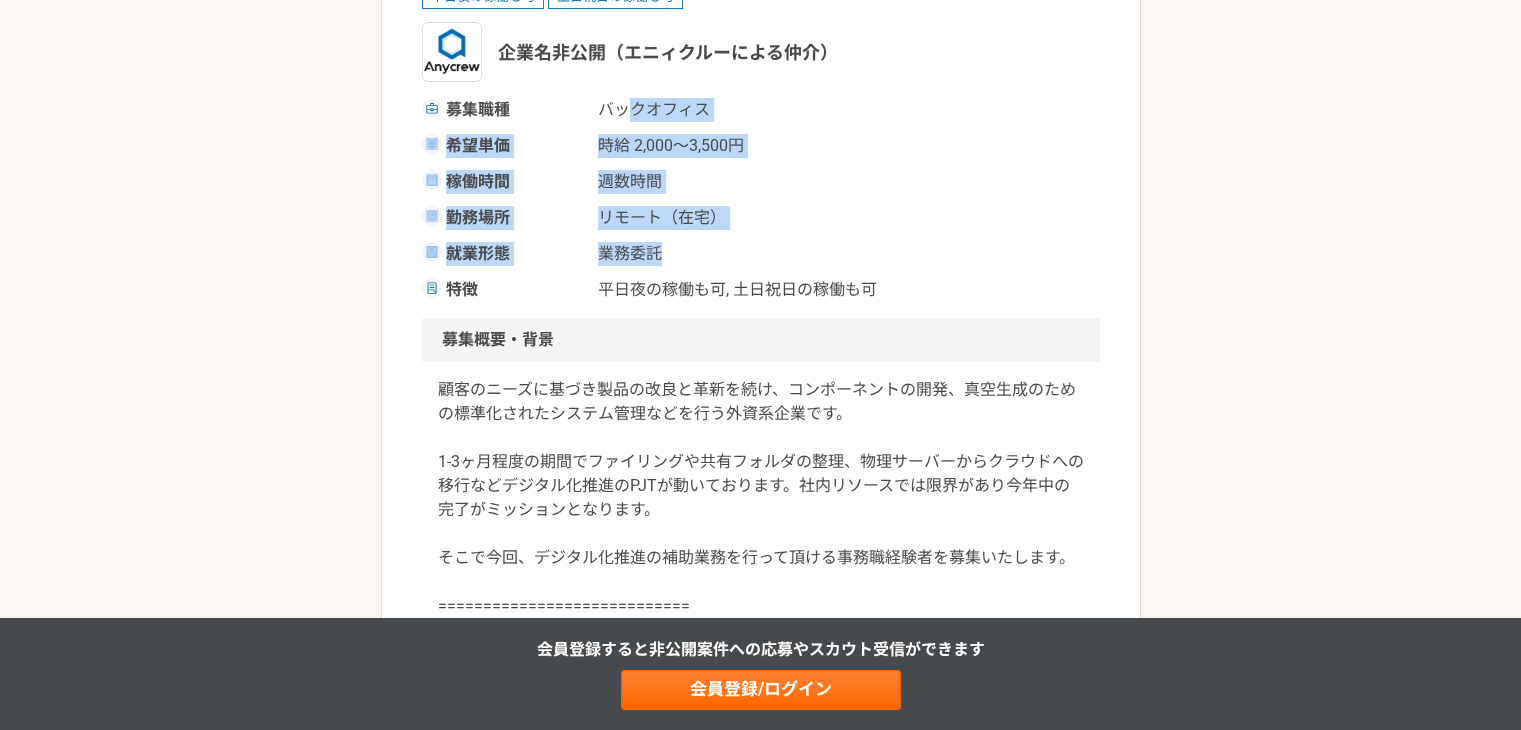 drag, startPoint x: 635, startPoint y: 129, endPoint x: 824, endPoint y: 277, distance: 240.05208 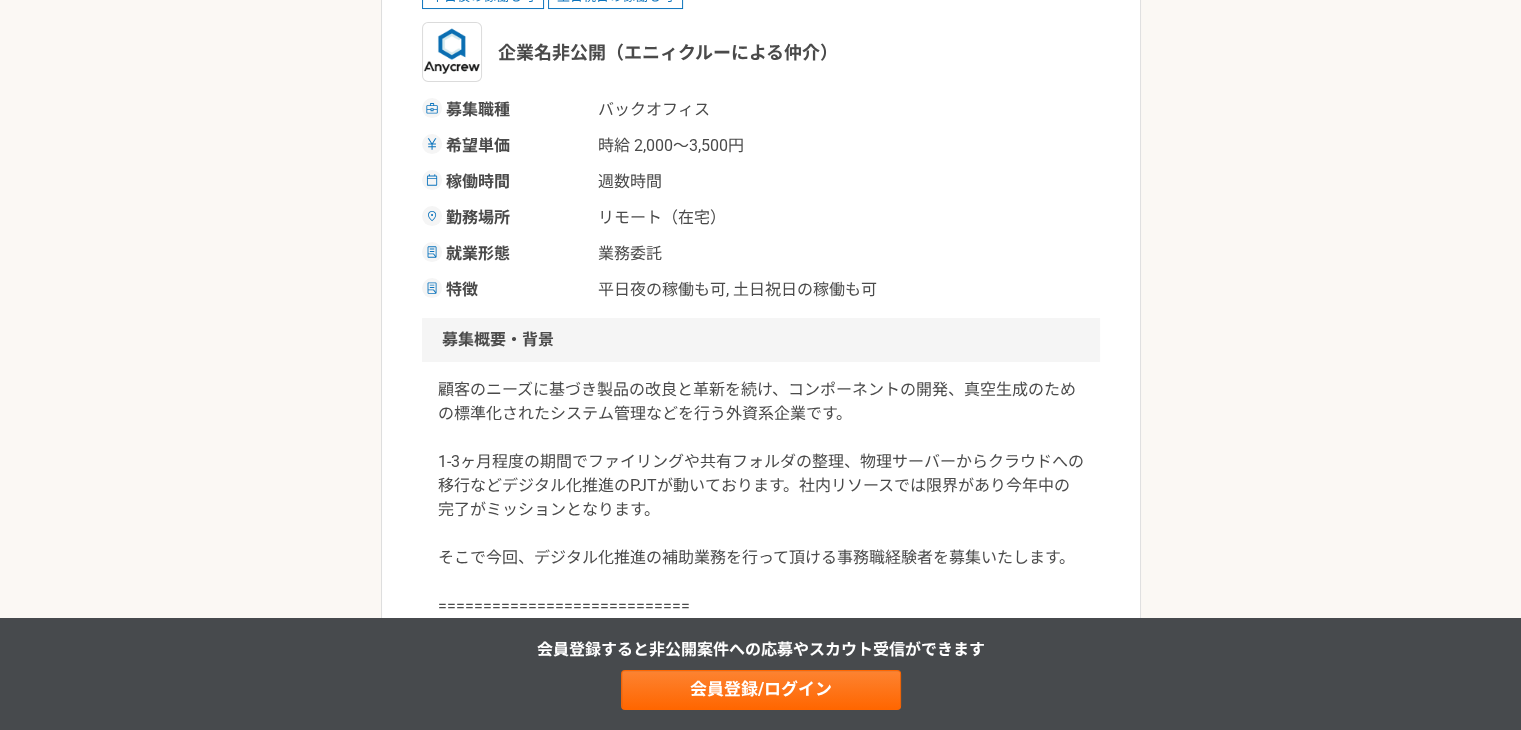 click on "募集職種 バックオフィス 希望単価 時給 2,000〜3,500円 稼働時間 週数時間 勤務場所 リモート（在宅） 就業形態 業務委託 特徴 平日夜の稼働も可, 土日祝日の稼働も可" at bounding box center [761, 200] 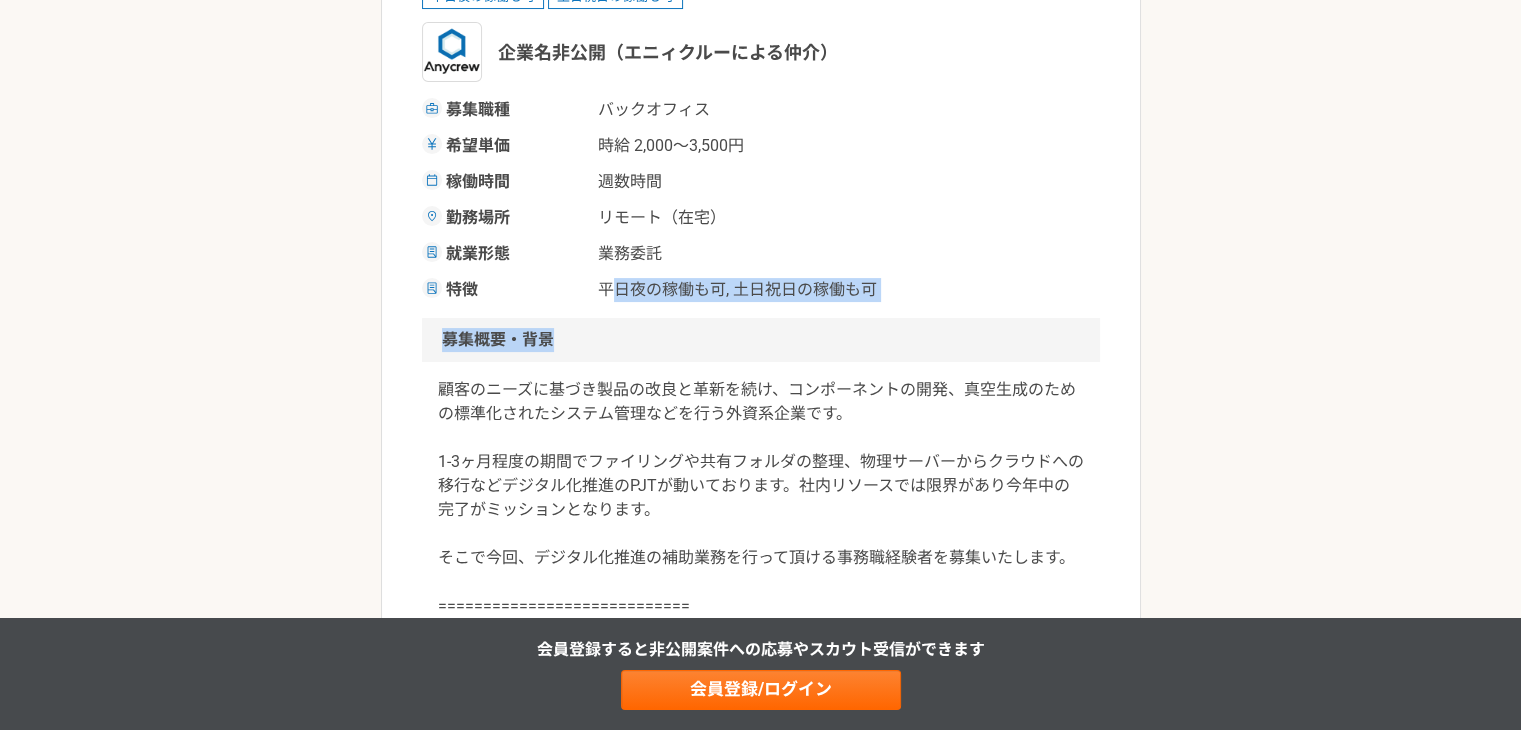 drag, startPoint x: 608, startPoint y: 270, endPoint x: 1054, endPoint y: 347, distance: 452.59805 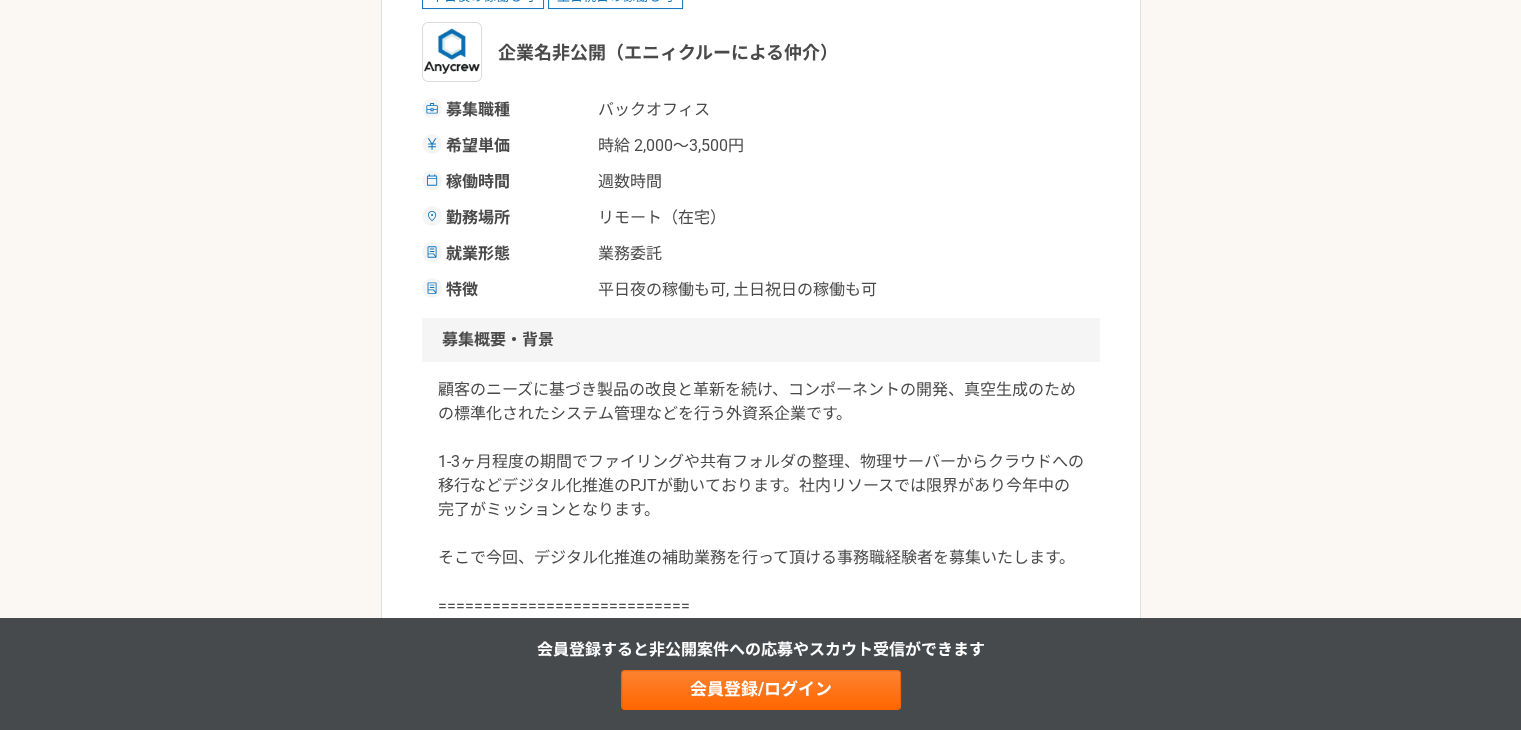 click on "募集概要・背景" at bounding box center (761, 340) 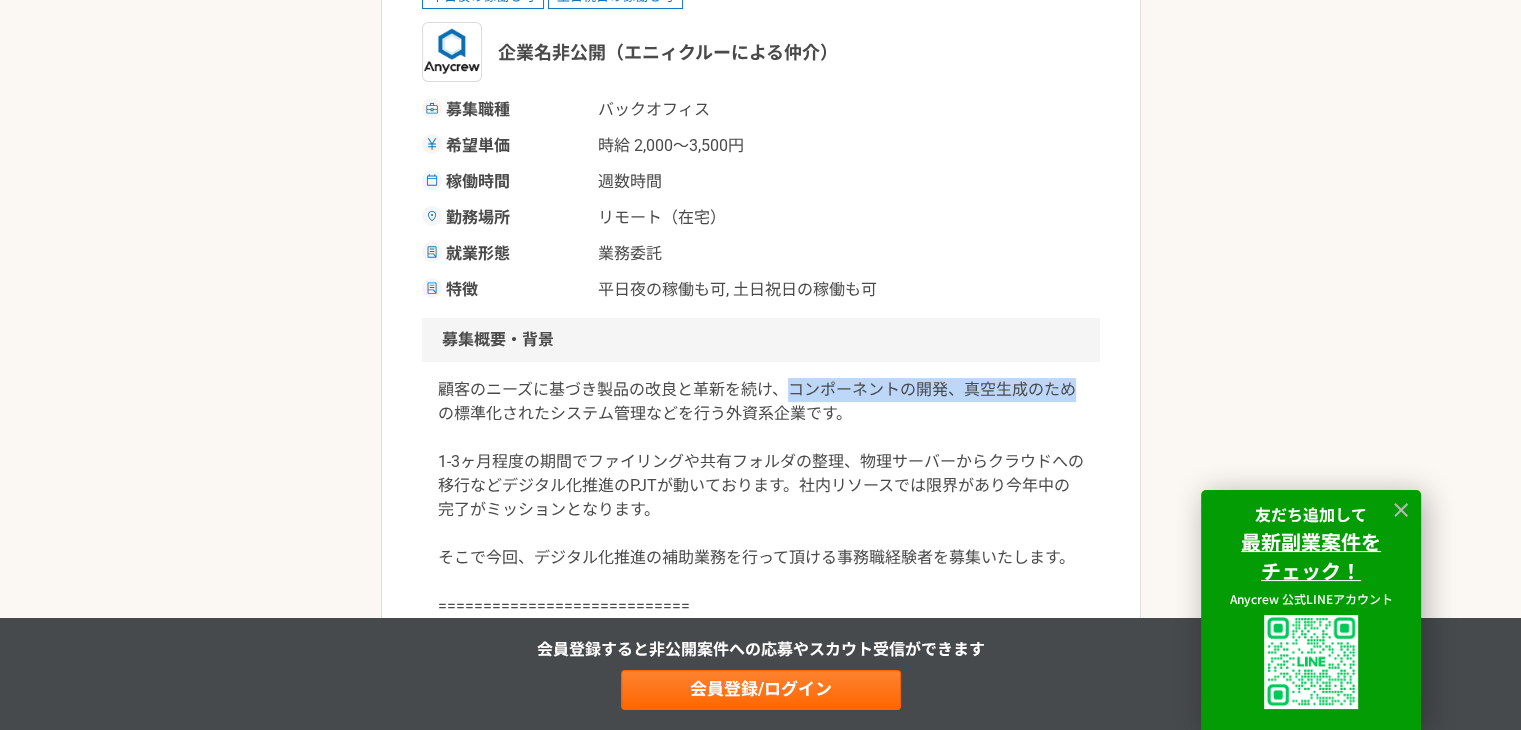 drag, startPoint x: 428, startPoint y: 409, endPoint x: 835, endPoint y: 366, distance: 409.2652 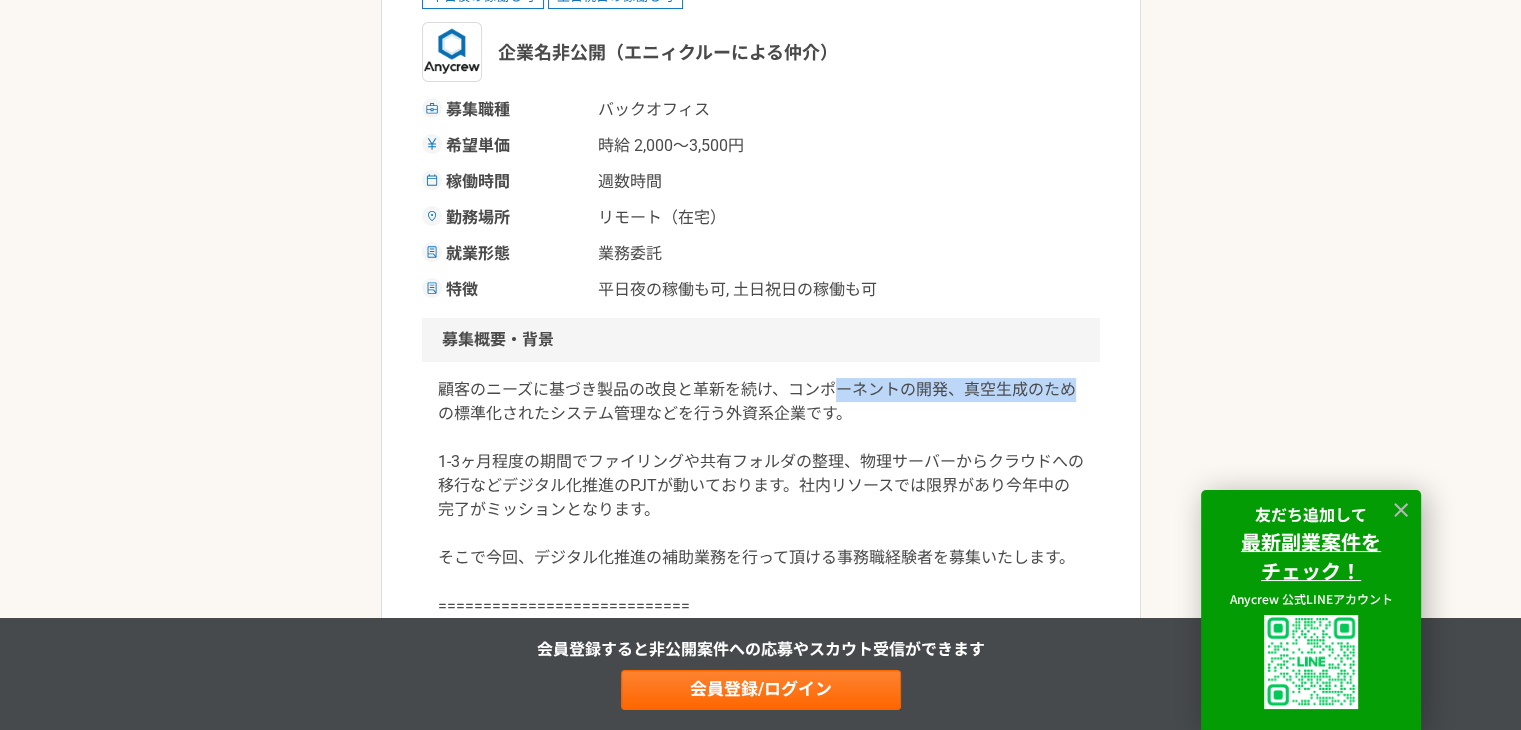 click on "顧客のニーズに基づき製品の改良と革新を続け、コンポーネントの開発、真空生成のための標準化されたシステム管理などを行う外資系企業です。
1-3ヶ月程度の期間でファイリングや共有フォルダの整理、物理サーバーからクラウドへの移行などデジタル化推進のPJTが動いております。社内リソースでは限界があり今年中の完了がミッションとなります。
そこで今回、デジタル化推進の補助業務を行って頂ける事務職経験者を募集いたします。
============================
■ご応募にあたり■（必須）
必須要件について、具体的なご経験を補足コメントでご提示ください。
※補足コメントが無い場合やプロフィール詳細が不明な場合を含め、全ての方にご返信ができない場合があります。" at bounding box center [761, 558] 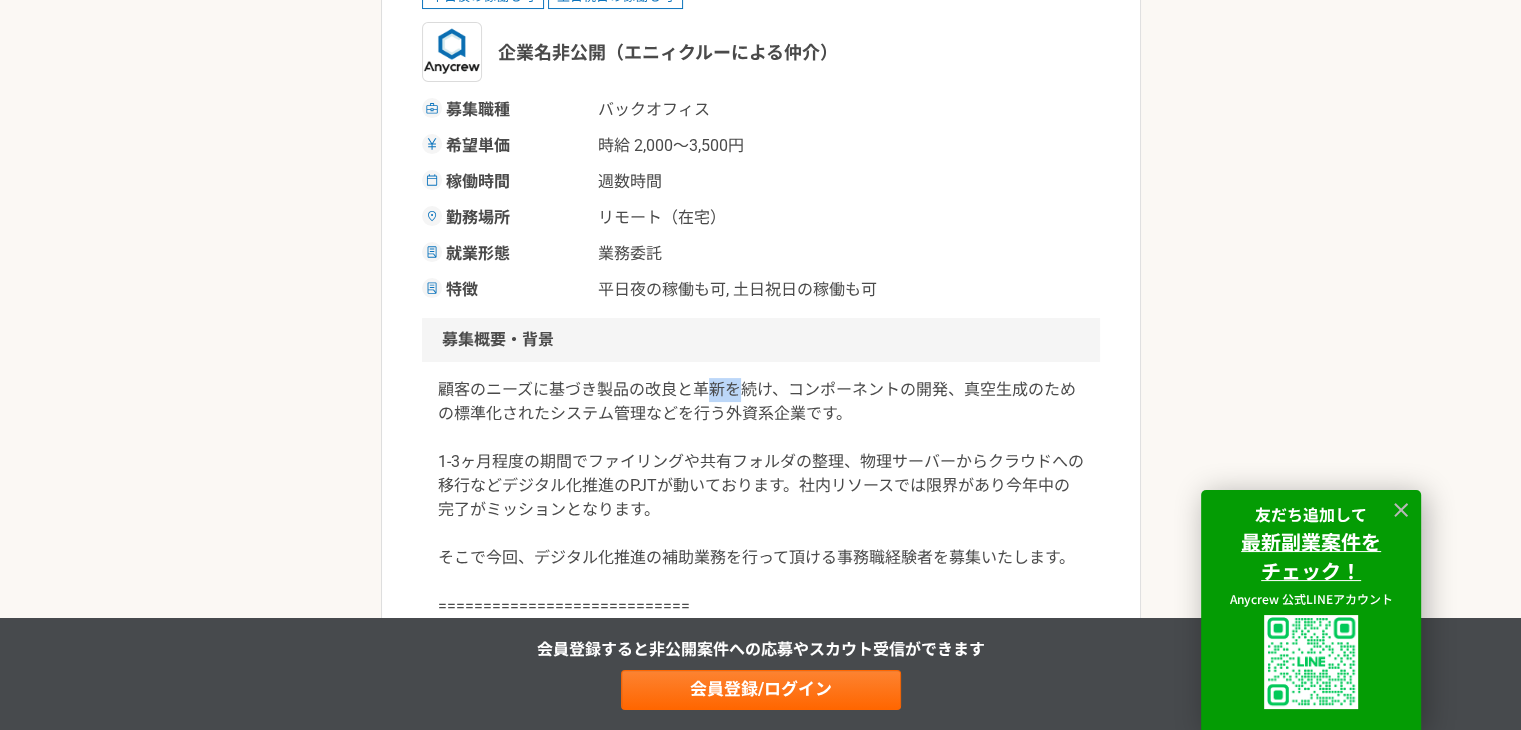 drag, startPoint x: 708, startPoint y: 389, endPoint x: 625, endPoint y: 386, distance: 83.0542 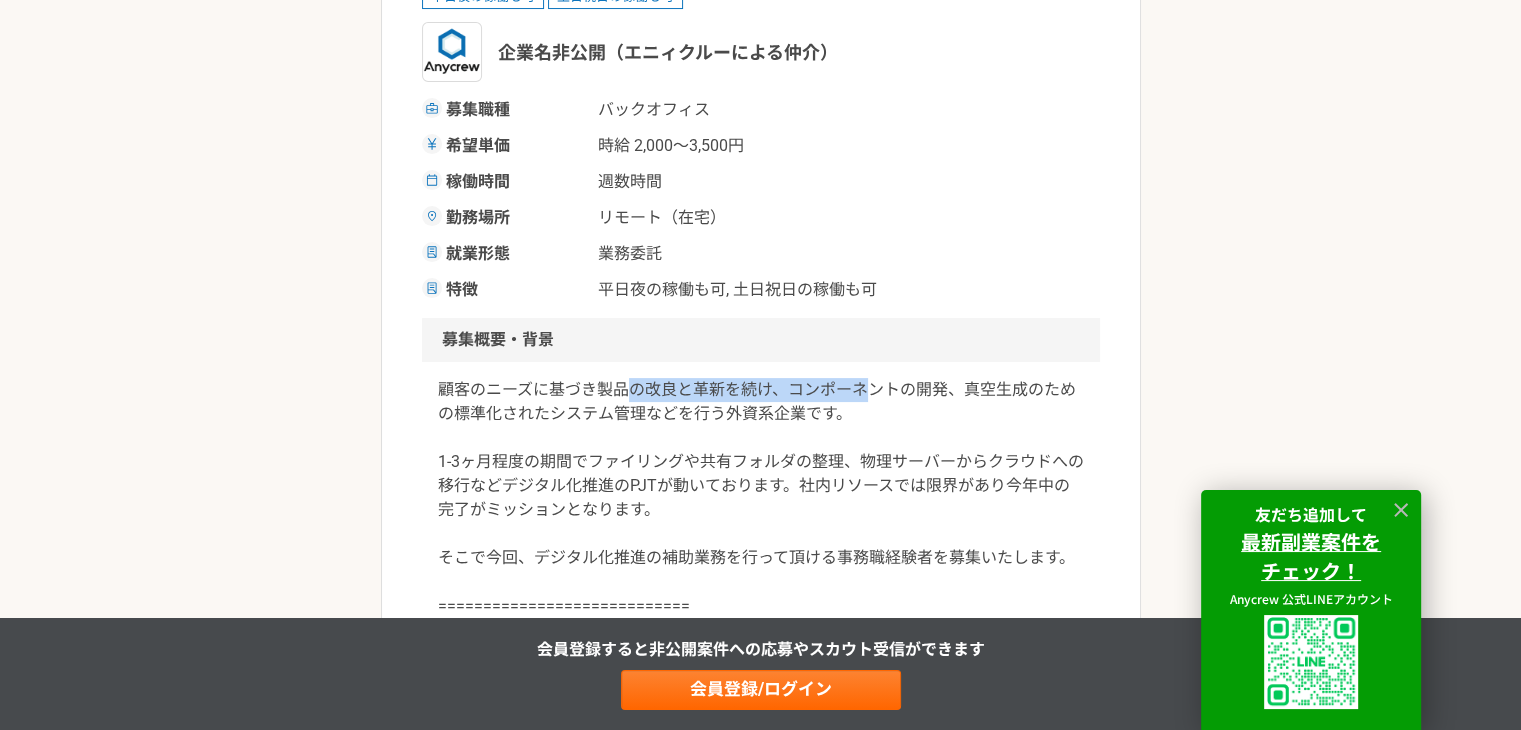 drag, startPoint x: 625, startPoint y: 386, endPoint x: 868, endPoint y: 383, distance: 243.01852 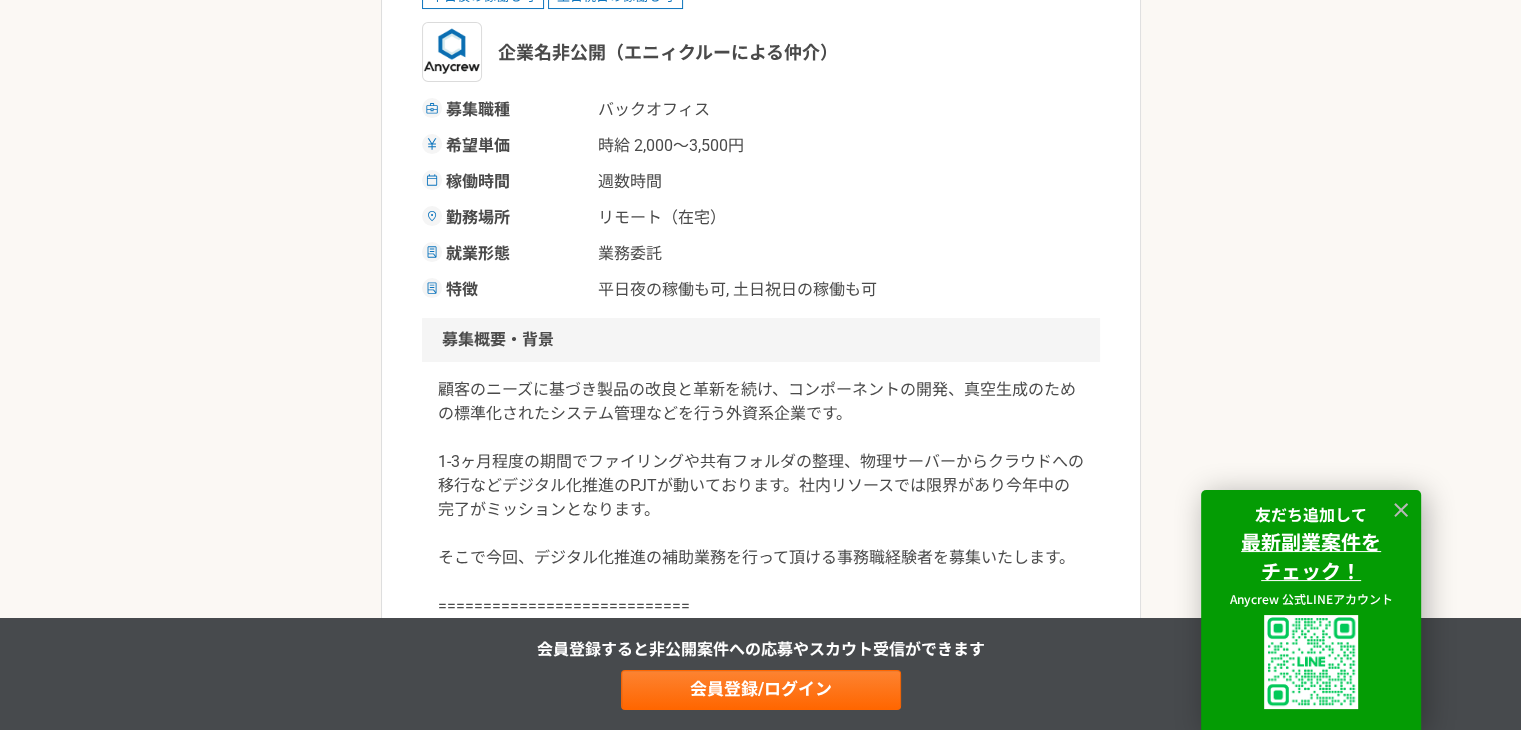 click on "バックオフィス 真空技術サプライヤー外資系ベンチャー　バックオフィス業務 業務委託 平日夜の稼働も可 土日祝日の稼働も可 企業名非公開（エニィクルーによる仲介） 募集職種 バックオフィス 希望単価 時給 2,000〜3,500円 稼働時間 週数時間 勤務場所 リモート（在宅） 就業形態 業務委託 特徴 平日夜の稼働も可, 土日祝日の稼働も可 募集概要・背景 業務内容 求める人物像 ＜必須＞
・事業会社でのバックオフィスのご経験（総務・経理・管理部など）
・Office（Excel、Word）、ビジネスメールのご経験
・新横浜オフィスへの出社対応が可能な方（最初の1ヶ月程度）
＜歓迎＞
・外資系企業での就業経験 求めるスキル 税務 経理 管理会計 簿記 秘書業務 Microsoft Office Microsoft Excel バックオフィス 総務 規程管理 オンプレからのクラウド移行 その他の条件・環境" at bounding box center [761, 1085] 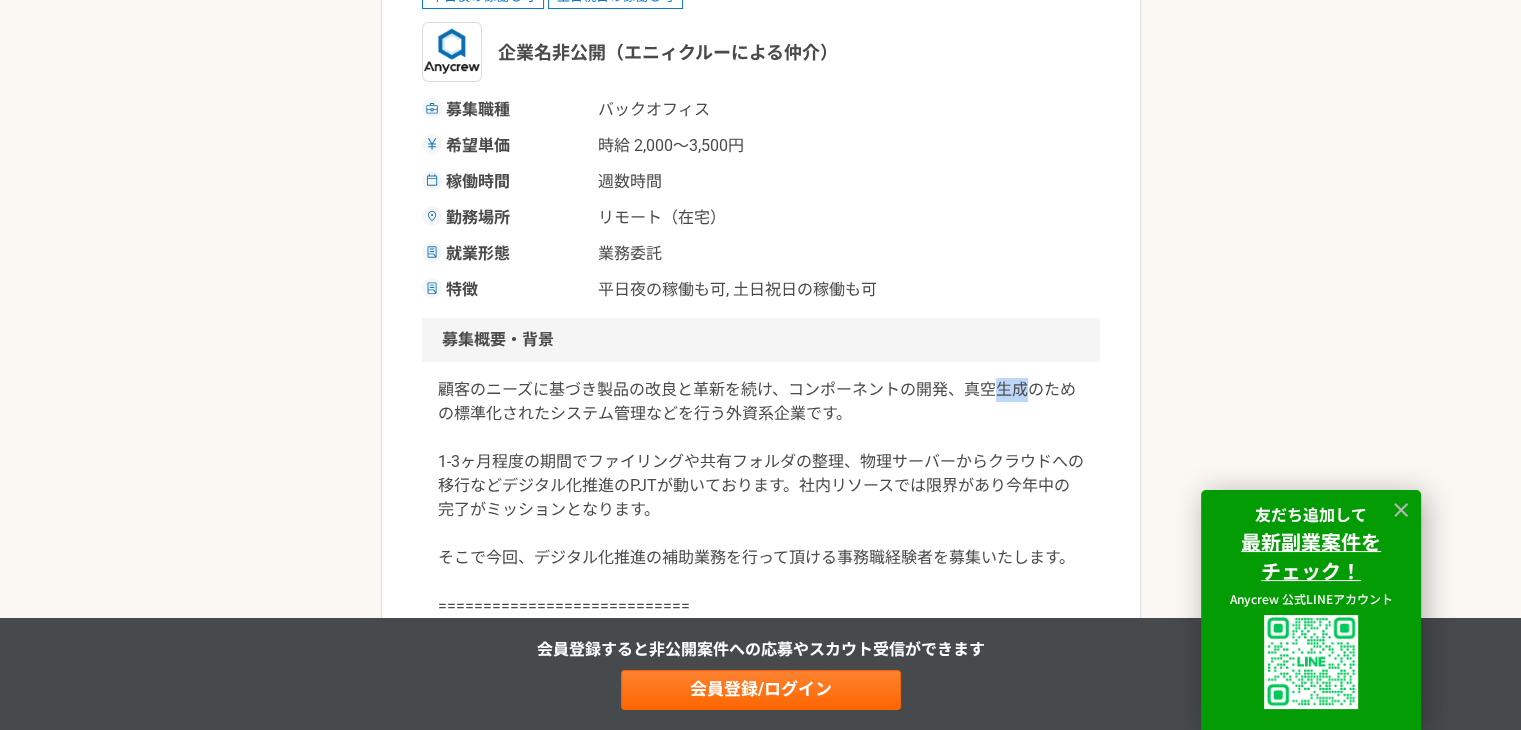click on "顧客のニーズに基づき製品の改良と革新を続け、コンポーネントの開発、真空生成のための標準化されたシステム管理などを行う外資系企業です。
1-3ヶ月程度の期間でファイリングや共有フォルダの整理、物理サーバーからクラウドへの移行などデジタル化推進のPJTが動いております。社内リソースでは限界があり今年中の完了がミッションとなります。
そこで今回、デジタル化推進の補助業務を行って頂ける事務職経験者を募集いたします。
============================
■ご応募にあたり■（必須）
必須要件について、具体的なご経験を補足コメントでご提示ください。
※補足コメントが無い場合やプロフィール詳細が不明な場合を含め、全ての方にご返信ができない場合があります。" at bounding box center [761, 558] 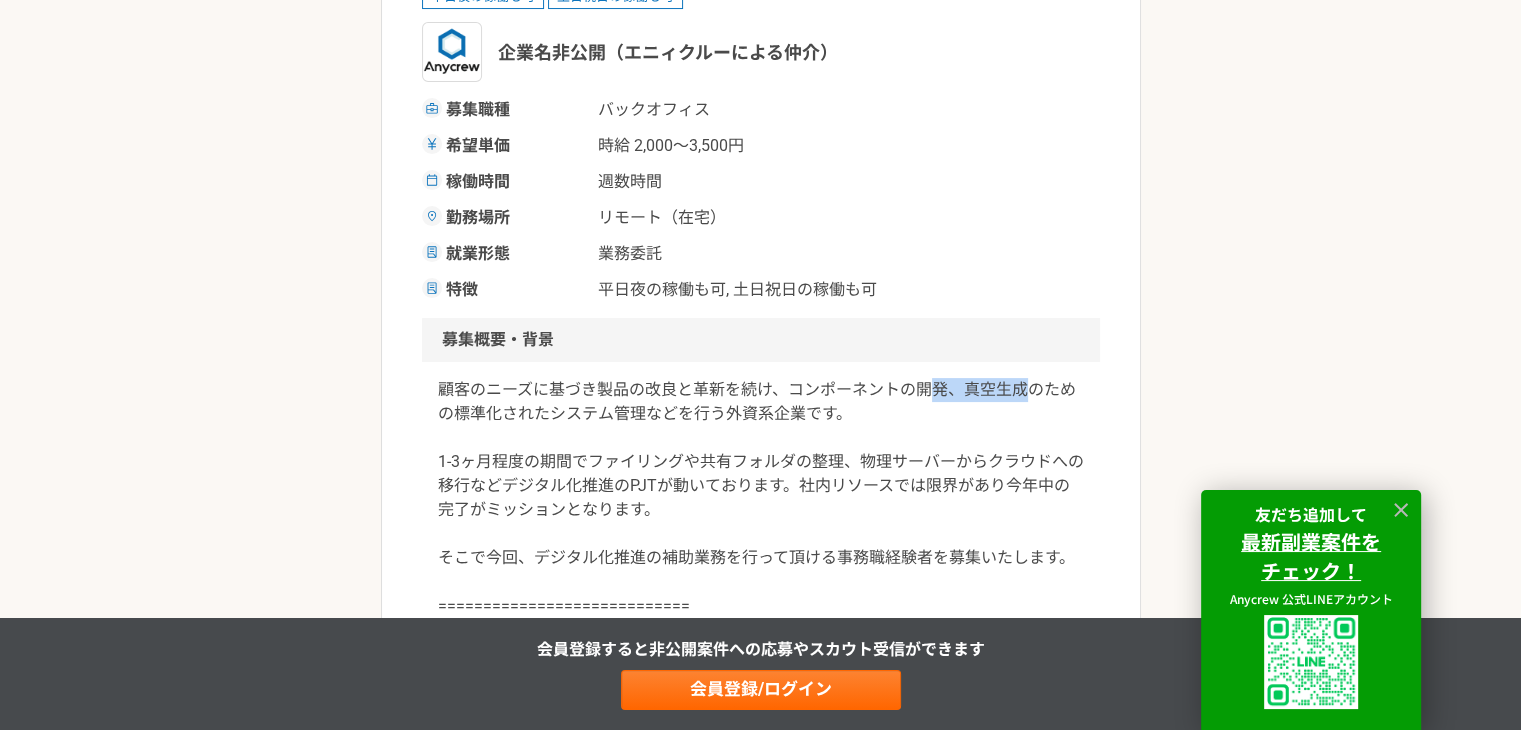 drag, startPoint x: 932, startPoint y: 381, endPoint x: 1117, endPoint y: 372, distance: 185.2188 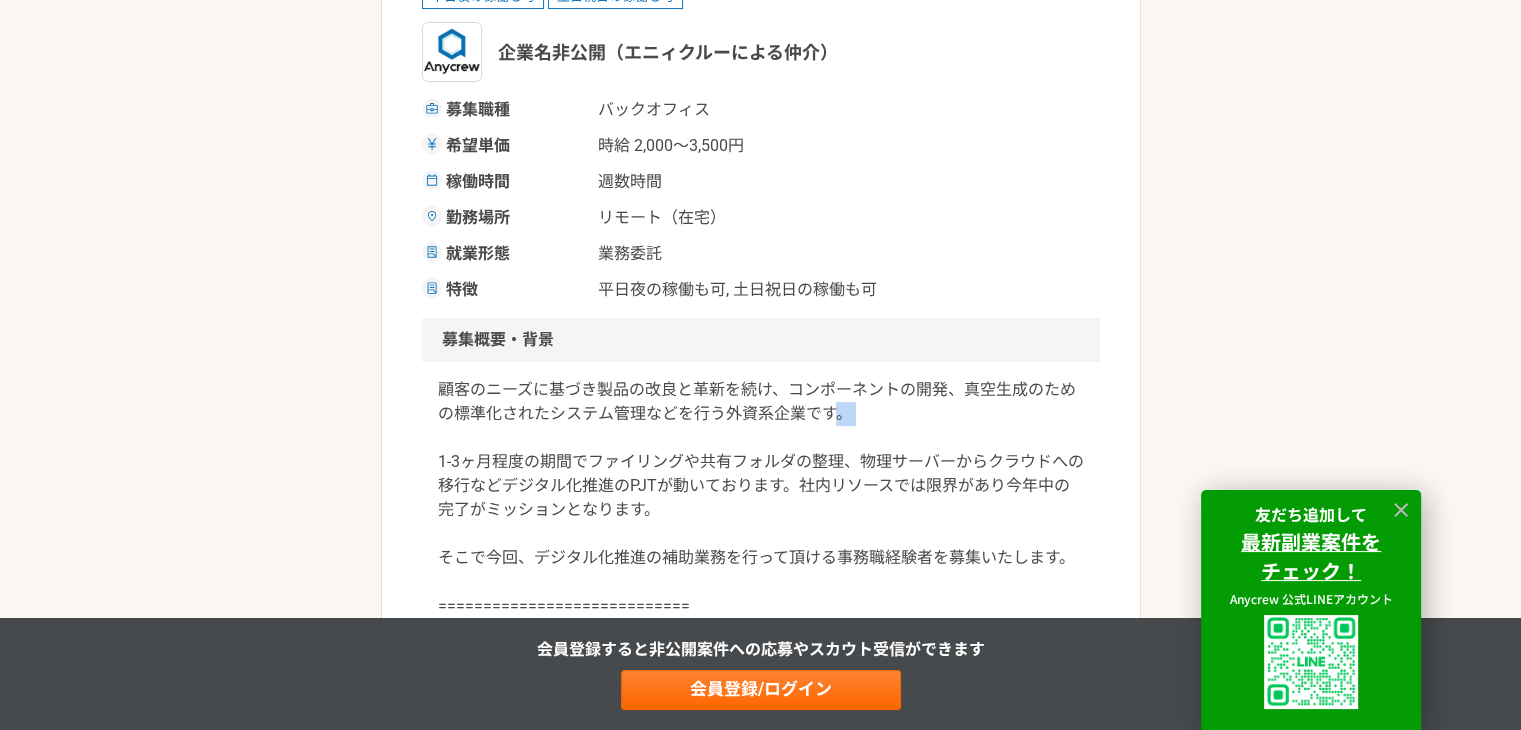 drag, startPoint x: 768, startPoint y: 439, endPoint x: 680, endPoint y: 425, distance: 89.106674 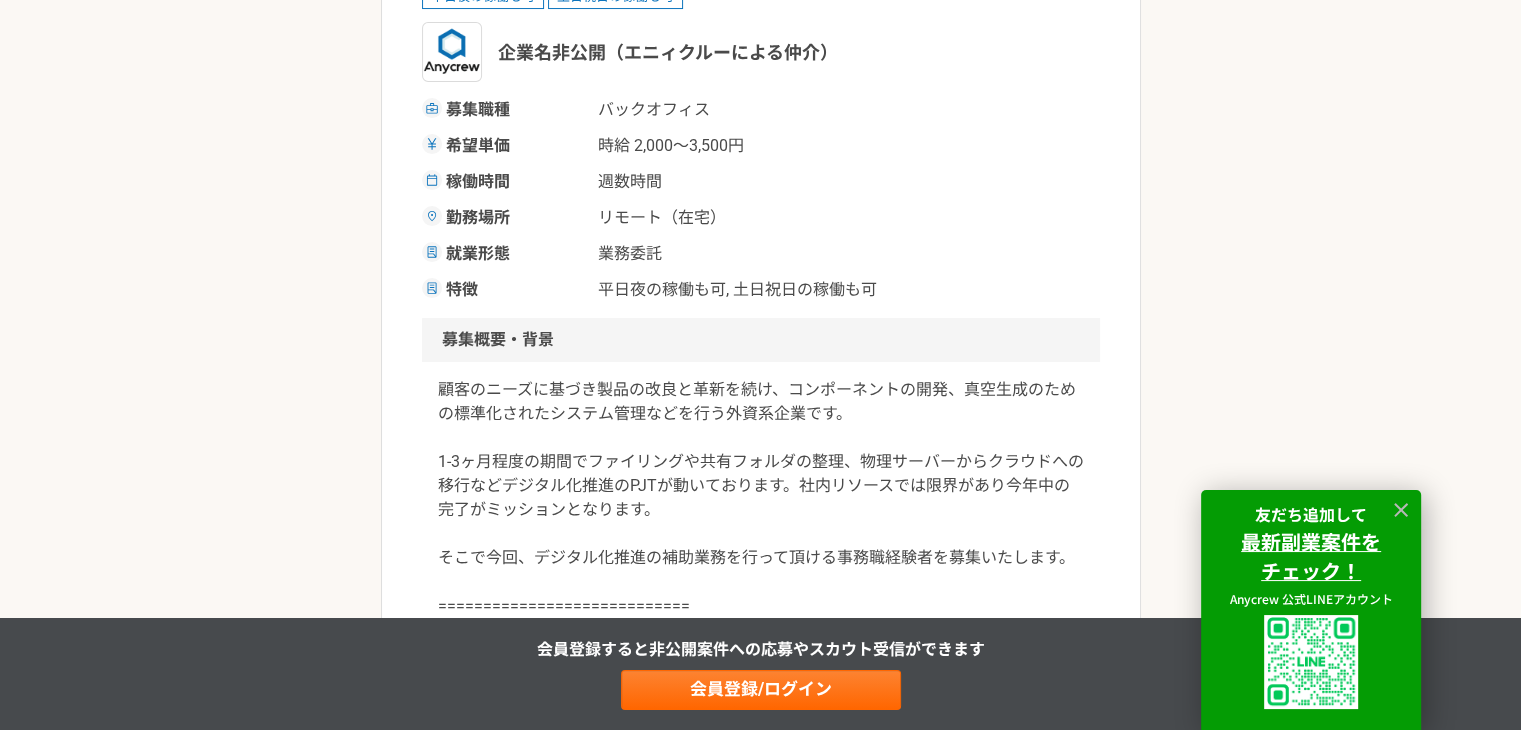 drag, startPoint x: 380, startPoint y: 424, endPoint x: 727, endPoint y: 383, distance: 349.4138 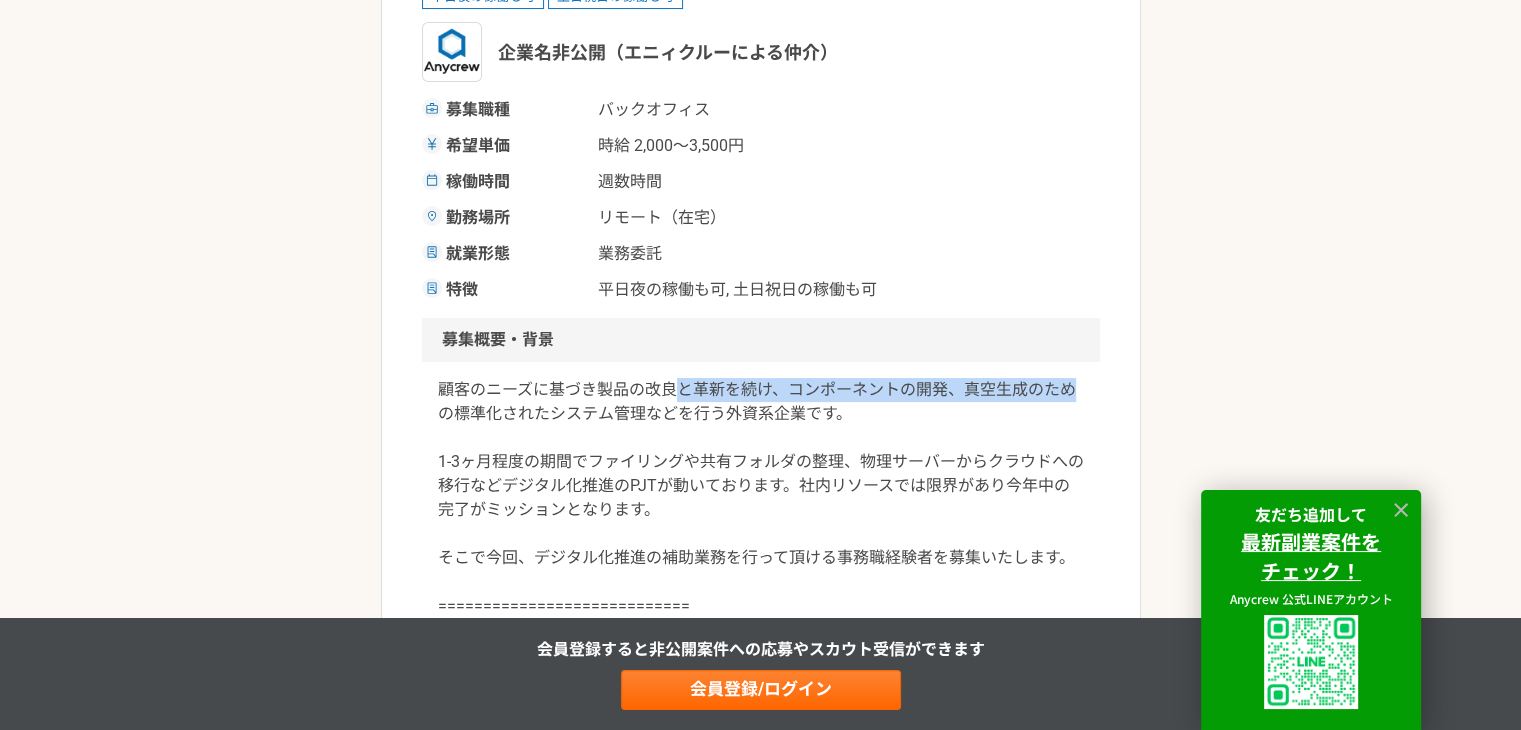 click on "顧客のニーズに基づき製品の改良と革新を続け、コンポーネントの開発、真空生成のための標準化されたシステム管理などを行う外資系企業です。
1-3ヶ月程度の期間でファイリングや共有フォルダの整理、物理サーバーからクラウドへの移行などデジタル化推進のPJTが動いております。社内リソースでは限界があり今年中の完了がミッションとなります。
そこで今回、デジタル化推進の補助業務を行って頂ける事務職経験者を募集いたします。
============================
■ご応募にあたり■（必須）
必須要件について、具体的なご経験を補足コメントでご提示ください。
※補足コメントが無い場合やプロフィール詳細が不明な場合を含め、全ての方にご返信ができない場合があります。" at bounding box center [761, 546] 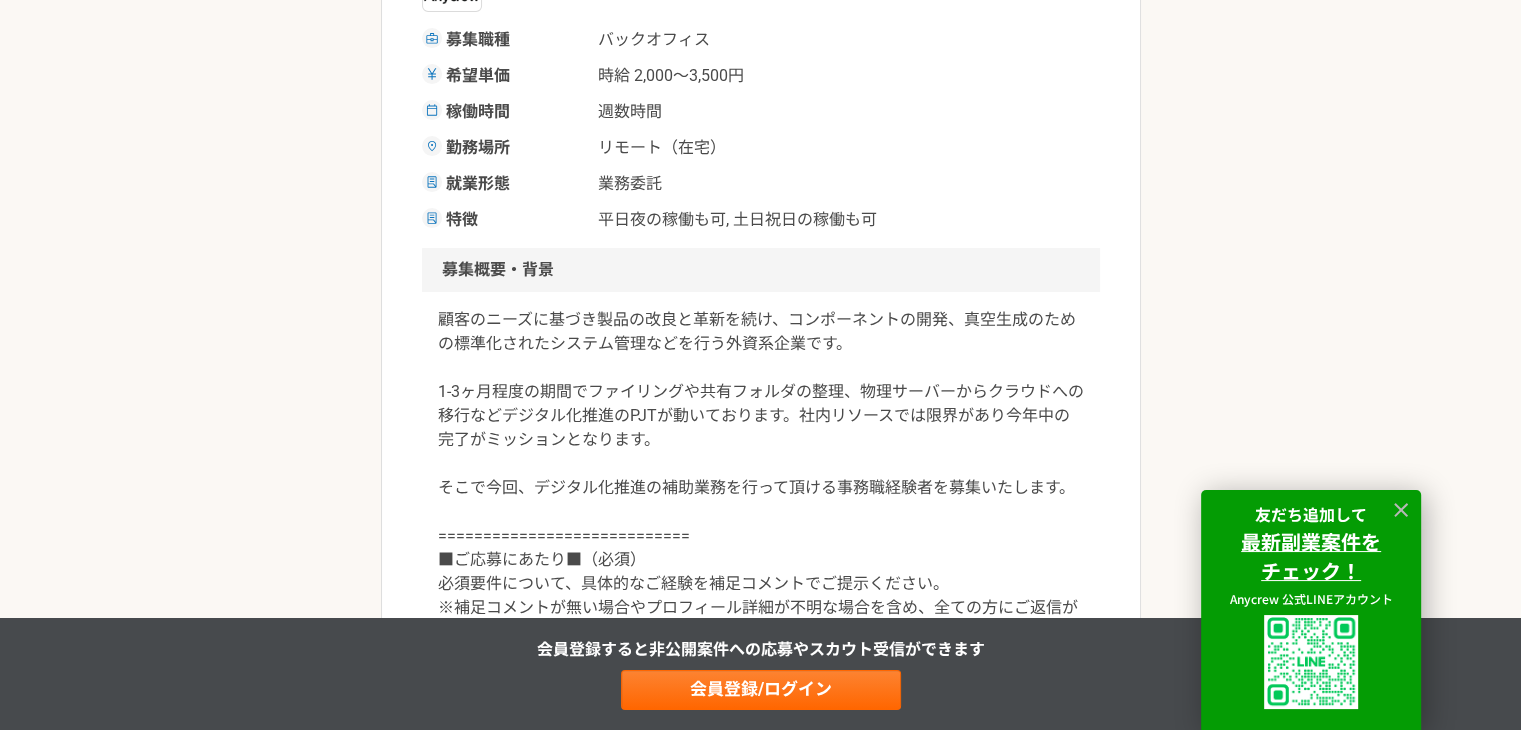 scroll, scrollTop: 400, scrollLeft: 0, axis: vertical 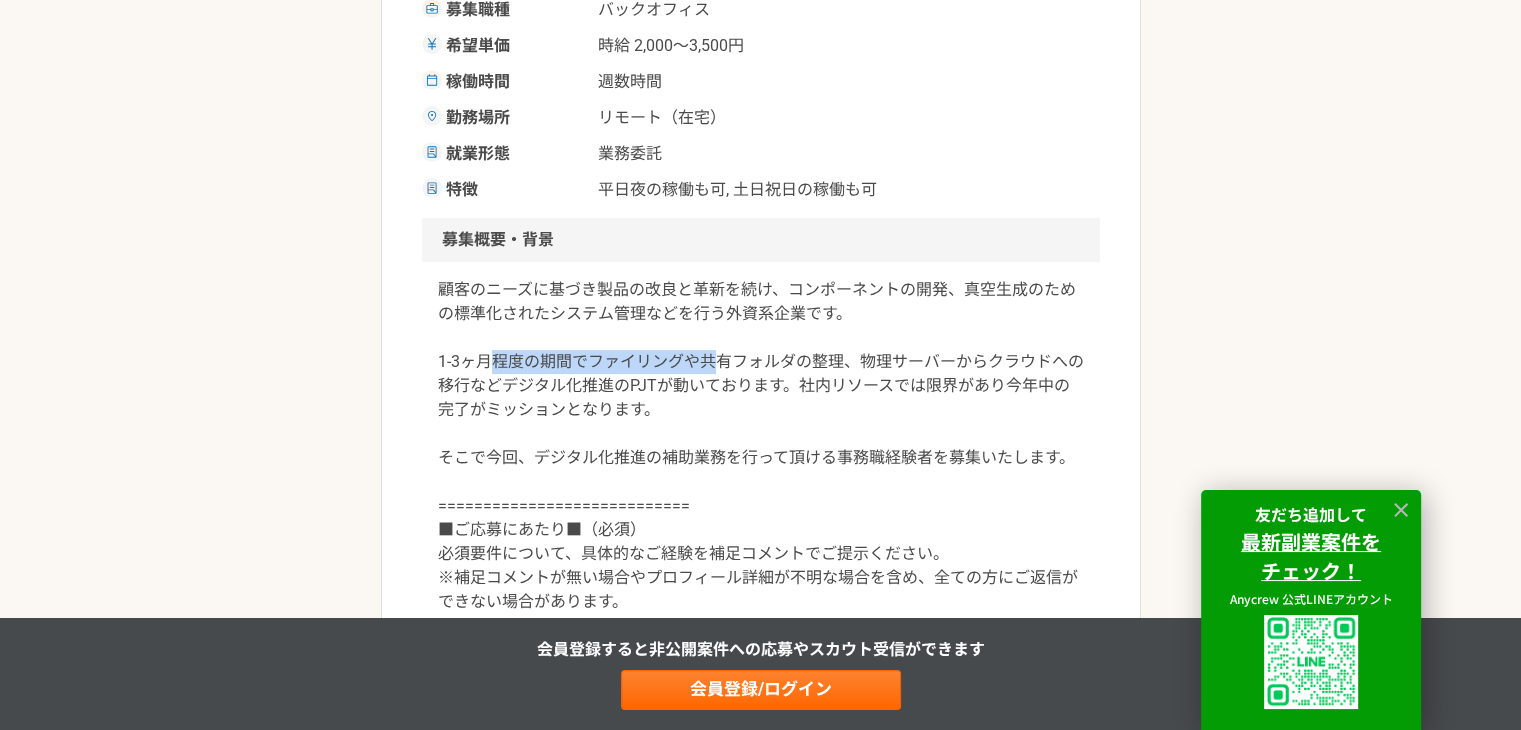 drag, startPoint x: 489, startPoint y: 371, endPoint x: 812, endPoint y: 347, distance: 323.8904 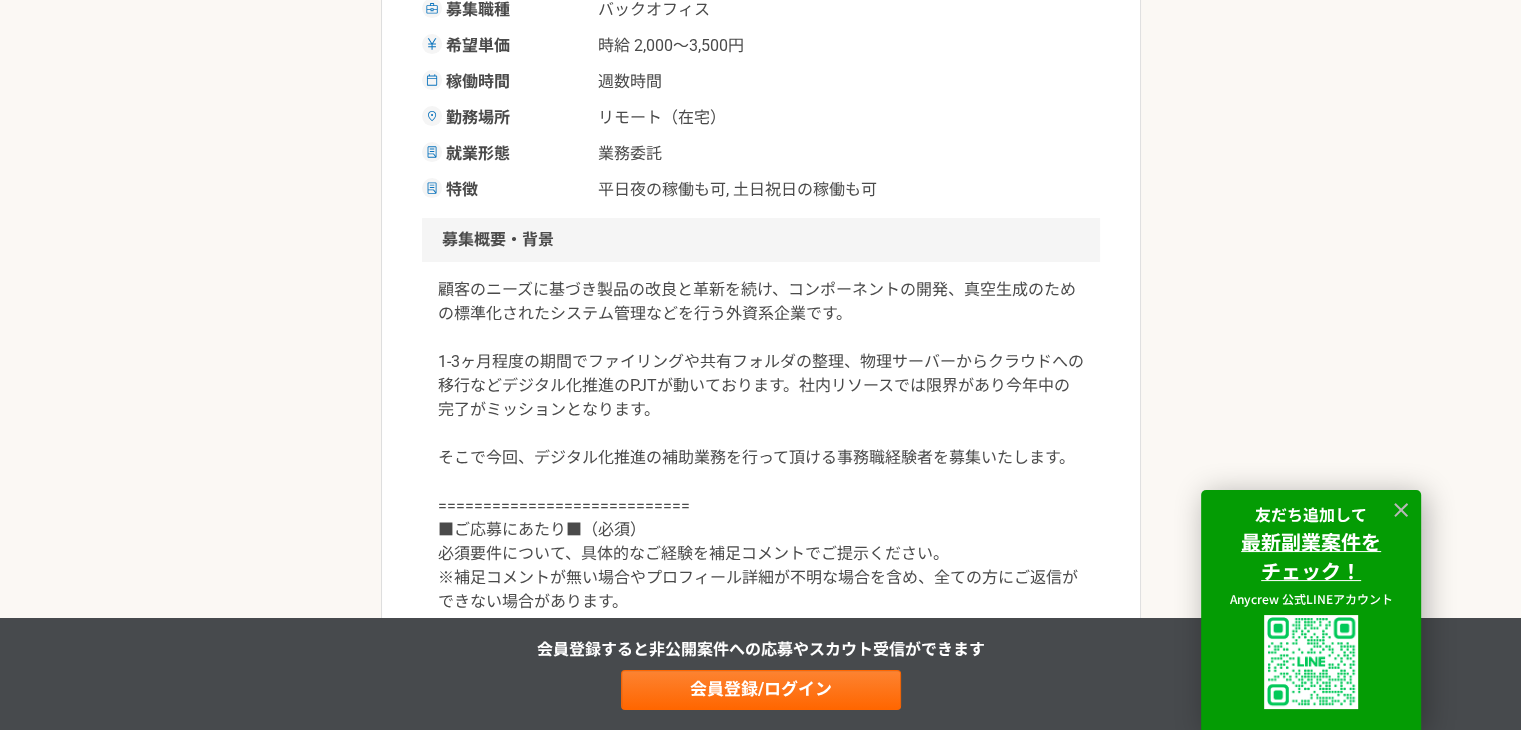 click on "顧客のニーズに基づき製品の改良と革新を続け、コンポーネントの開発、真空生成のための標準化されたシステム管理などを行う外資系企業です。
1-3ヶ月程度の期間でファイリングや共有フォルダの整理、物理サーバーからクラウドへの移行などデジタル化推進のPJTが動いております。社内リソースでは限界があり今年中の完了がミッションとなります。
そこで今回、デジタル化推進の補助業務を行って頂ける事務職経験者を募集いたします。
============================
■ご応募にあたり■（必須）
必須要件について、具体的なご経験を補足コメントでご提示ください。
※補足コメントが無い場合やプロフィール詳細が不明な場合を含め、全ての方にご返信ができない場合があります。" at bounding box center (761, 446) 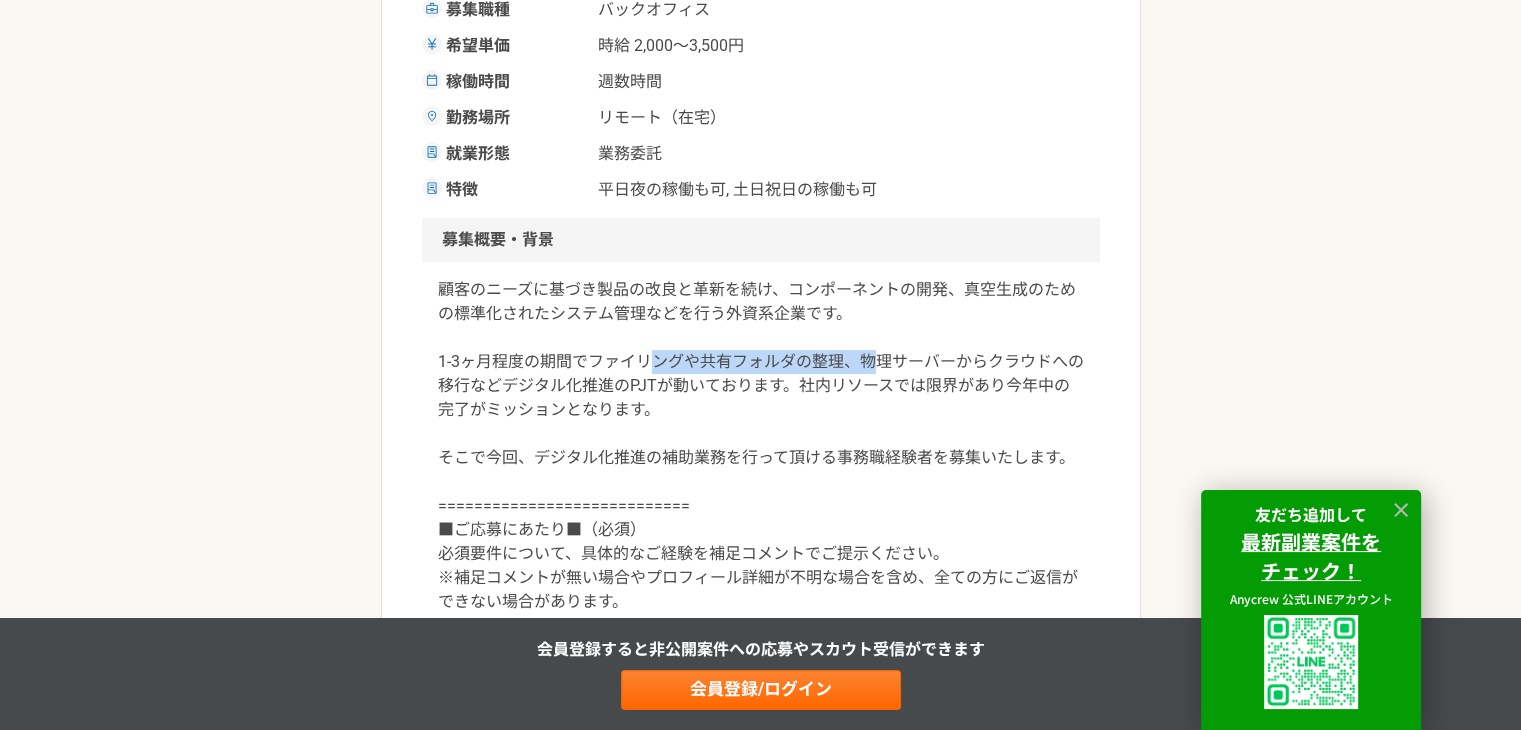 drag, startPoint x: 644, startPoint y: 369, endPoint x: 956, endPoint y: 351, distance: 312.5188 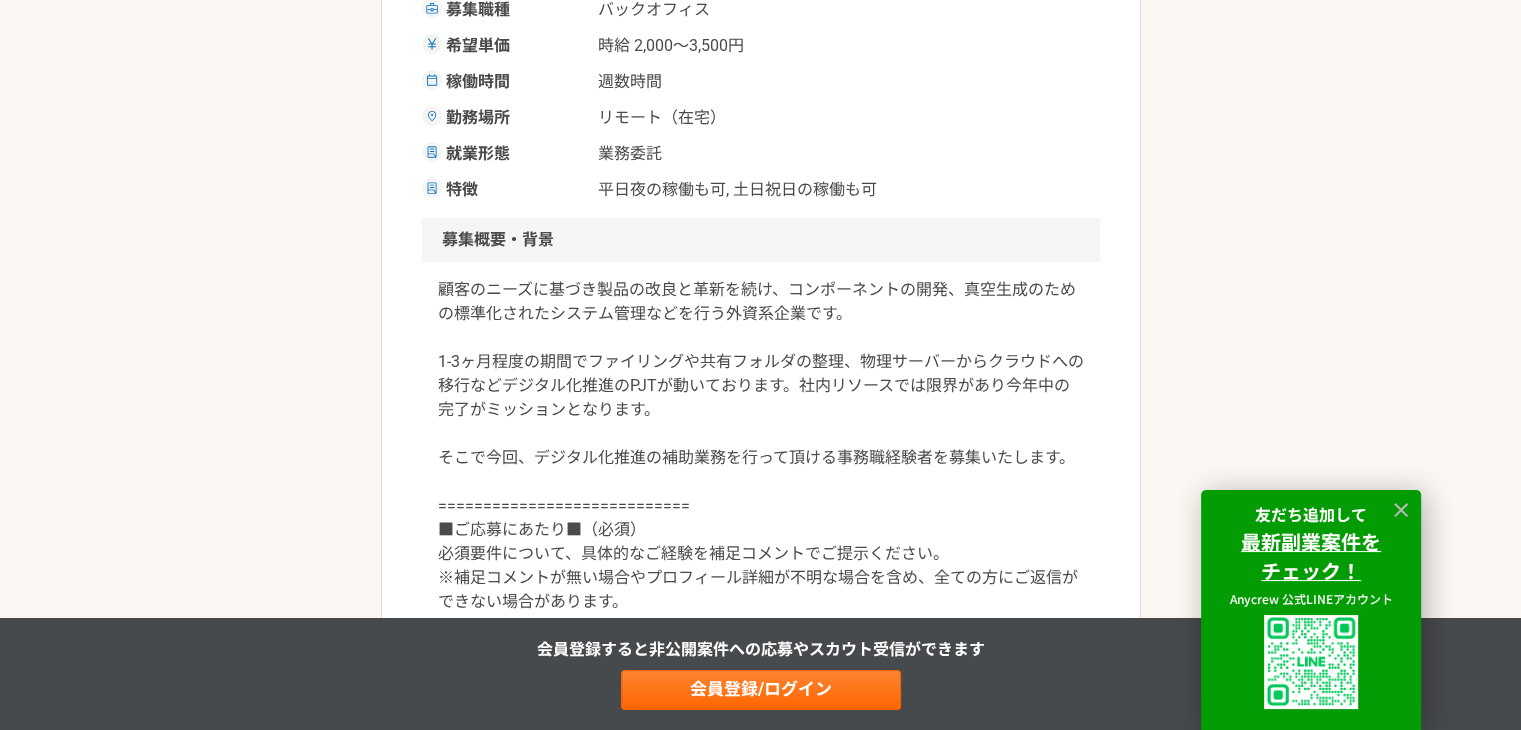 click on "顧客のニーズに基づき製品の改良と革新を続け、コンポーネントの開発、真空生成のための標準化されたシステム管理などを行う外資系企業です。
1-3ヶ月程度の期間でファイリングや共有フォルダの整理、物理サーバーからクラウドへの移行などデジタル化推進のPJTが動いております。社内リソースでは限界があり今年中の完了がミッションとなります。
そこで今回、デジタル化推進の補助業務を行って頂ける事務職経験者を募集いたします。
============================
■ご応募にあたり■（必須）
必須要件について、具体的なご経験を補足コメントでご提示ください。
※補足コメントが無い場合やプロフィール詳細が不明な場合を含め、全ての方にご返信ができない場合があります。" at bounding box center (761, 446) 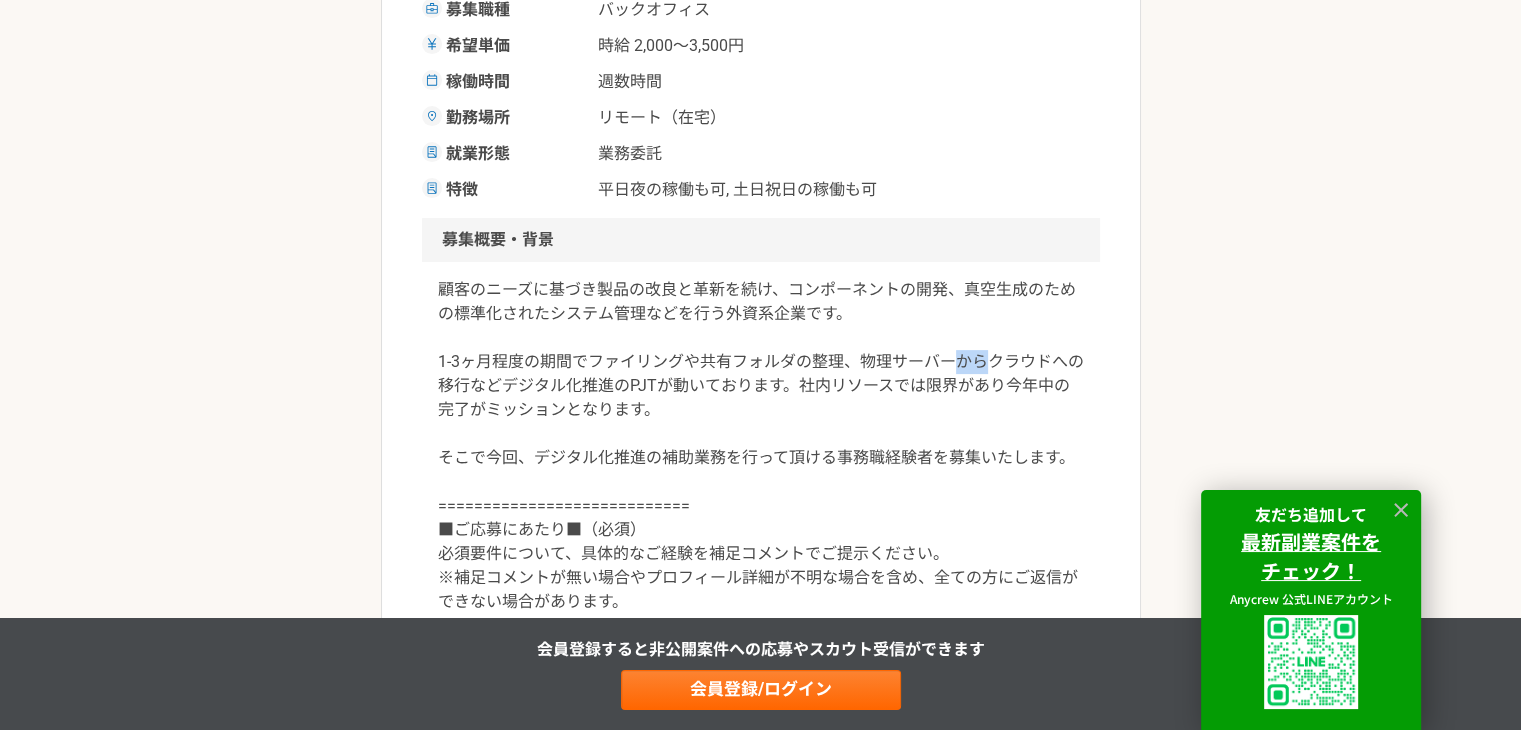 drag, startPoint x: 956, startPoint y: 351, endPoint x: 866, endPoint y: 353, distance: 90.02222 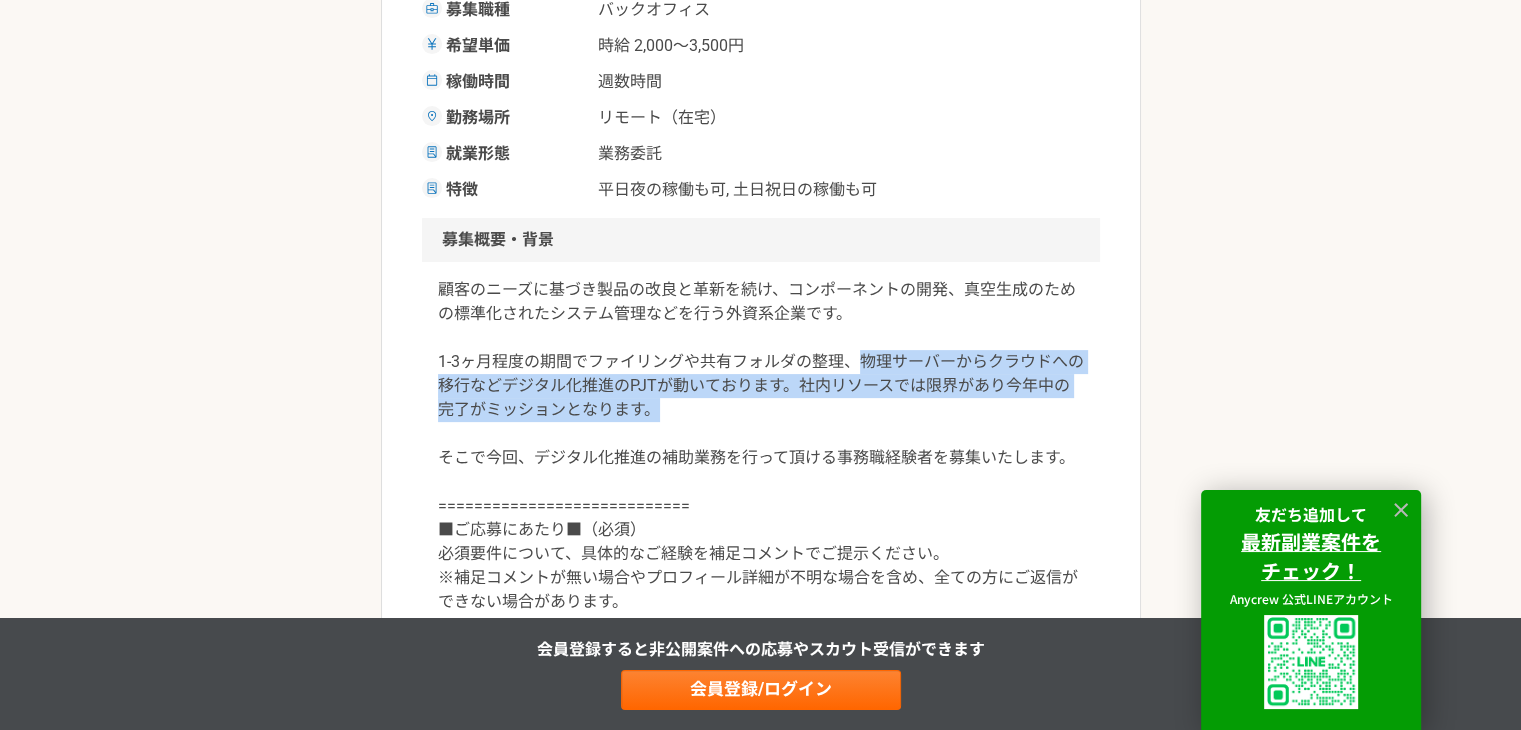 drag, startPoint x: 857, startPoint y: 354, endPoint x: 928, endPoint y: 365, distance: 71.84706 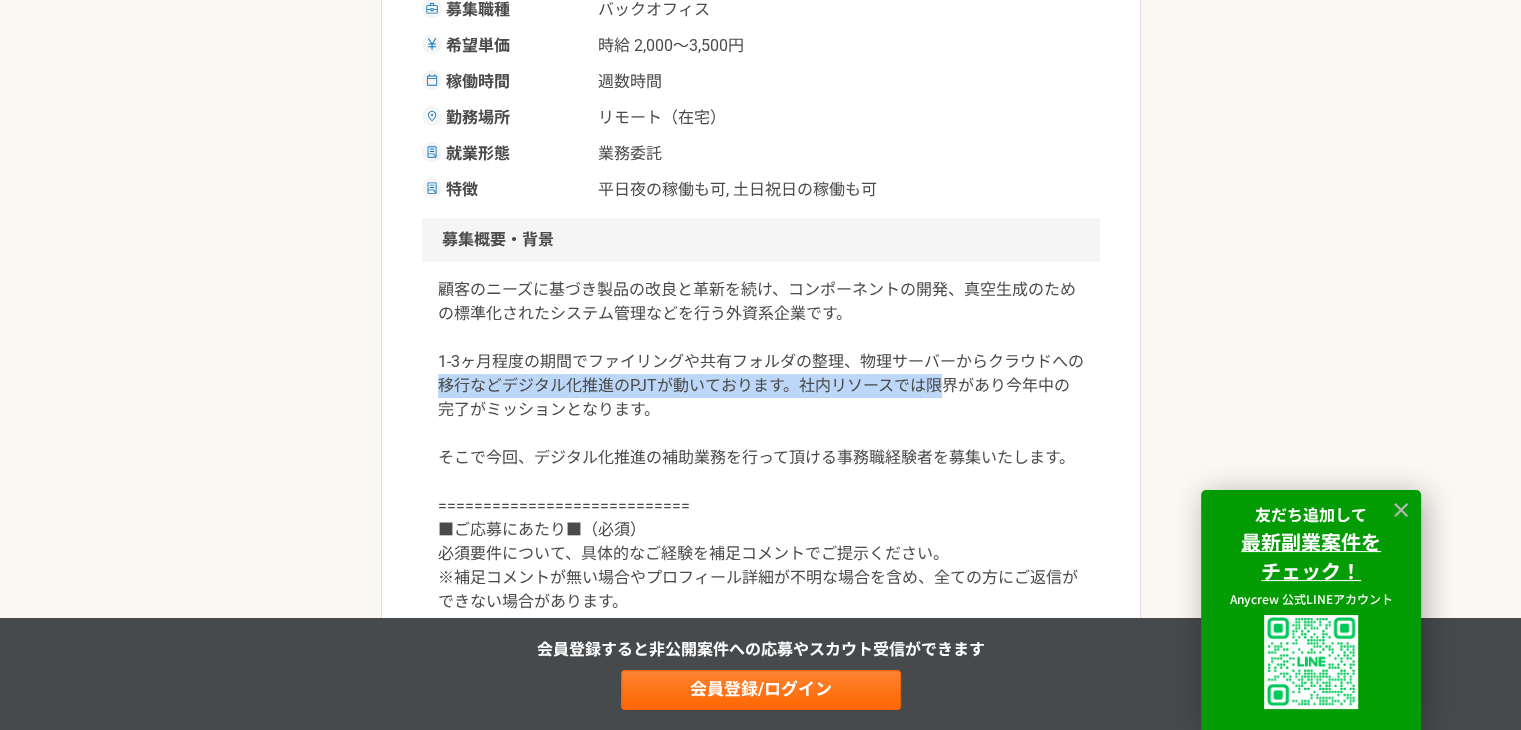 drag, startPoint x: 436, startPoint y: 394, endPoint x: 948, endPoint y: 381, distance: 512.16504 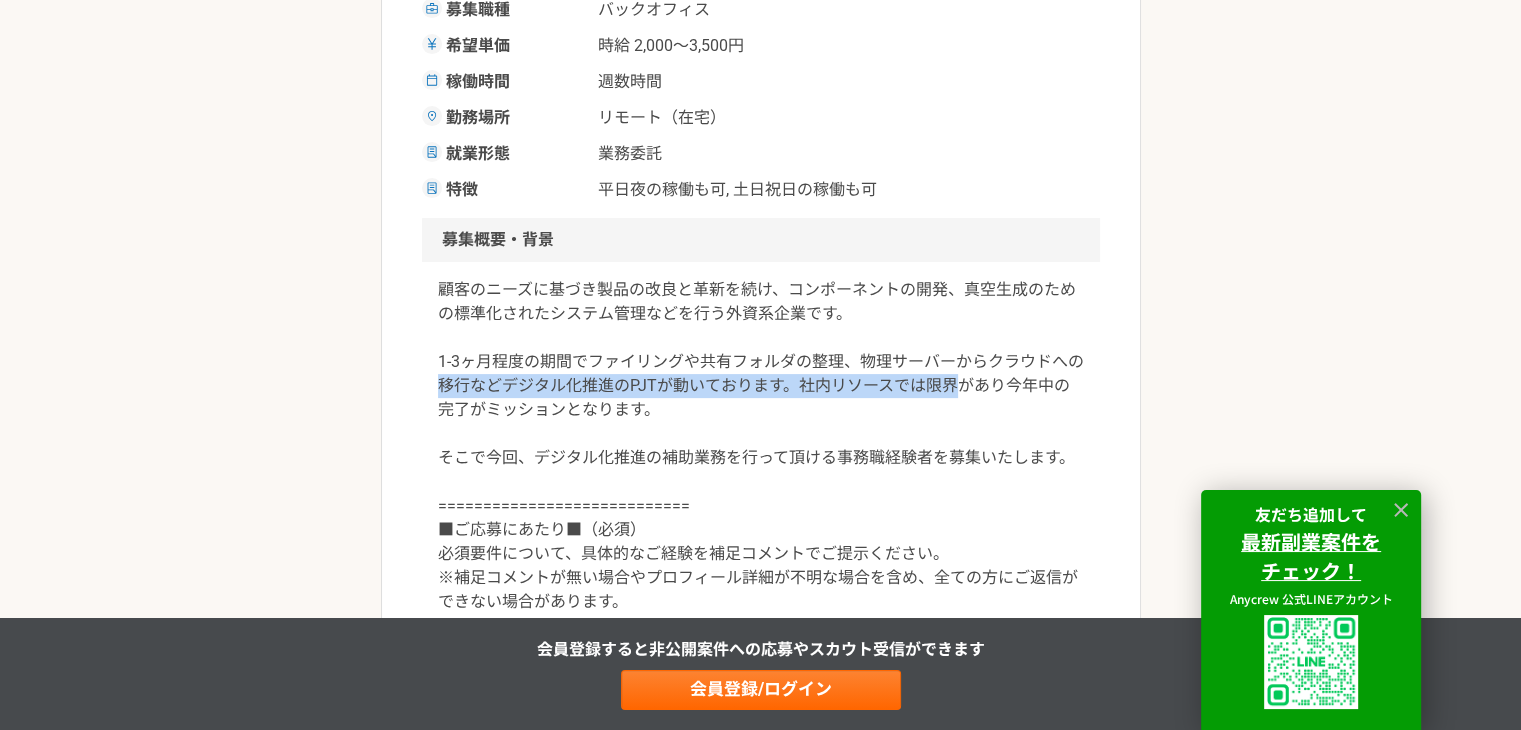 click on "顧客のニーズに基づき製品の改良と革新を続け、コンポーネントの開発、真空生成のための標準化されたシステム管理などを行う外資系企業です。
1-3ヶ月程度の期間でファイリングや共有フォルダの整理、物理サーバーからクラウドへの移行などデジタル化推進のPJTが動いております。社内リソースでは限界があり今年中の完了がミッションとなります。
そこで今回、デジタル化推進の補助業務を行って頂ける事務職経験者を募集いたします。
============================
■ご応募にあたり■（必須）
必須要件について、具体的なご経験を補足コメントでご提示ください。
※補足コメントが無い場合やプロフィール詳細が不明な場合を含め、全ての方にご返信ができない場合があります。" at bounding box center (761, 446) 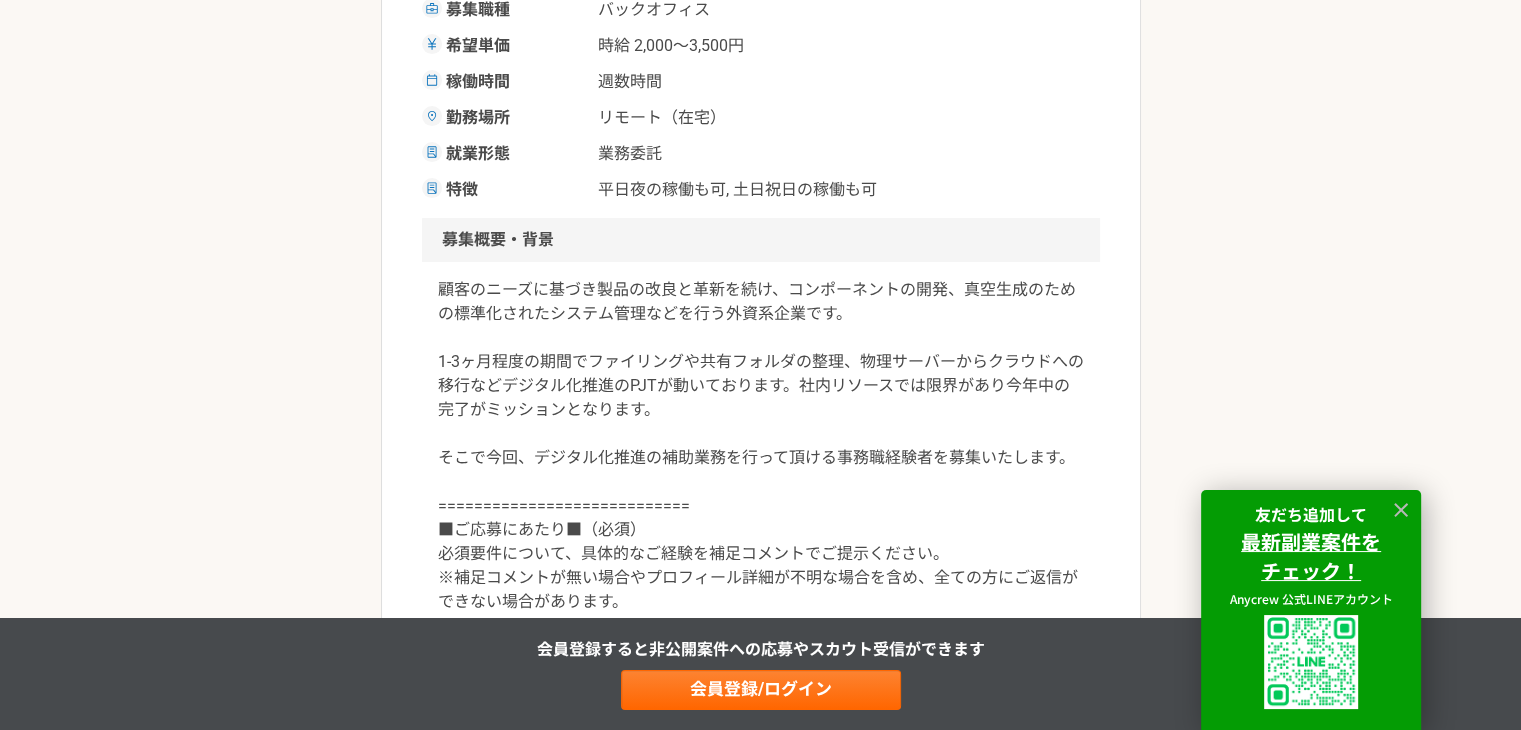 scroll, scrollTop: 600, scrollLeft: 0, axis: vertical 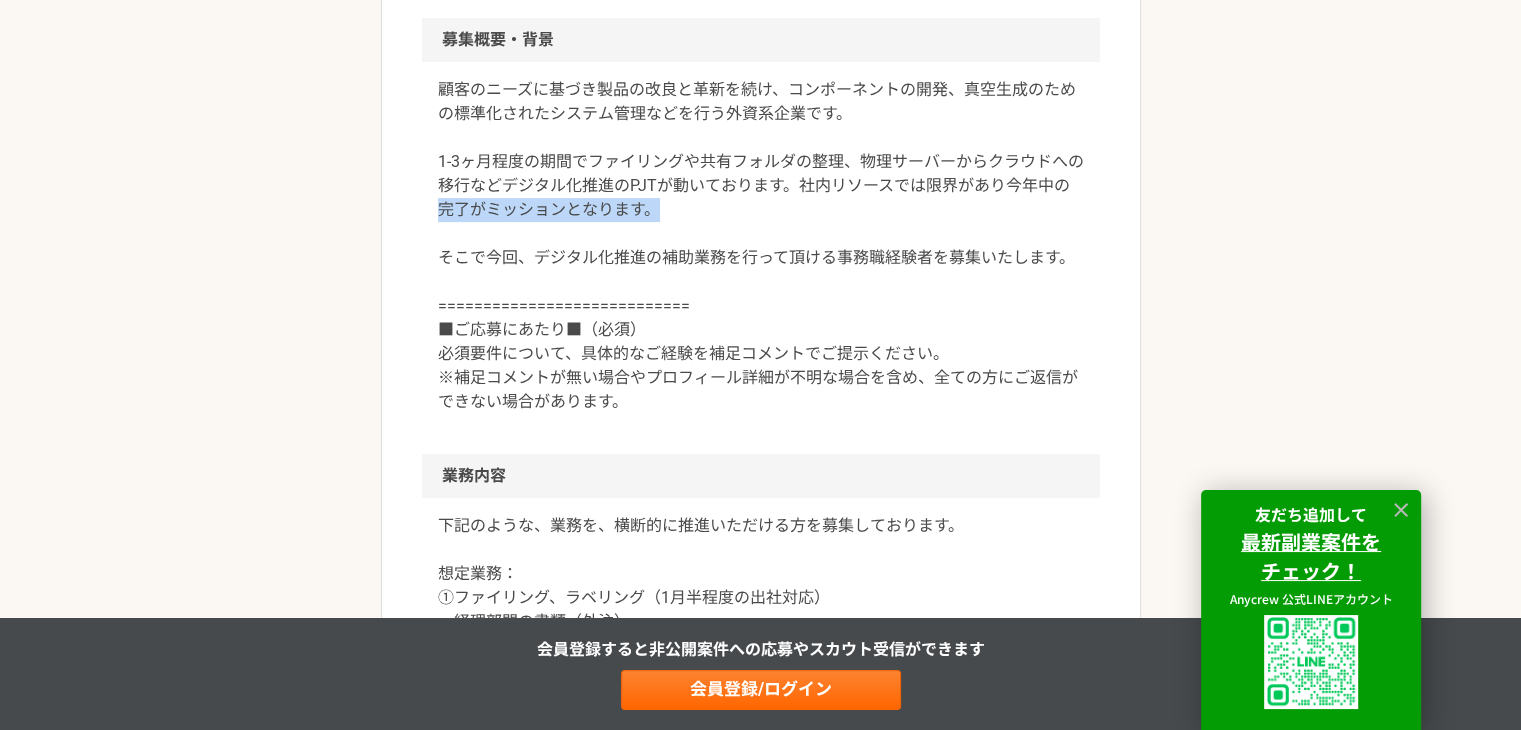 drag, startPoint x: 439, startPoint y: 213, endPoint x: 799, endPoint y: 203, distance: 360.13885 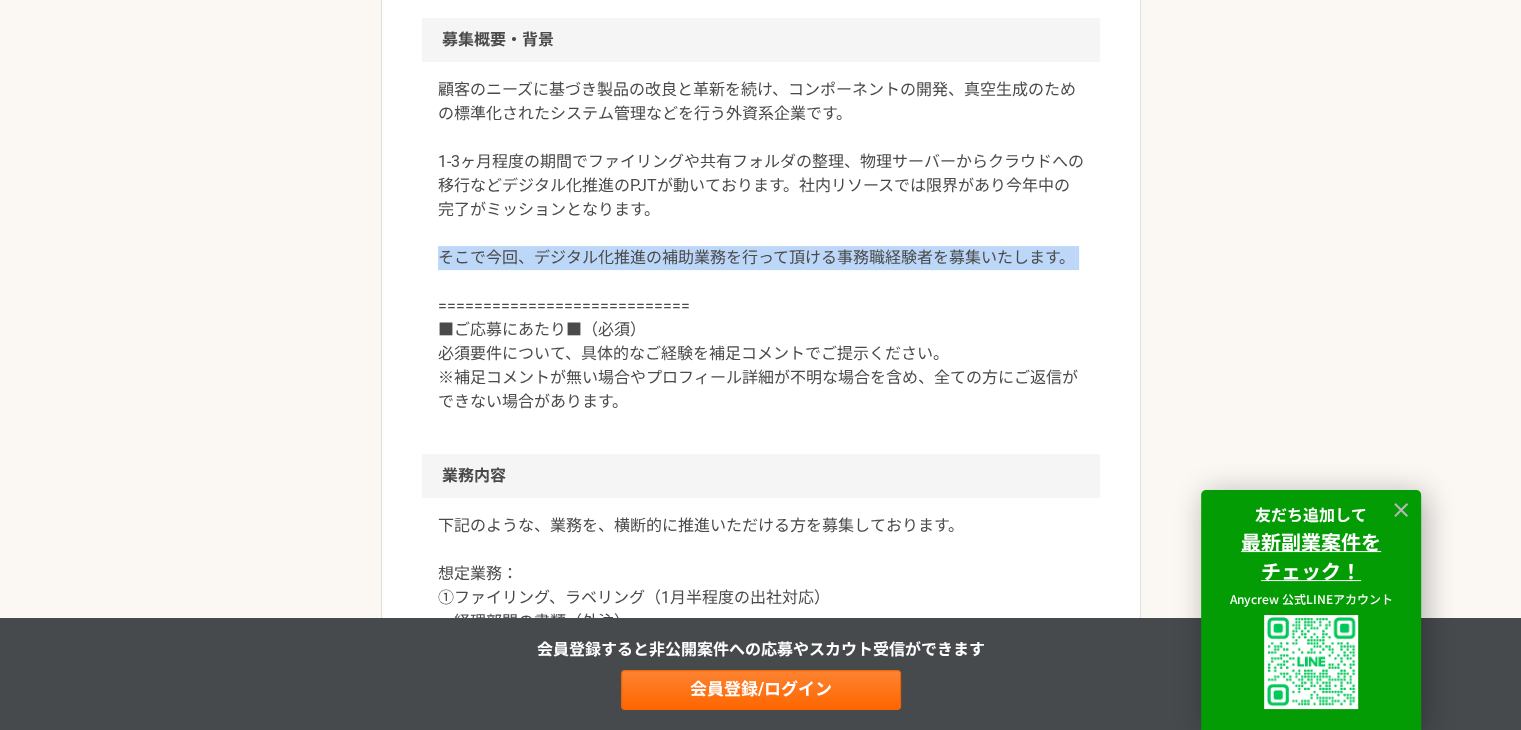 drag, startPoint x: 456, startPoint y: 272, endPoint x: 992, endPoint y: 286, distance: 536.1828 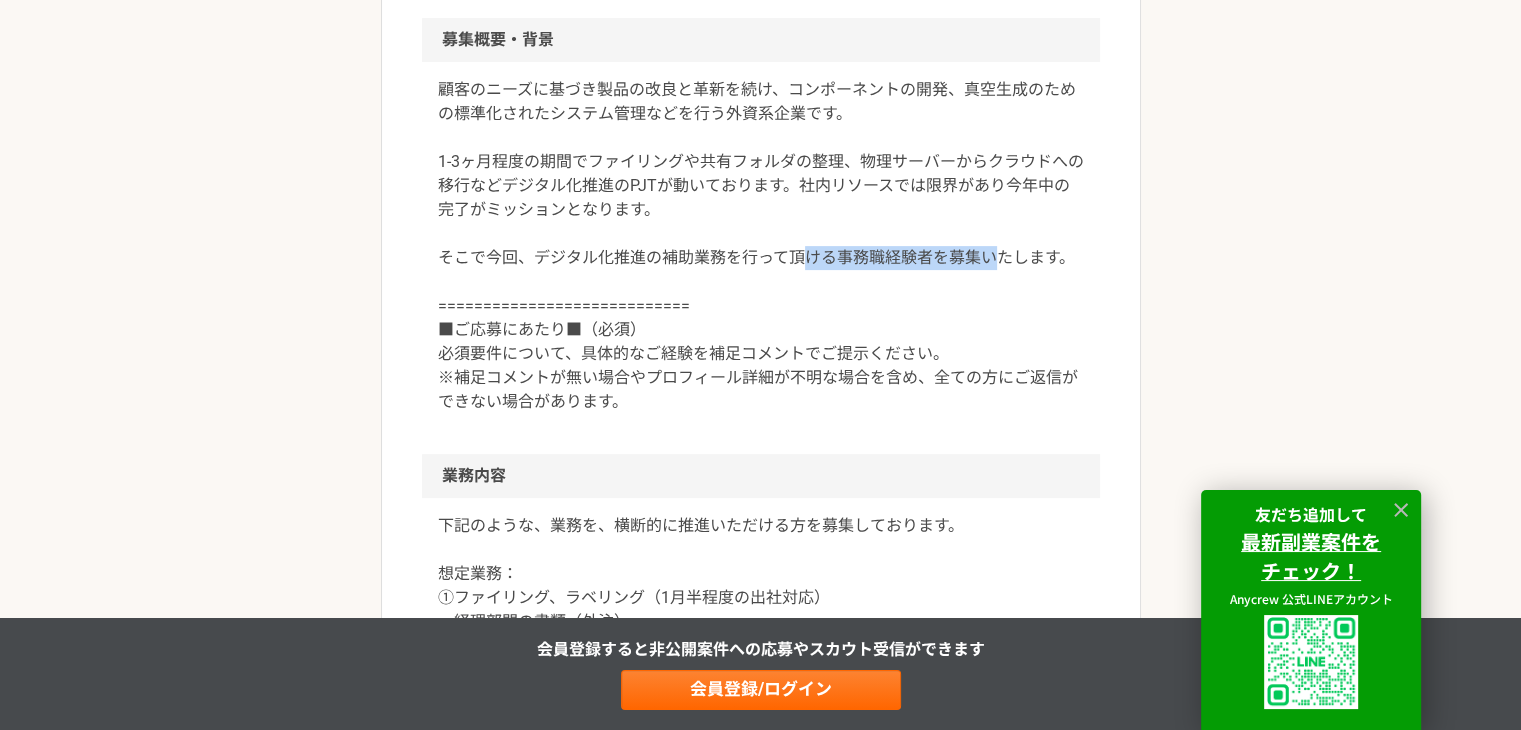 drag, startPoint x: 812, startPoint y: 261, endPoint x: 1031, endPoint y: 256, distance: 219.05707 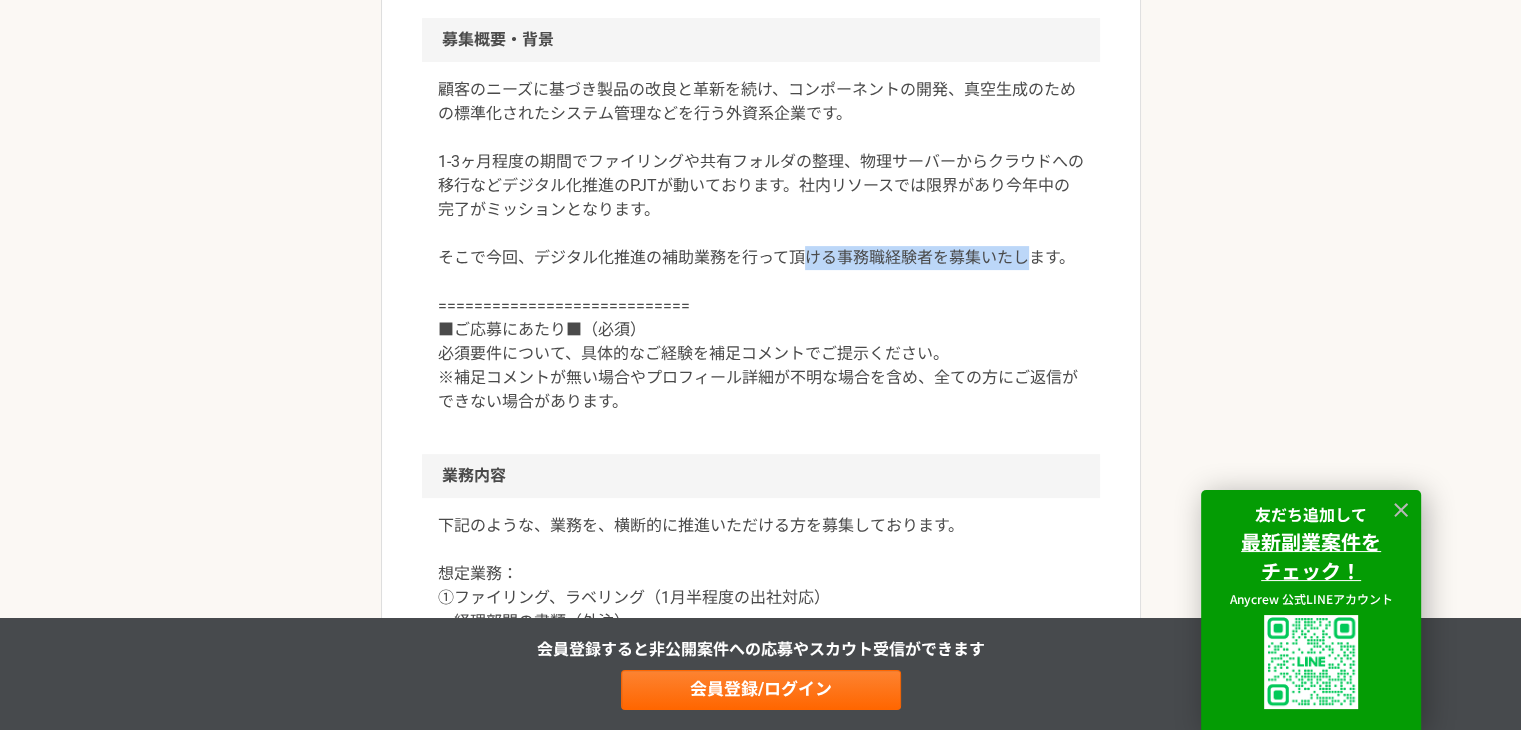 click on "顧客のニーズに基づき製品の改良と革新を続け、コンポーネントの開発、真空生成のための標準化されたシステム管理などを行う外資系企業です。
1-3ヶ月程度の期間でファイリングや共有フォルダの整理、物理サーバーからクラウドへの移行などデジタル化推進のPJTが動いております。社内リソースでは限界があり今年中の完了がミッションとなります。
そこで今回、デジタル化推進の補助業務を行って頂ける事務職経験者を募集いたします。
============================
■ご応募にあたり■（必須）
必須要件について、具体的なご経験を補足コメントでご提示ください。
※補足コメントが無い場合やプロフィール詳細が不明な場合を含め、全ての方にご返信ができない場合があります。" at bounding box center (761, 246) 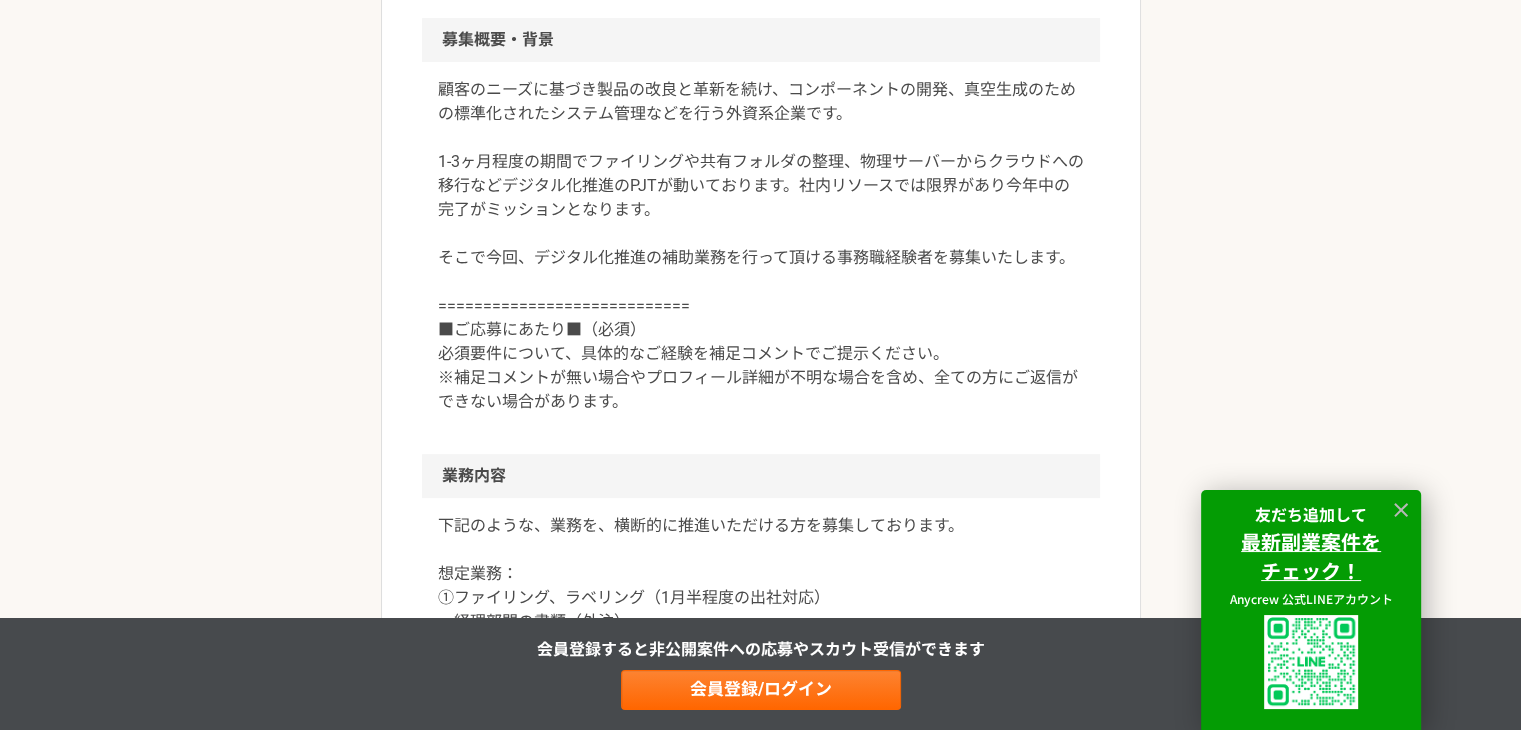 click on "顧客のニーズに基づき製品の改良と革新を続け、コンポーネントの開発、真空生成のための標準化されたシステム管理などを行う外資系企業です。
1-3ヶ月程度の期間でファイリングや共有フォルダの整理、物理サーバーからクラウドへの移行などデジタル化推進のPJTが動いております。社内リソースでは限界があり今年中の完了がミッションとなります。
そこで今回、デジタル化推進の補助業務を行って頂ける事務職経験者を募集いたします。
============================
■ご応募にあたり■（必須）
必須要件について、具体的なご経験を補足コメントでご提示ください。
※補足コメントが無い場合やプロフィール詳細が不明な場合を含め、全ての方にご返信ができない場合があります。" at bounding box center [761, 246] 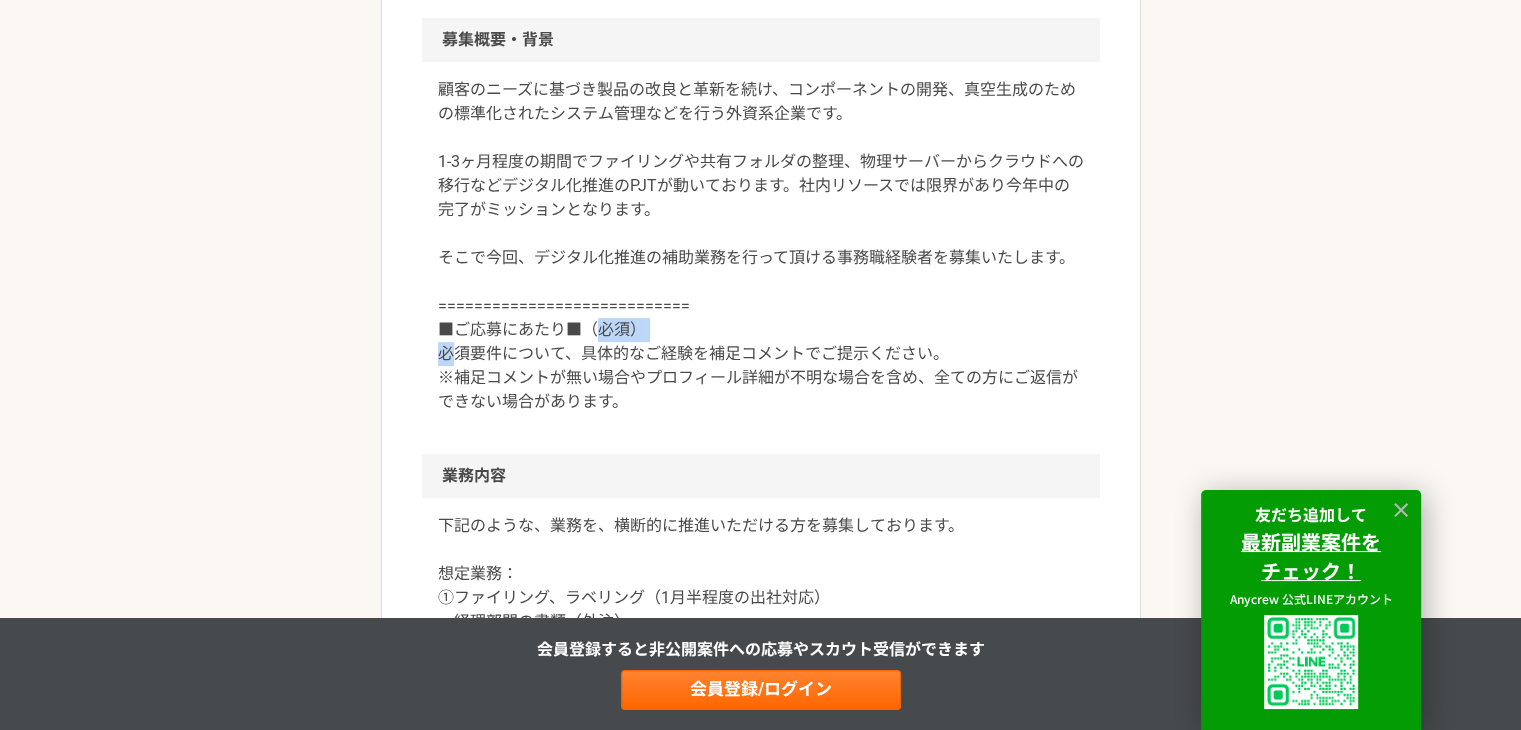 click on "顧客のニーズに基づき製品の改良と革新を続け、コンポーネントの開発、真空生成のための標準化されたシステム管理などを行う外資系企業です。
1-3ヶ月程度の期間でファイリングや共有フォルダの整理、物理サーバーからクラウドへの移行などデジタル化推進のPJTが動いております。社内リソースでは限界があり今年中の完了がミッションとなります。
そこで今回、デジタル化推進の補助業務を行って頂ける事務職経験者を募集いたします。
============================
■ご応募にあたり■（必須）
必須要件について、具体的なご経験を補足コメントでご提示ください。
※補足コメントが無い場合やプロフィール詳細が不明な場合を含め、全ての方にご返信ができない場合があります。" at bounding box center [761, 246] 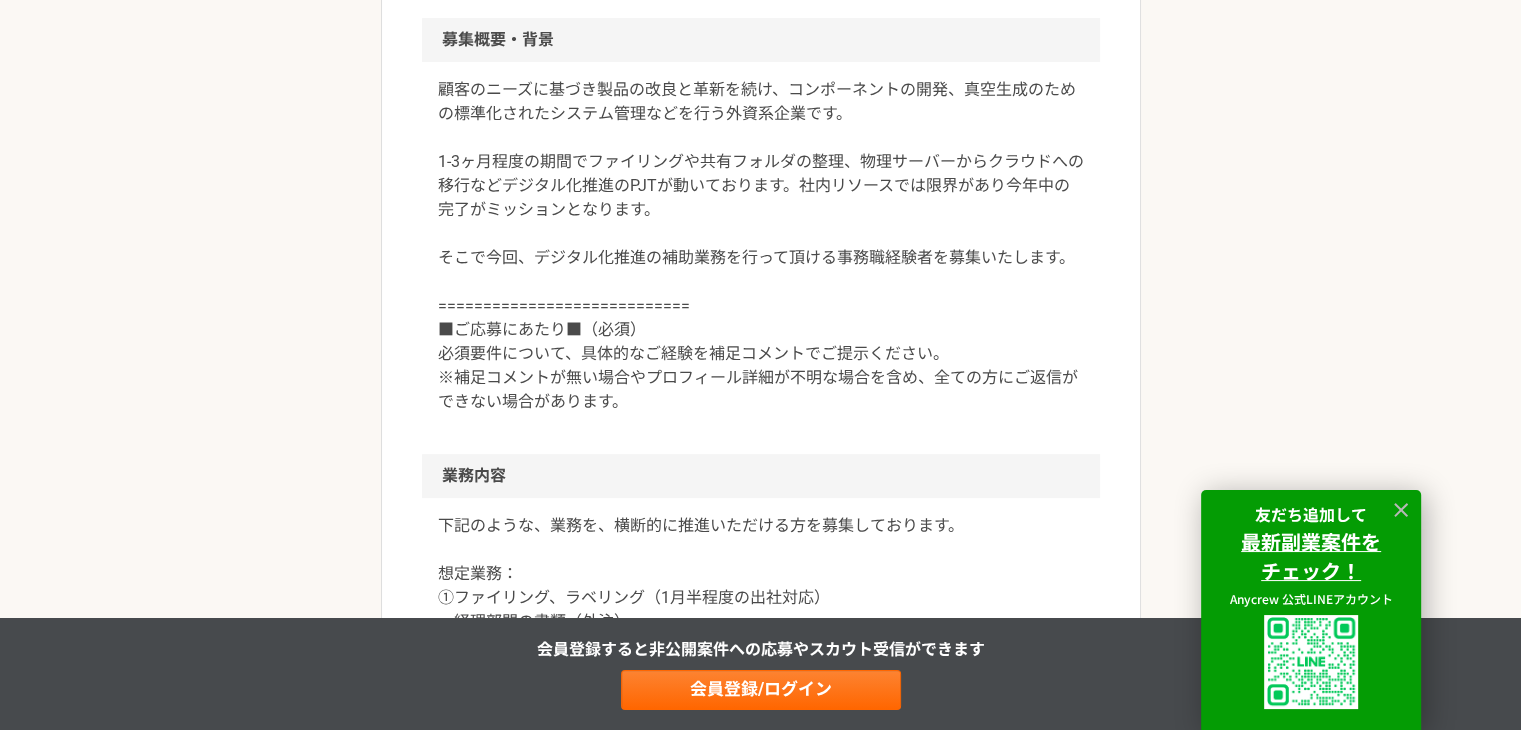 drag, startPoint x: 548, startPoint y: 342, endPoint x: 488, endPoint y: 333, distance: 60.671246 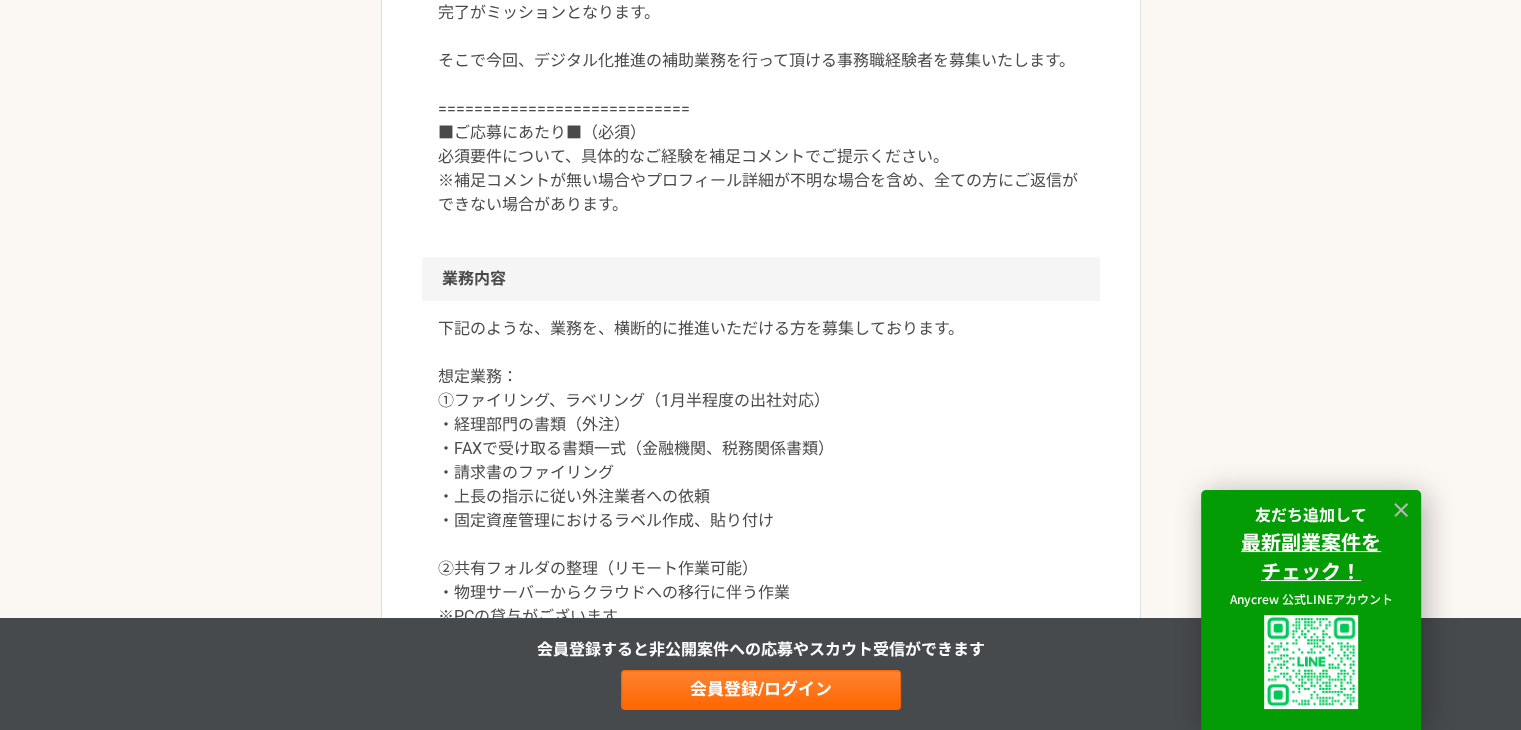 scroll, scrollTop: 900, scrollLeft: 0, axis: vertical 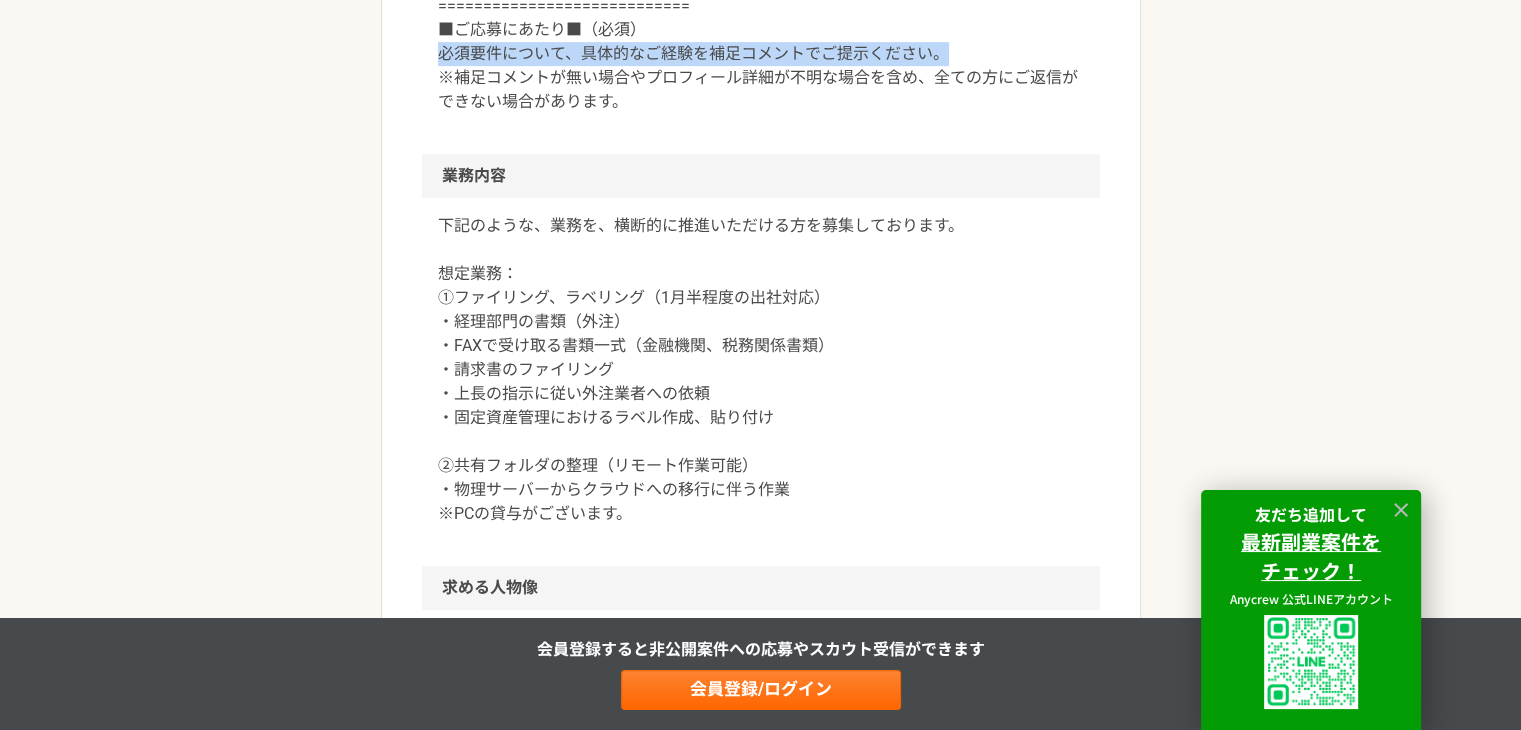 drag, startPoint x: 440, startPoint y: 51, endPoint x: 997, endPoint y: 55, distance: 557.01434 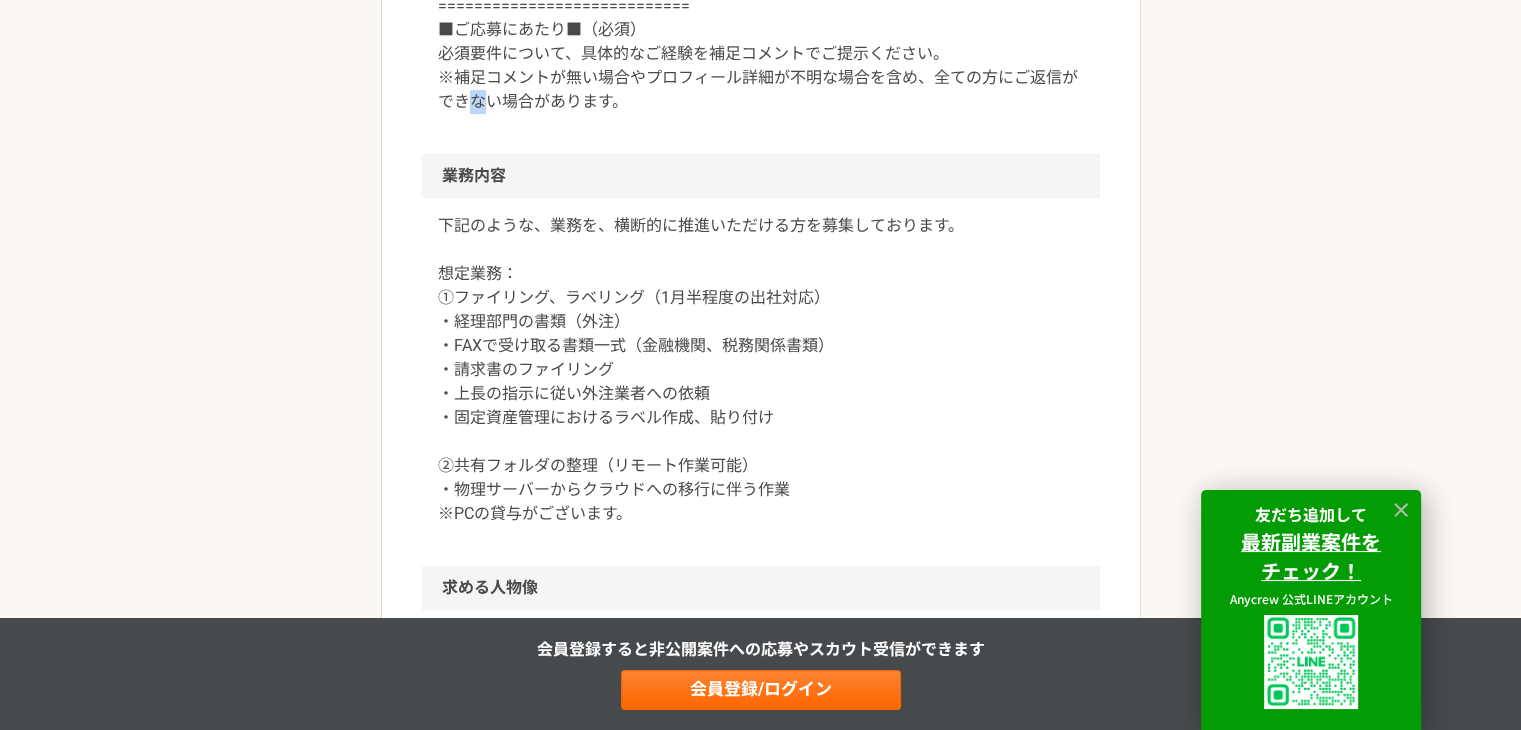 click on "顧客のニーズに基づき製品の改良と革新を続け、コンポーネントの開発、真空生成のための標準化されたシステム管理などを行う外資系企業です。
1-3ヶ月程度の期間でファイリングや共有フォルダの整理、物理サーバーからクラウドへの移行などデジタル化推進のPJTが動いております。社内リソースでは限界があり今年中の完了がミッションとなります。
そこで今回、デジタル化推進の補助業務を行って頂ける事務職経験者を募集いたします。
============================
■ご応募にあたり■（必須）
必須要件について、具体的なご経験を補足コメントでご提示ください。
※補足コメントが無い場合やプロフィール詳細が不明な場合を含め、全ての方にご返信ができない場合があります。" at bounding box center (761, -54) 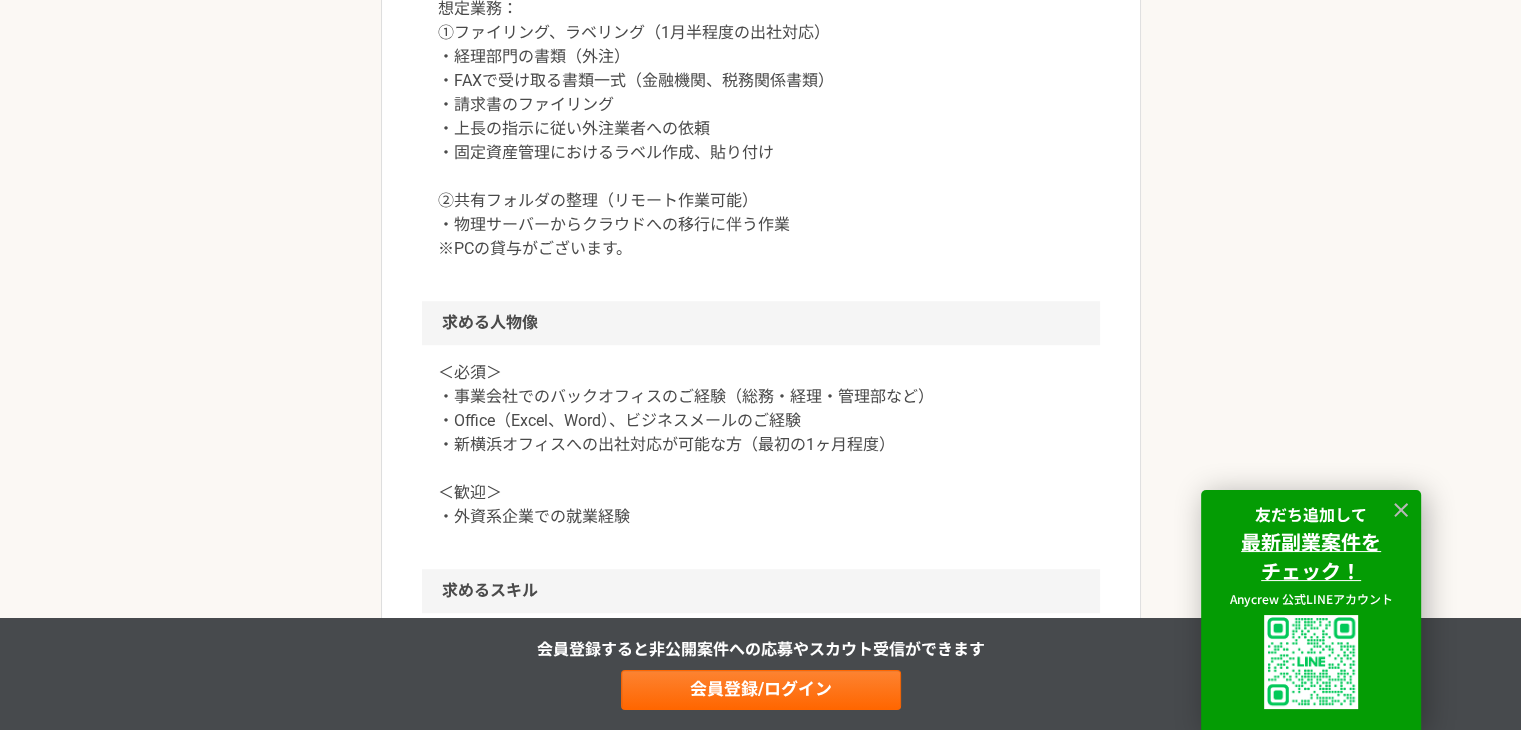 scroll, scrollTop: 1200, scrollLeft: 0, axis: vertical 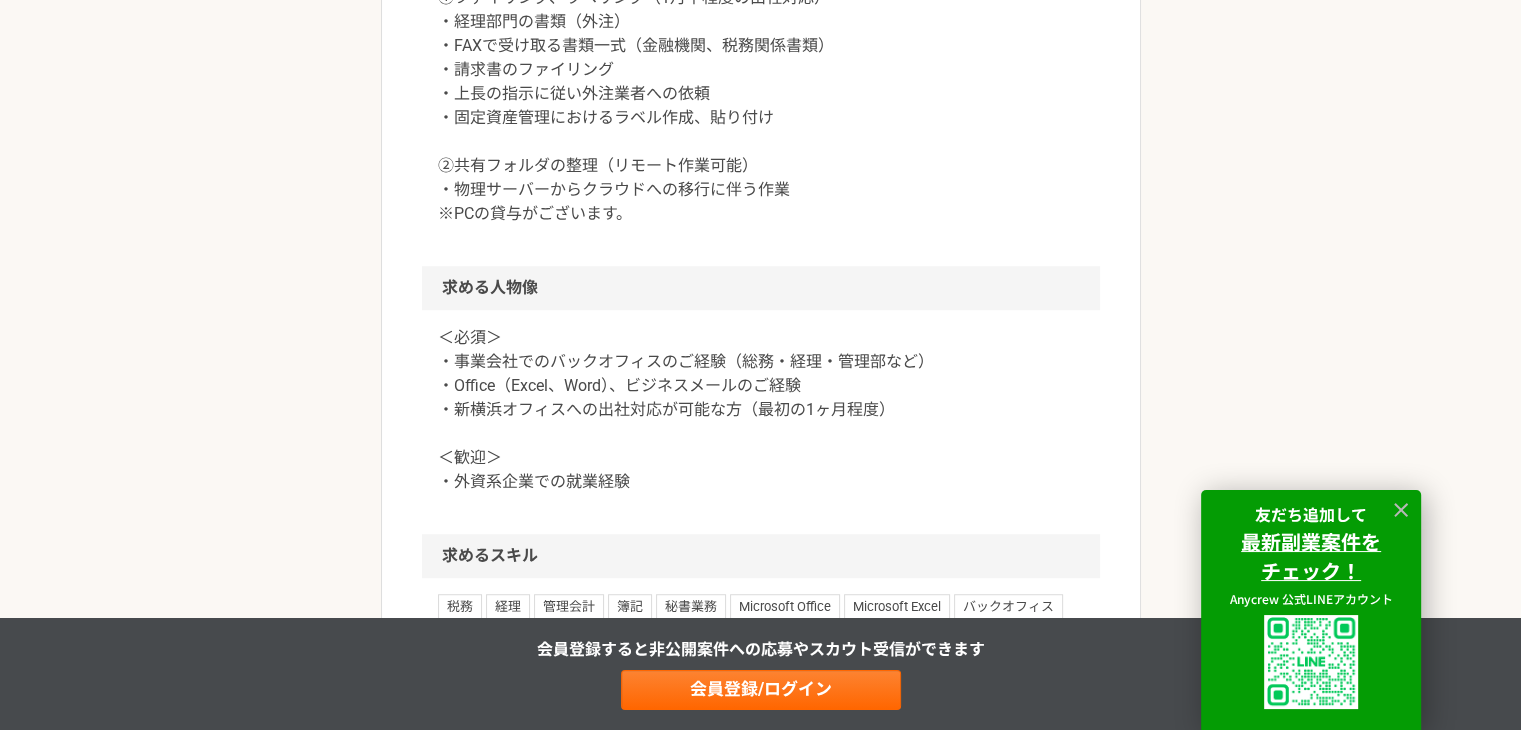 drag, startPoint x: 544, startPoint y: 336, endPoint x: 854, endPoint y: 379, distance: 312.96805 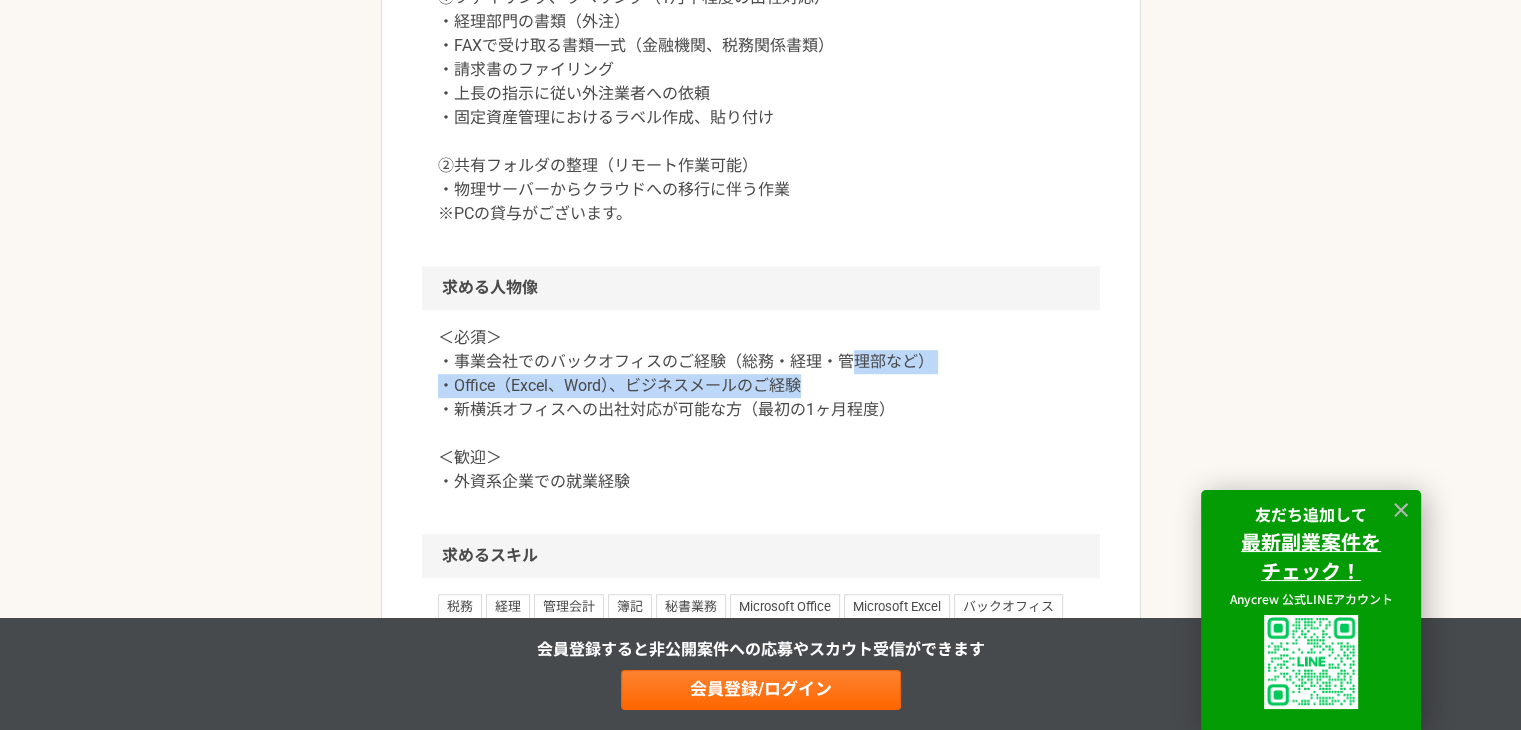drag, startPoint x: 854, startPoint y: 379, endPoint x: 636, endPoint y: 365, distance: 218.44908 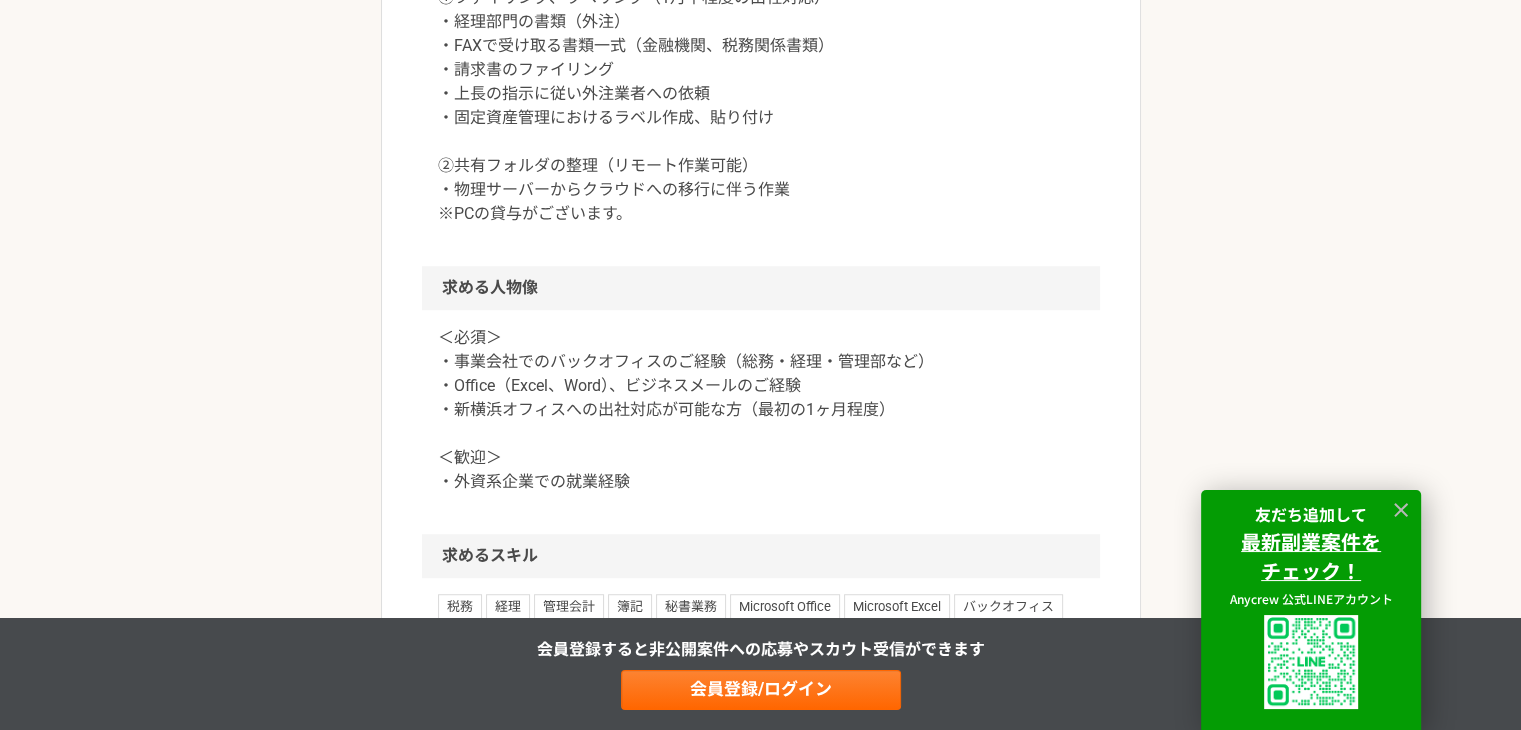 click on "＜必須＞
・事業会社でのバックオフィスのご経験（総務・経理・管理部など）
・Office（Excel、Word）、ビジネスメールのご経験
・新横浜オフィスへの出社対応が可能な方（最初の1ヶ月程度）
＜歓迎＞
・外資系企業での就業経験" at bounding box center [761, 410] 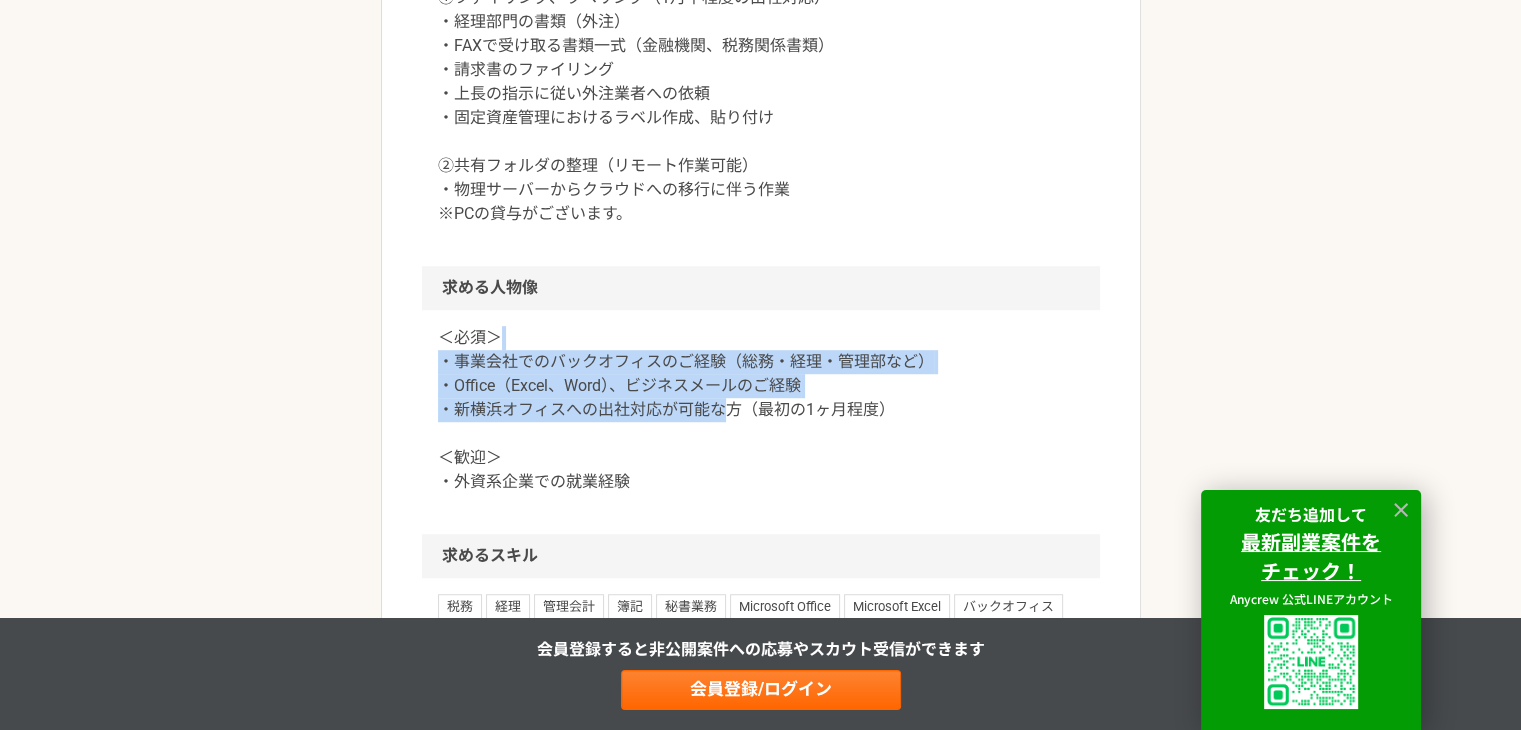 drag, startPoint x: 511, startPoint y: 334, endPoint x: 728, endPoint y: 409, distance: 229.59529 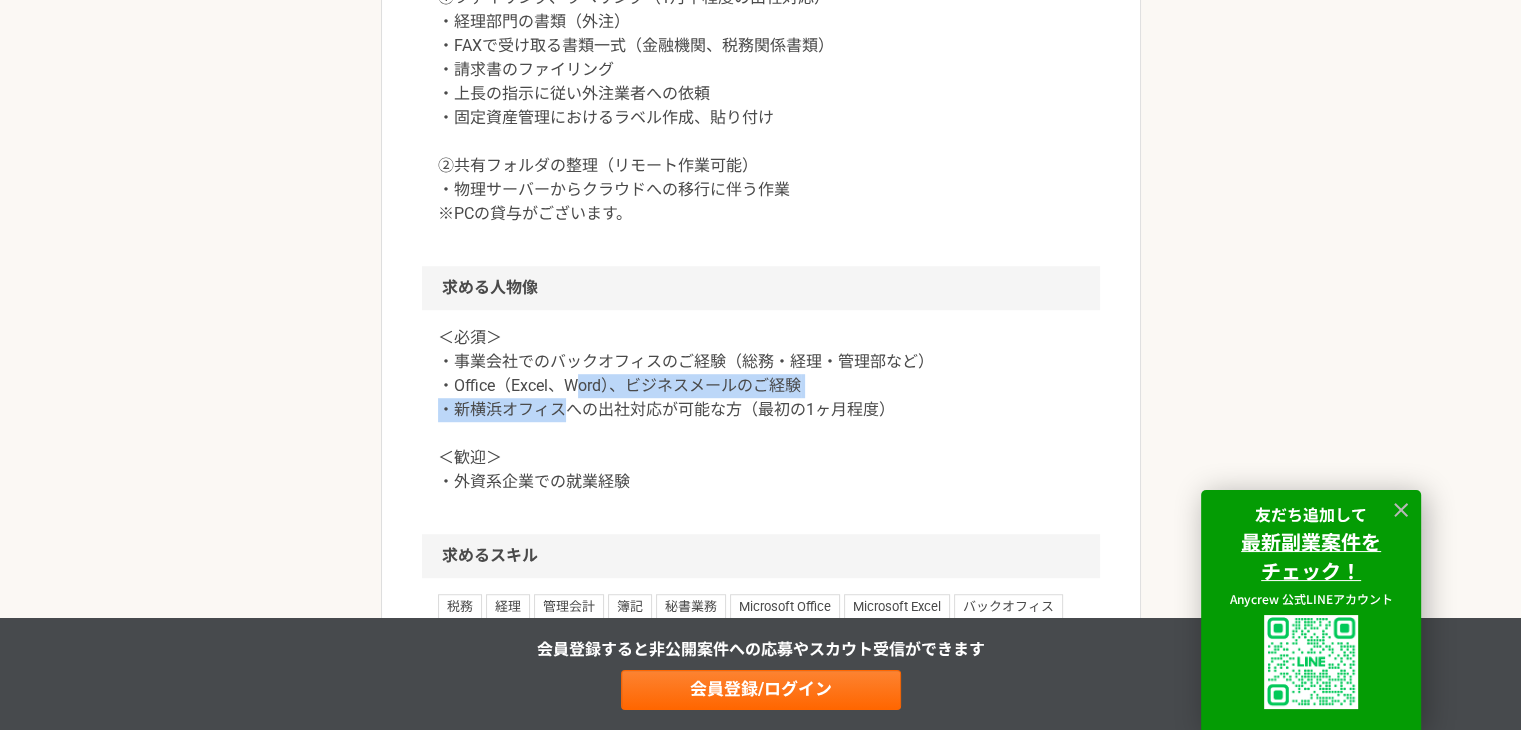 click on "＜必須＞
・事業会社でのバックオフィスのご経験（総務・経理・管理部など）
・Office（Excel、Word）、ビジネスメールのご経験
・新横浜オフィスへの出社対応が可能な方（最初の1ヶ月程度）
＜歓迎＞
・外資系企業での就業経験" at bounding box center (761, 410) 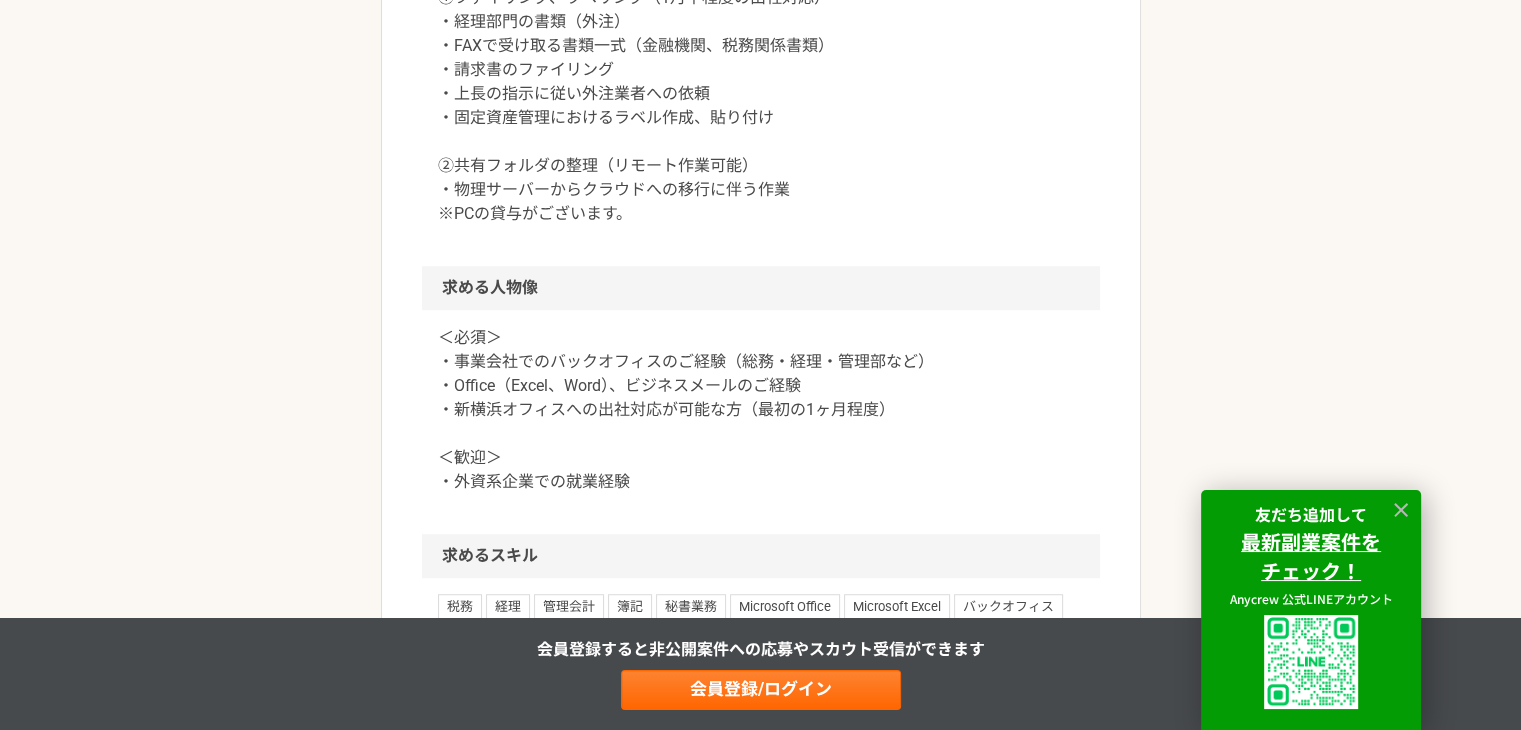 drag, startPoint x: 491, startPoint y: 393, endPoint x: 592, endPoint y: 385, distance: 101.31634 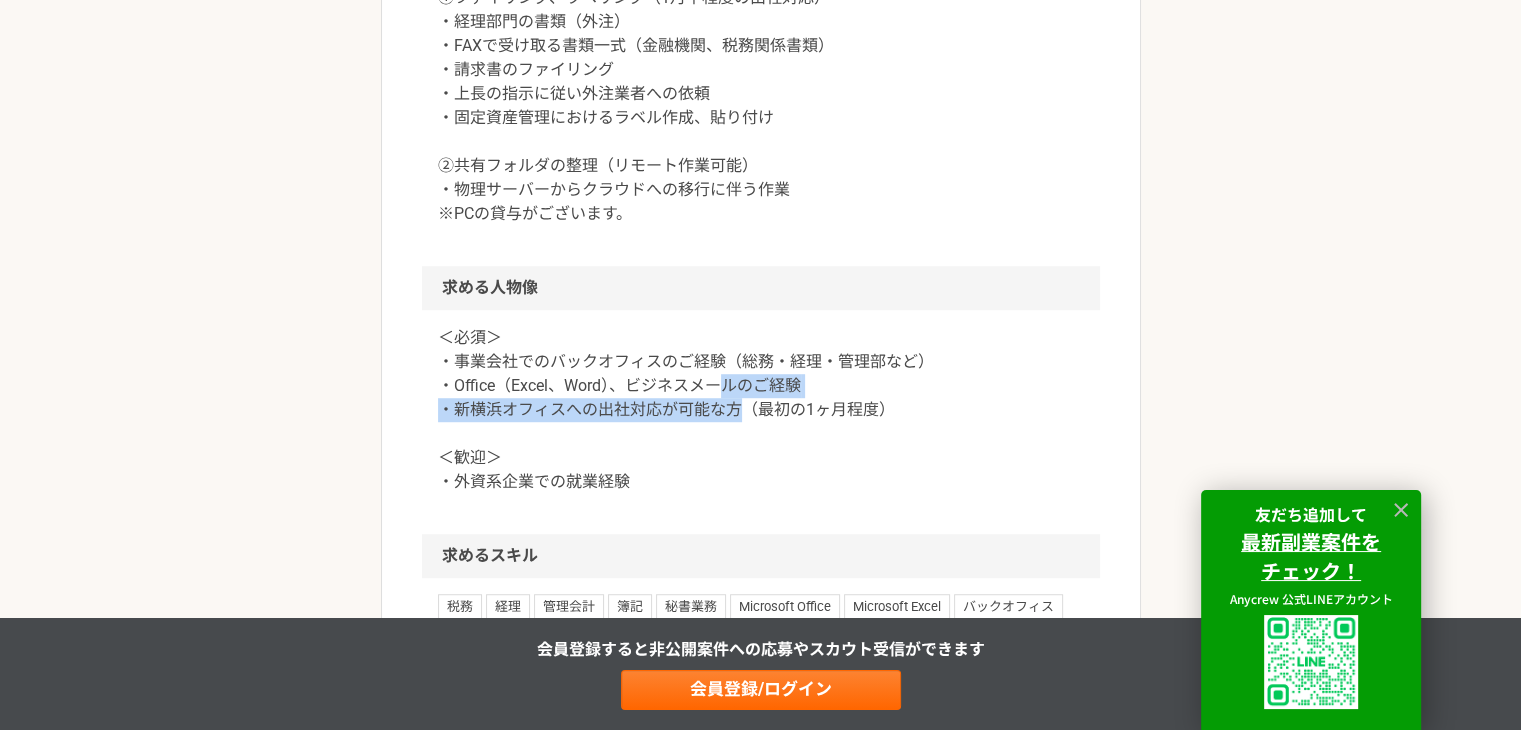 drag, startPoint x: 724, startPoint y: 397, endPoint x: 816, endPoint y: 406, distance: 92.43917 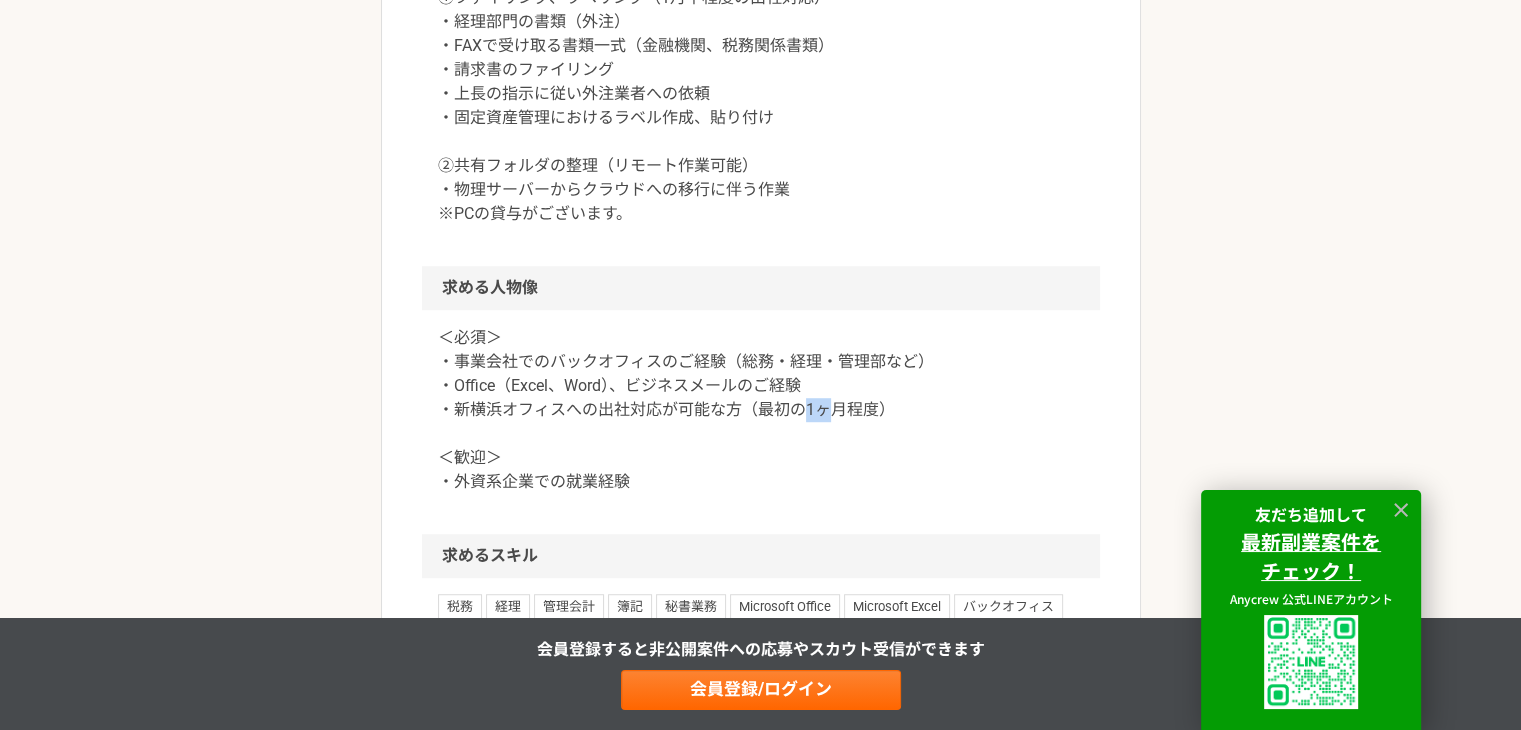 drag, startPoint x: 816, startPoint y: 406, endPoint x: 835, endPoint y: 410, distance: 19.416489 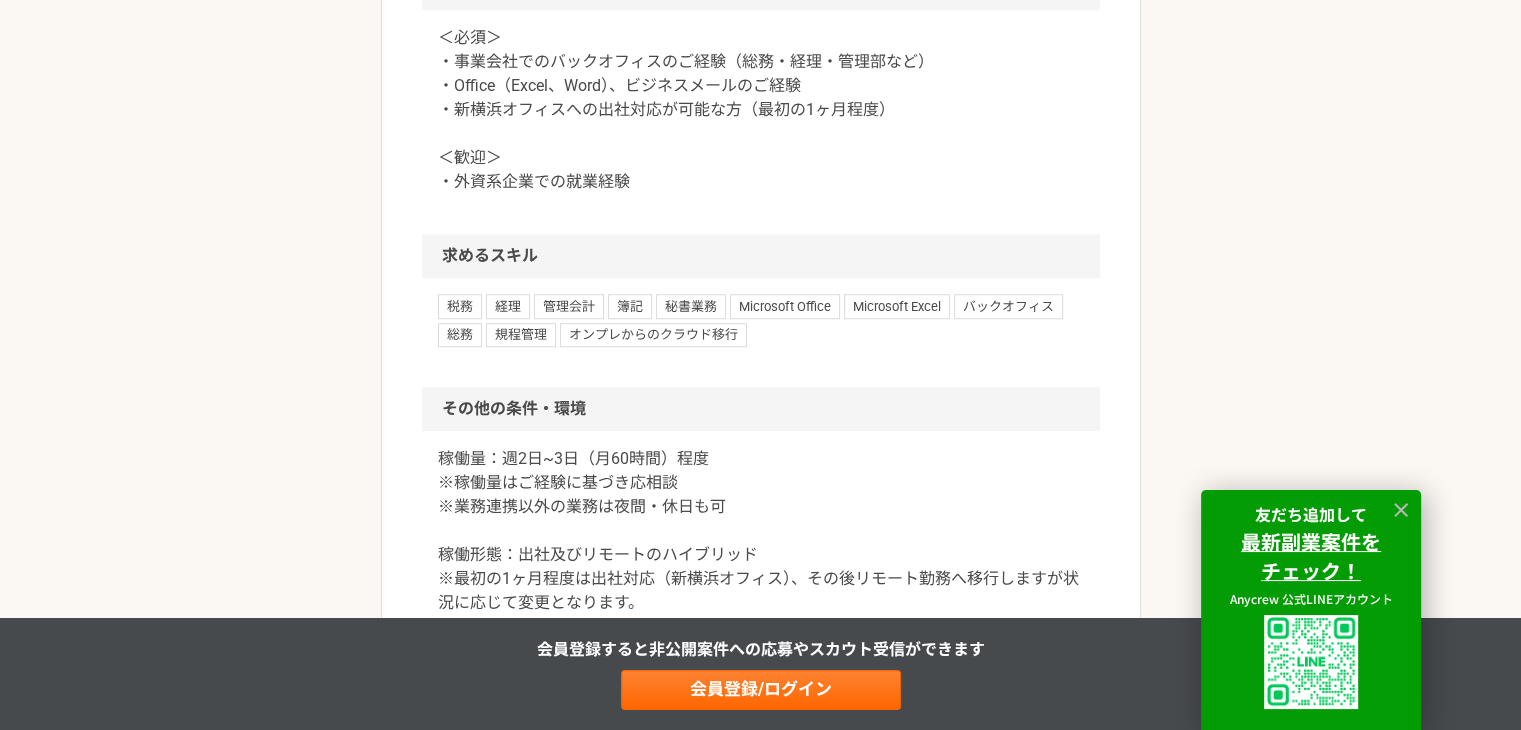 click on "税務 経理 管理会計 簿記 秘書業務 Microsoft Office Microsoft Excel バックオフィス 総務 規程管理 オンプレからのクラウド移行" at bounding box center (761, 332) 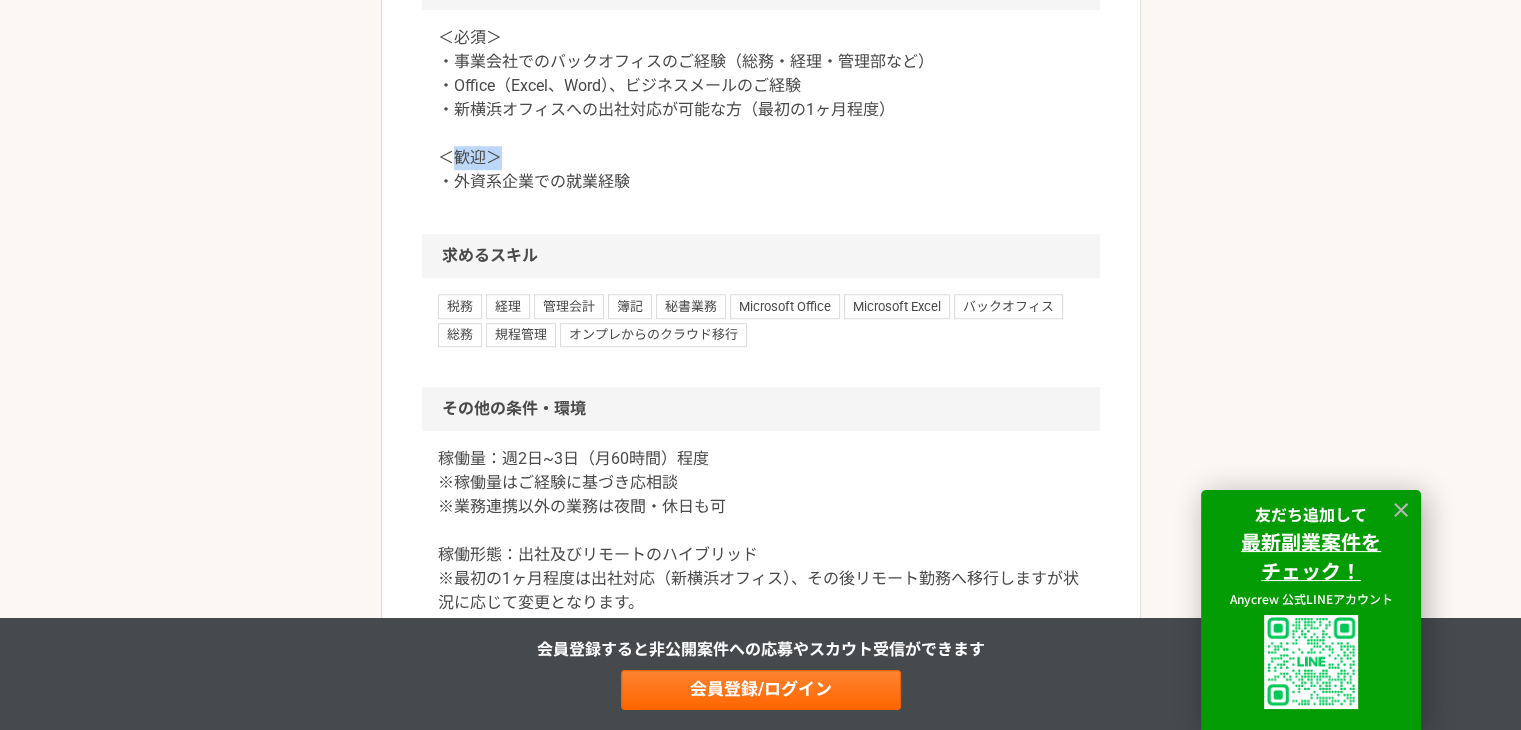 drag, startPoint x: 460, startPoint y: 167, endPoint x: 736, endPoint y: 160, distance: 276.08875 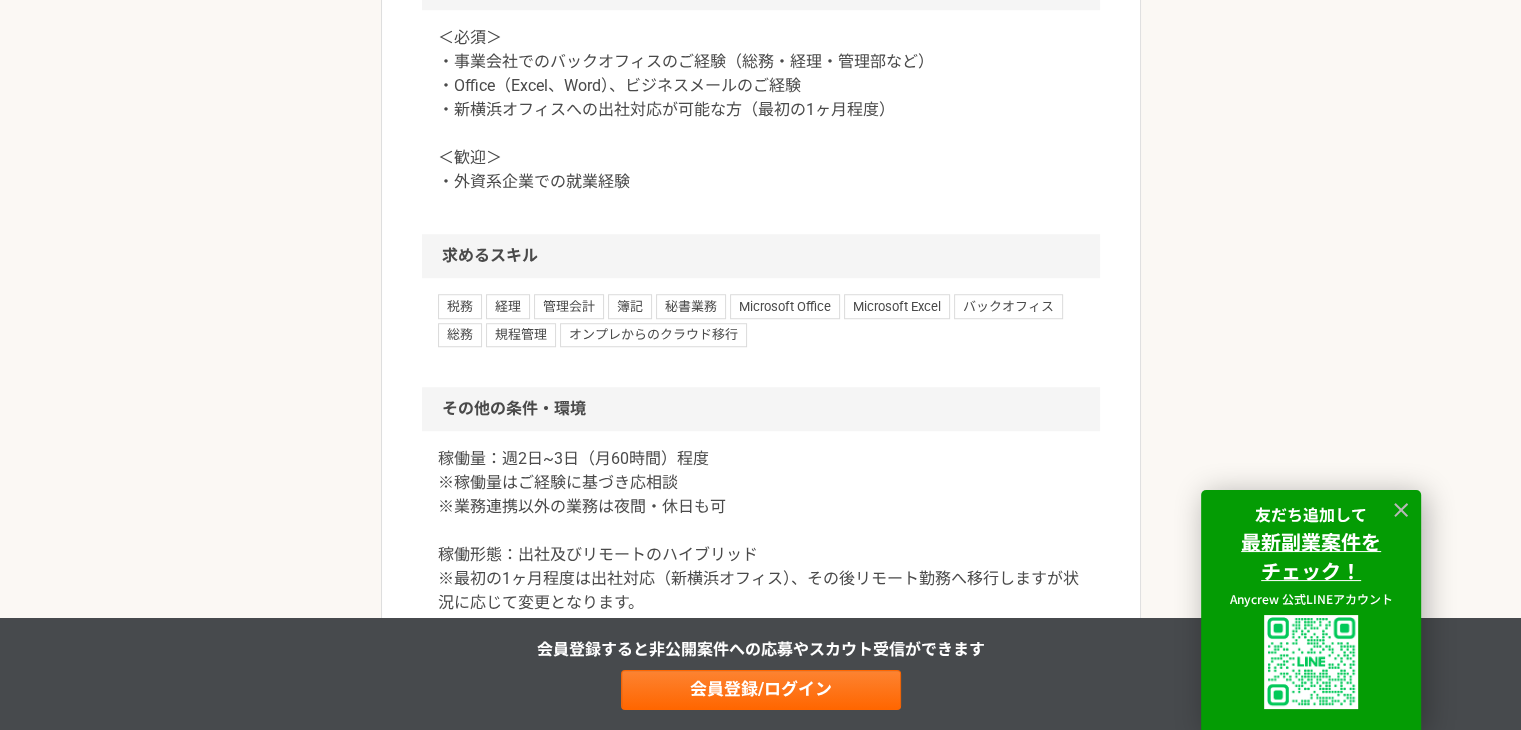 click on "＜必須＞
・事業会社でのバックオフィスのご経験（総務・経理・管理部など）
・Office（Excel、Word）、ビジネスメールのご経験
・新横浜オフィスへの出社対応が可能な方（最初の1ヶ月程度）
＜歓迎＞
・外資系企業での就業経験" at bounding box center (761, 110) 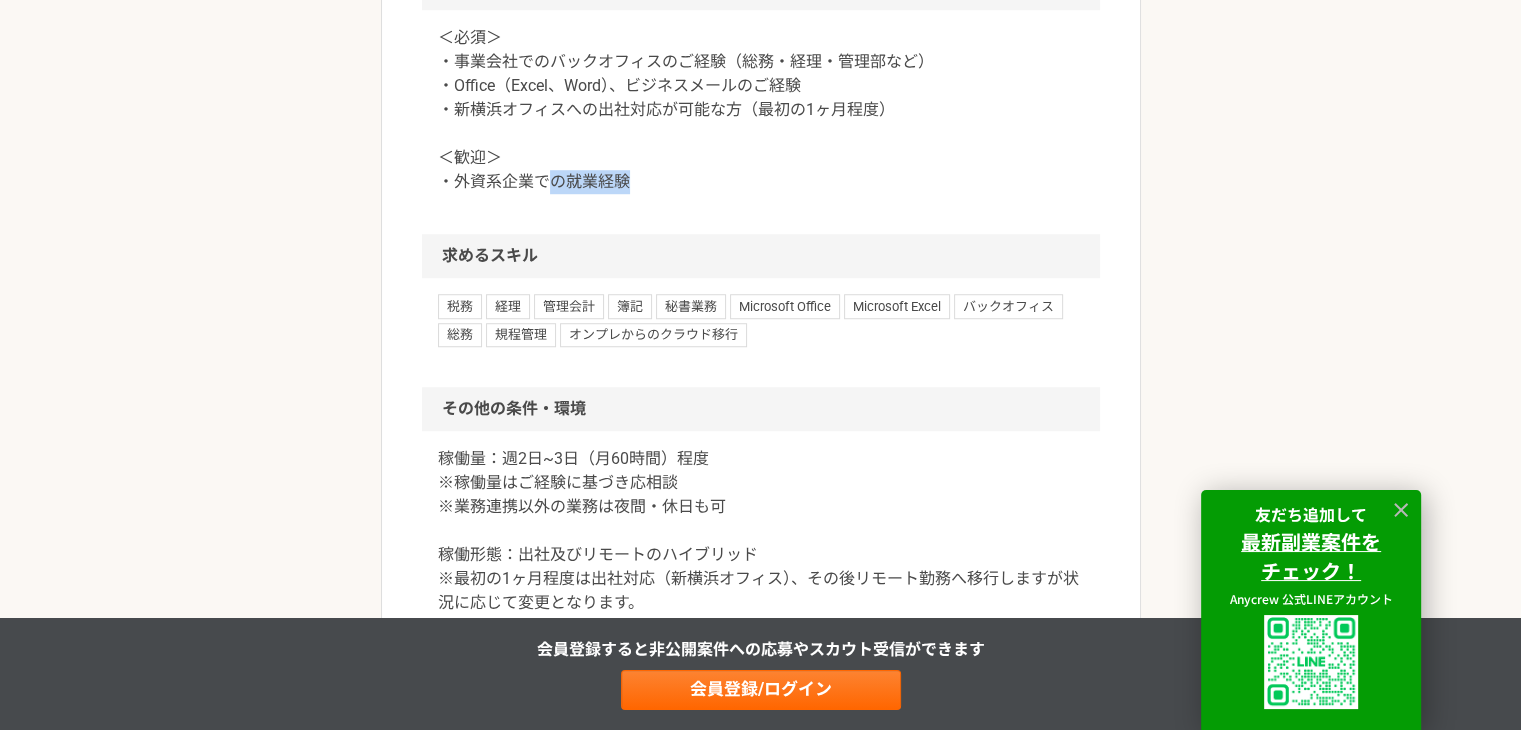 drag, startPoint x: 529, startPoint y: 177, endPoint x: 752, endPoint y: 219, distance: 226.92068 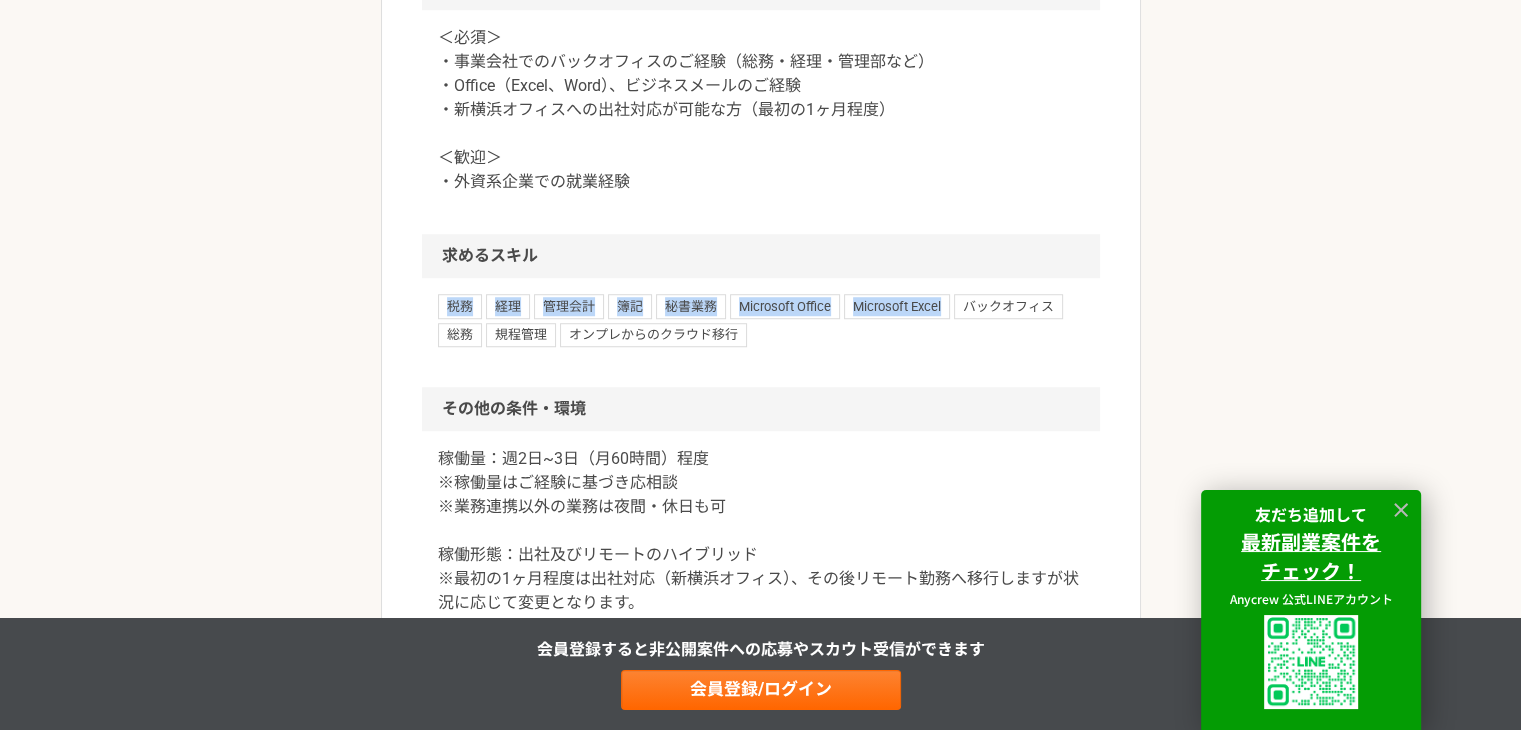 drag, startPoint x: 428, startPoint y: 296, endPoint x: 954, endPoint y: 358, distance: 529.6414 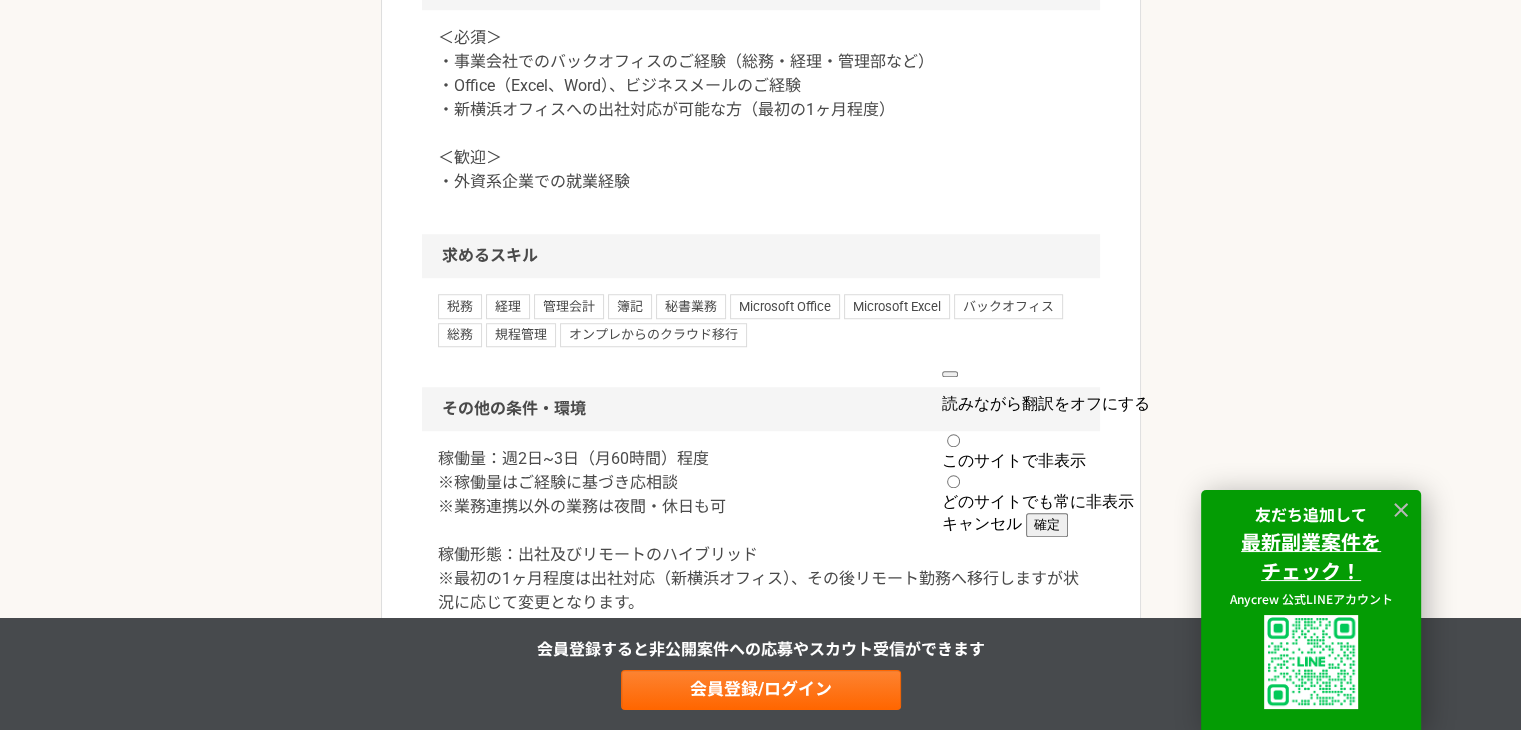 click on "税務 経理 管理会計 簿記 秘書業務 Microsoft Office Microsoft Excel バックオフィス 総務 規程管理 オンプレからのクラウド移行" at bounding box center [761, 320] 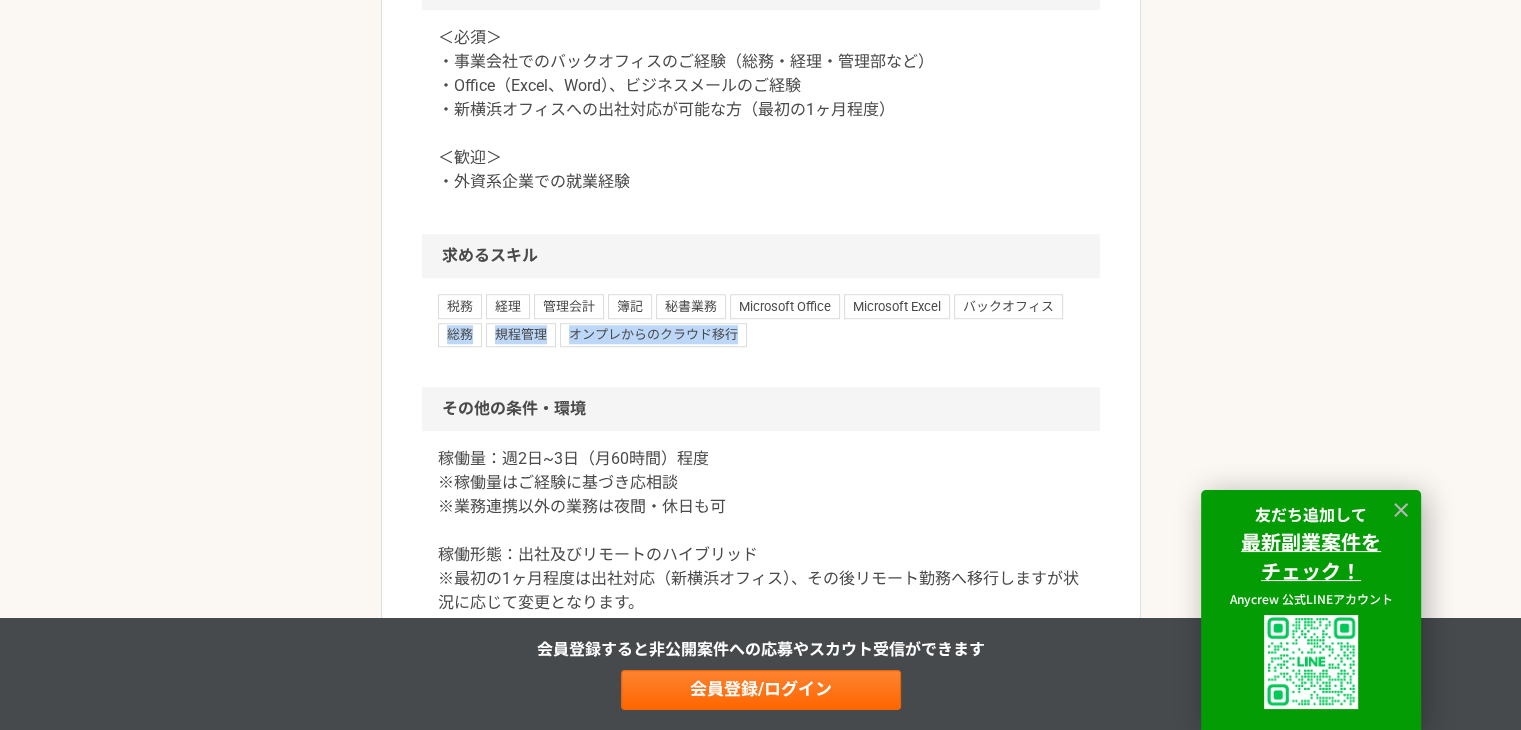drag, startPoint x: 439, startPoint y: 321, endPoint x: 752, endPoint y: 373, distance: 317.2901 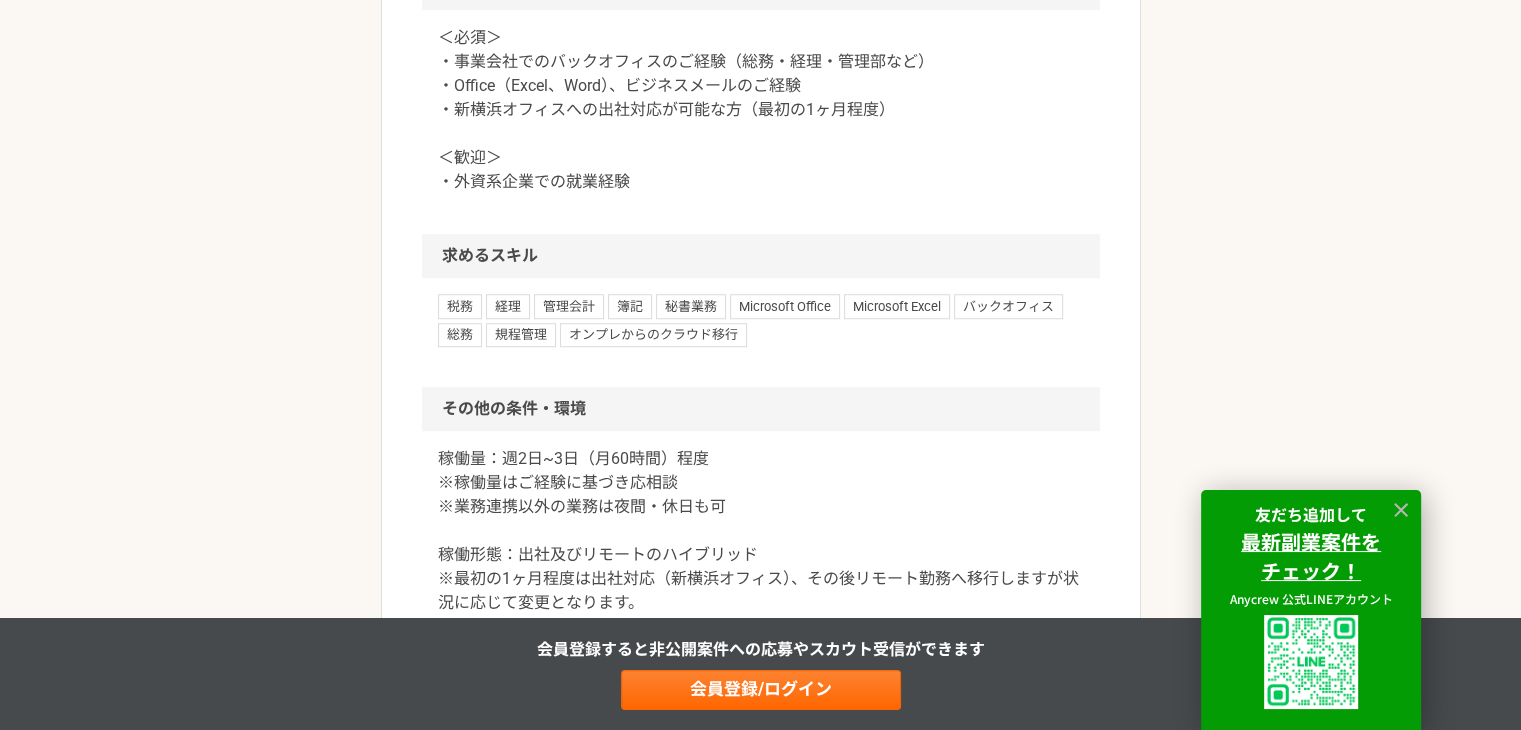 click on "オンプレからのクラウド移行" at bounding box center (653, 335) 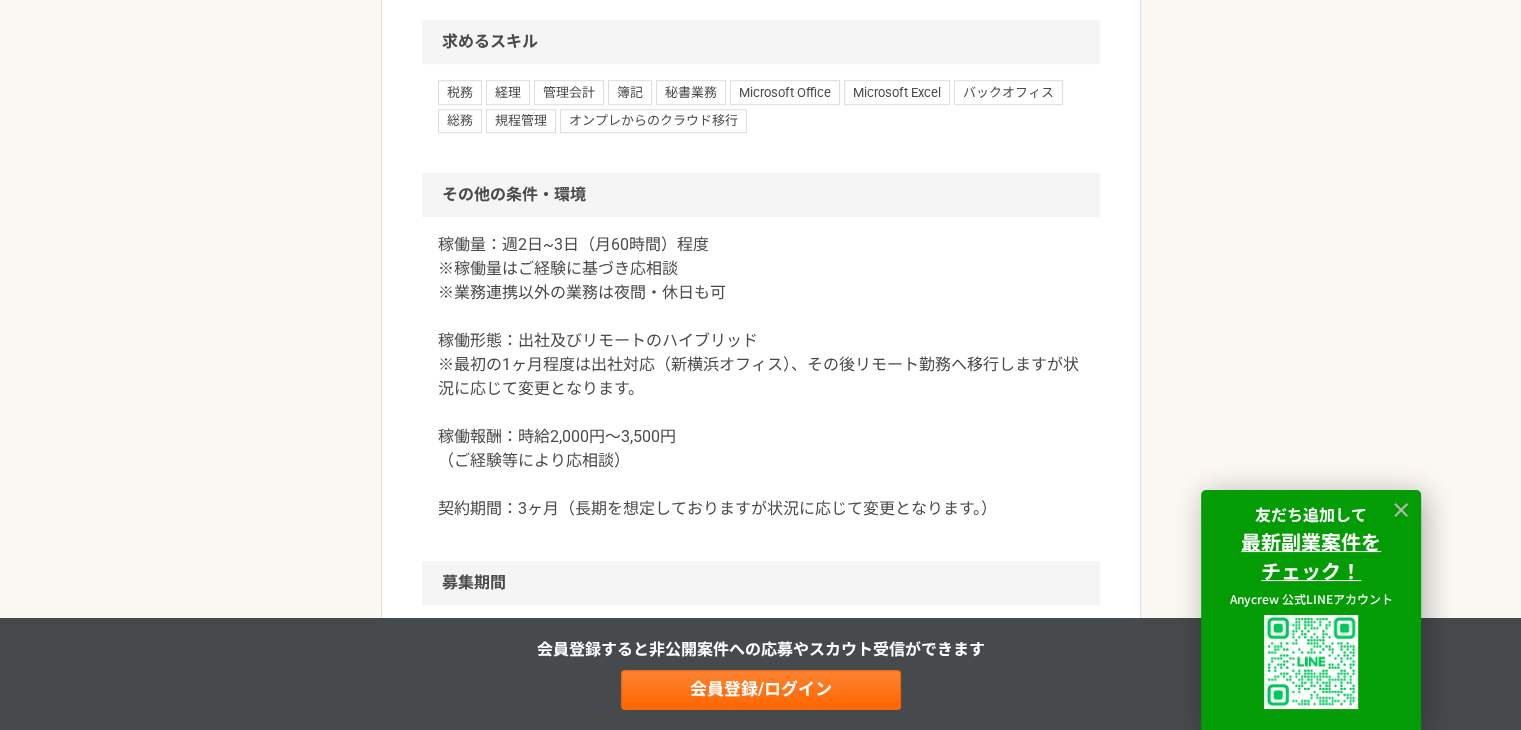 scroll, scrollTop: 1800, scrollLeft: 0, axis: vertical 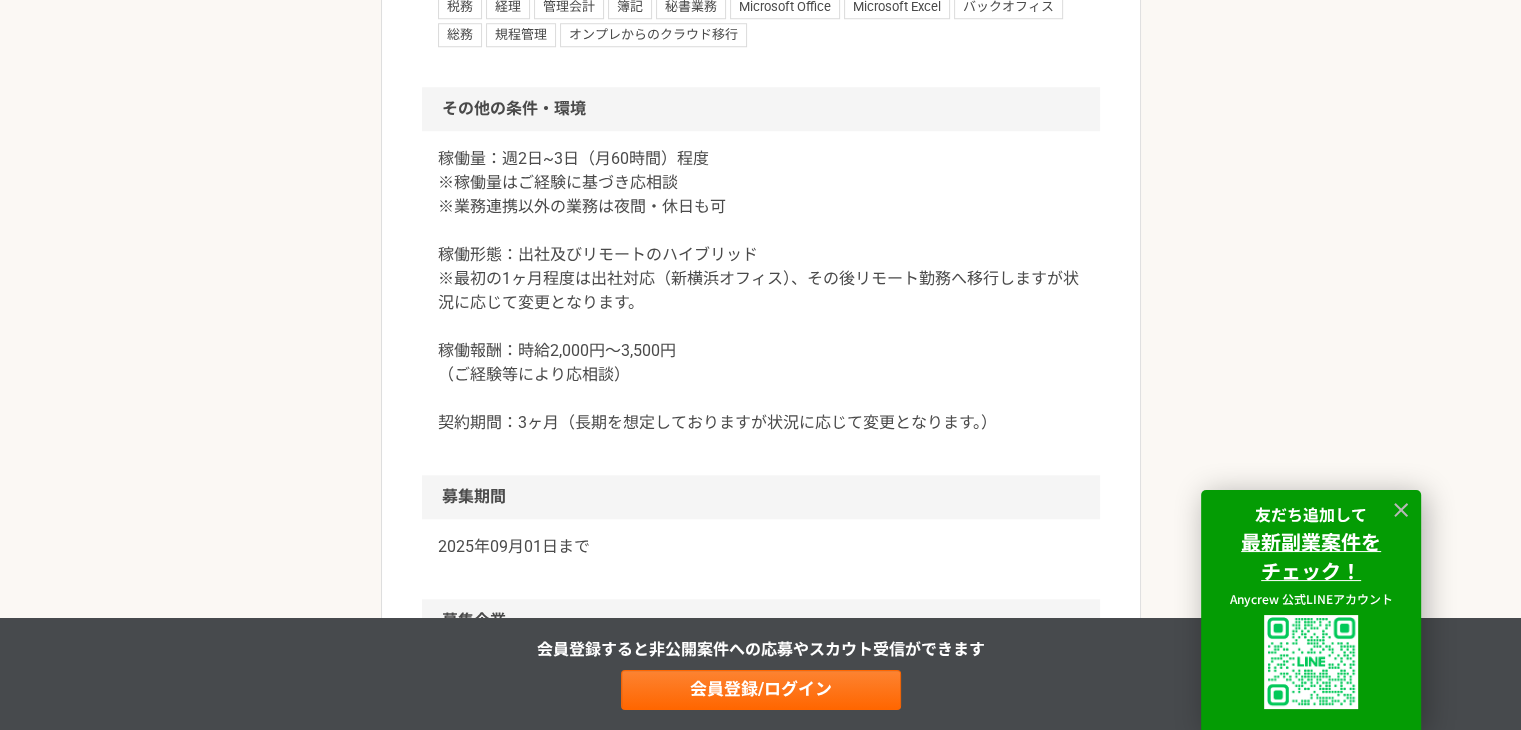 click on "稼働量：週2日~3日（月60時間）程度
※稼働量はご経験に基づき応相談
※業務連携以外の業務は夜間・休日も可
稼働形態：出社及びリモートのハイブリッド
※最初の1ヶ月程度は出社対応（新横浜オフィス）、その後リモート勤務へ移行しますが状況に応じて変更となります。
稼働報酬：時給2,000円〜3,500円
（ご経験等により応相談）
契約期間：3ヶ月（長期を想定しておりますが状況に応じて変更となります。）" at bounding box center (761, 291) 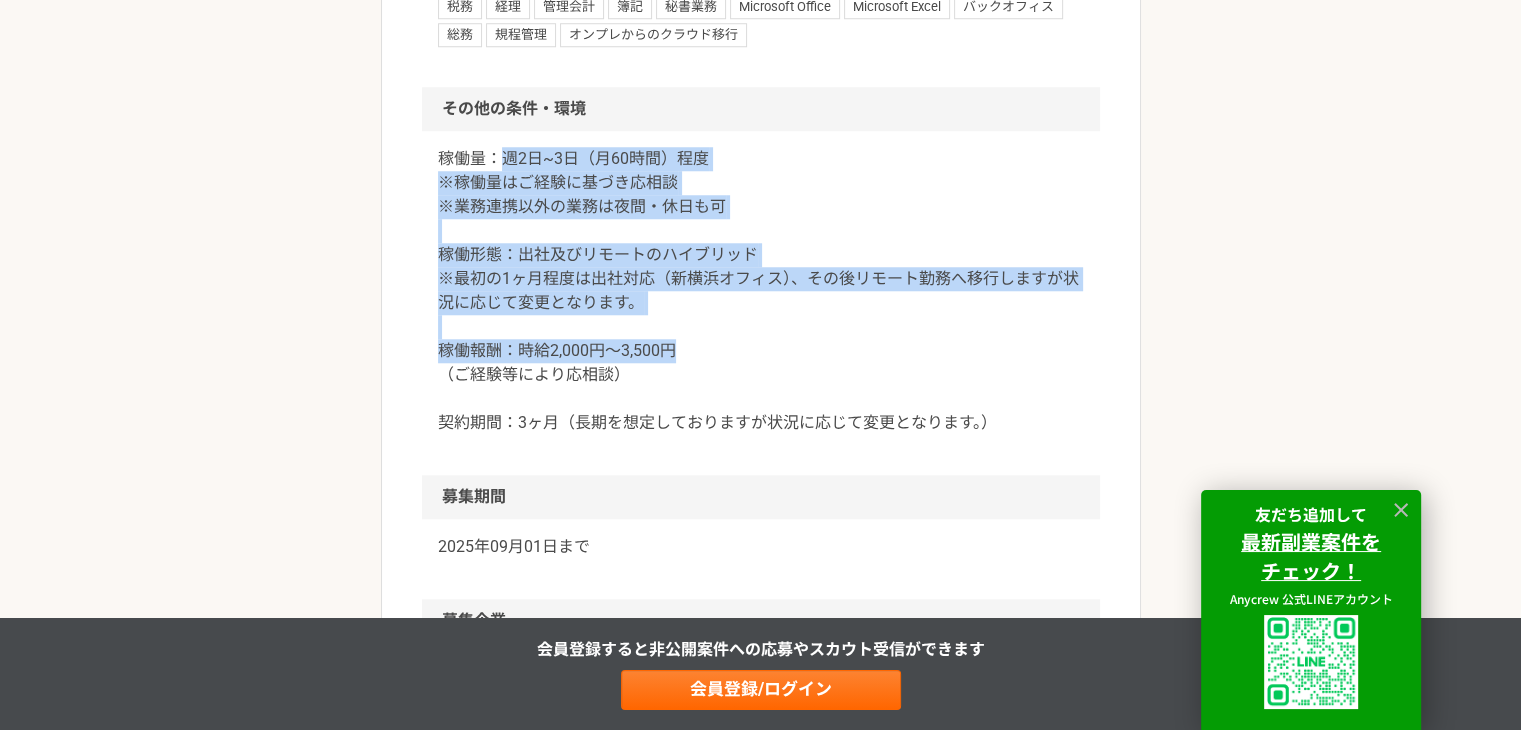 drag, startPoint x: 501, startPoint y: 135, endPoint x: 880, endPoint y: 352, distance: 436.72647 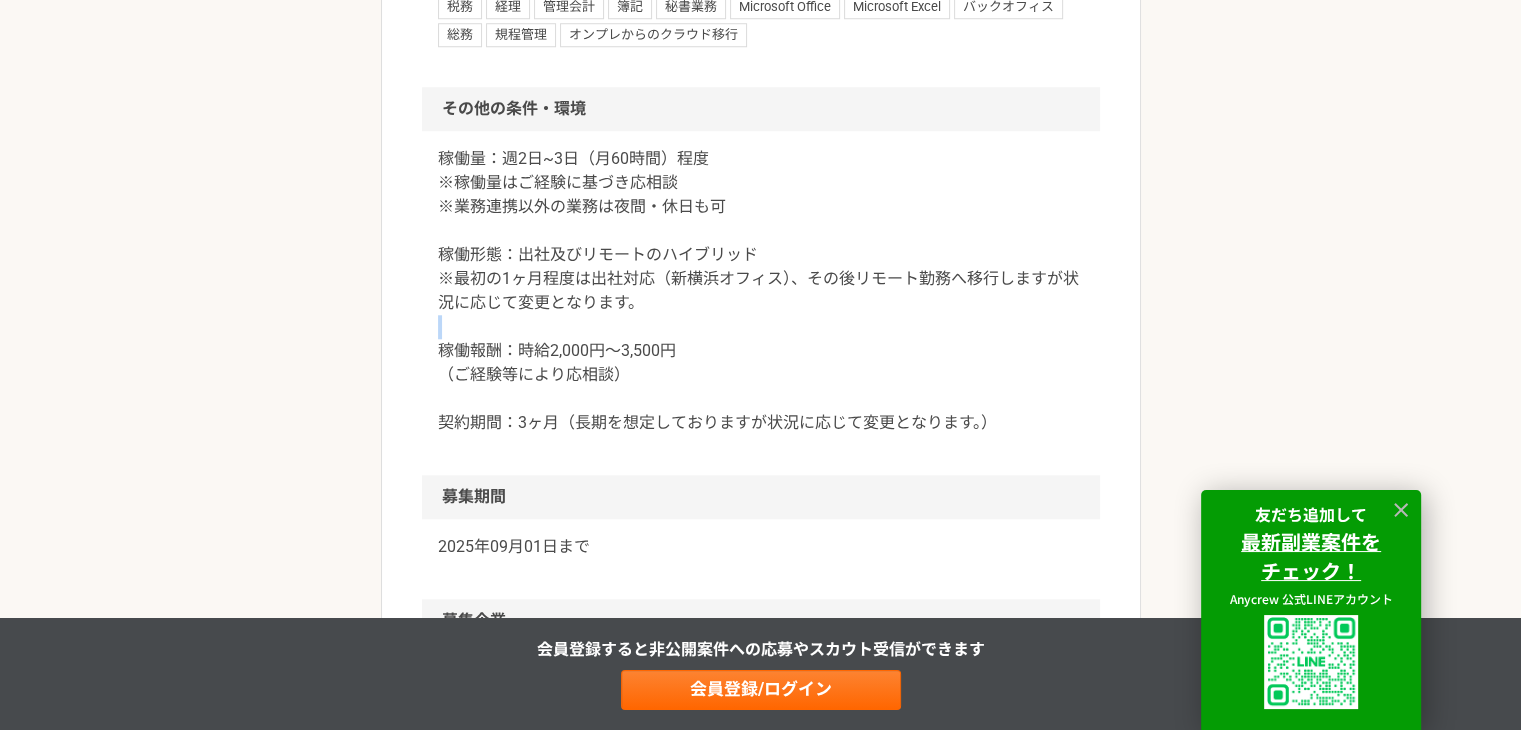 click on "稼働量：週2日~3日（月60時間）程度
※稼働量はご経験に基づき応相談
※業務連携以外の業務は夜間・休日も可
稼働形態：出社及びリモートのハイブリッド
※最初の1ヶ月程度は出社対応（新横浜オフィス）、その後リモート勤務へ移行しますが状況に応じて変更となります。
稼働報酬：時給2,000円〜3,500円
（ご経験等により応相談）
契約期間：3ヶ月（長期を想定しておりますが状況に応じて変更となります。）" at bounding box center [761, 291] 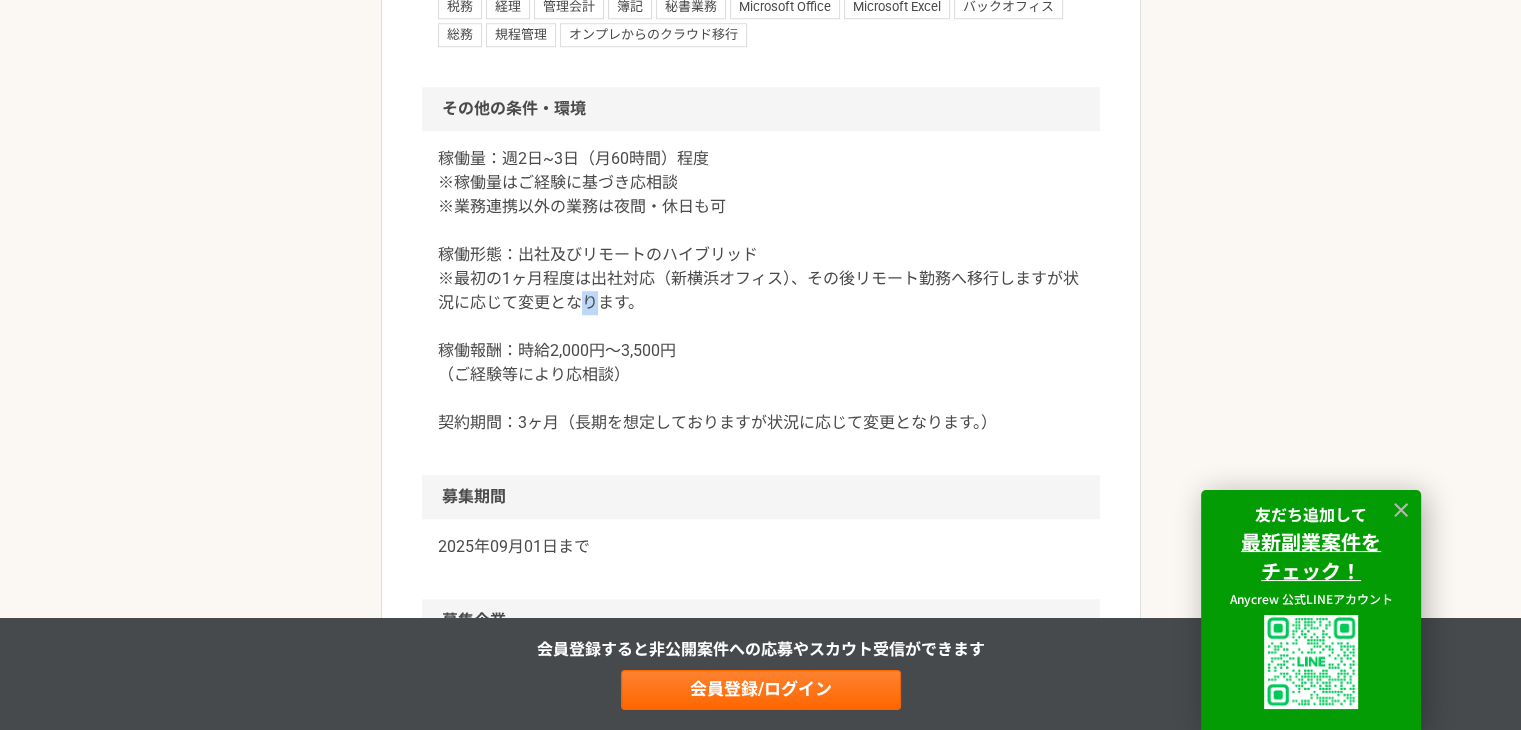 drag, startPoint x: 608, startPoint y: 292, endPoint x: 597, endPoint y: 293, distance: 11.045361 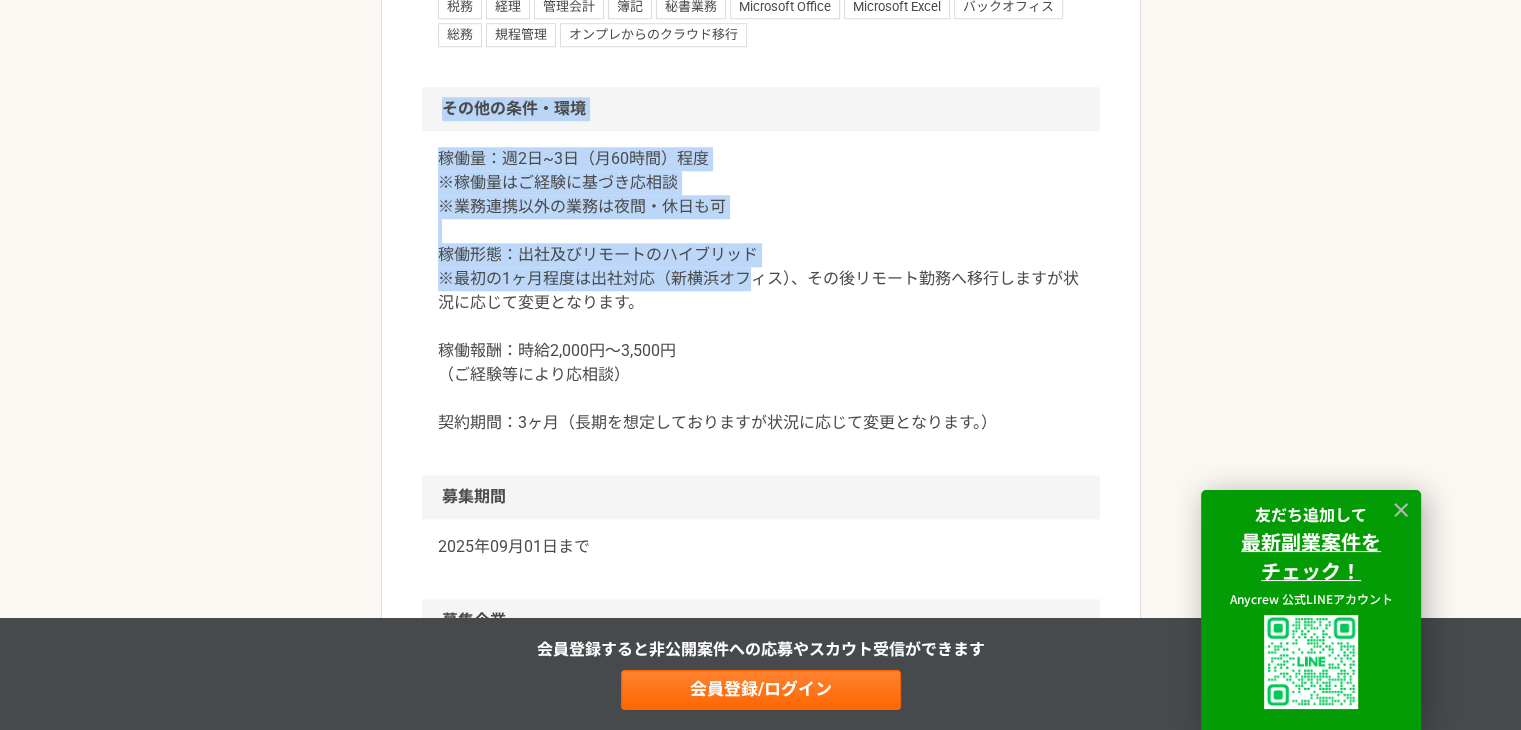 drag, startPoint x: 444, startPoint y: 123, endPoint x: 771, endPoint y: 276, distance: 361.02356 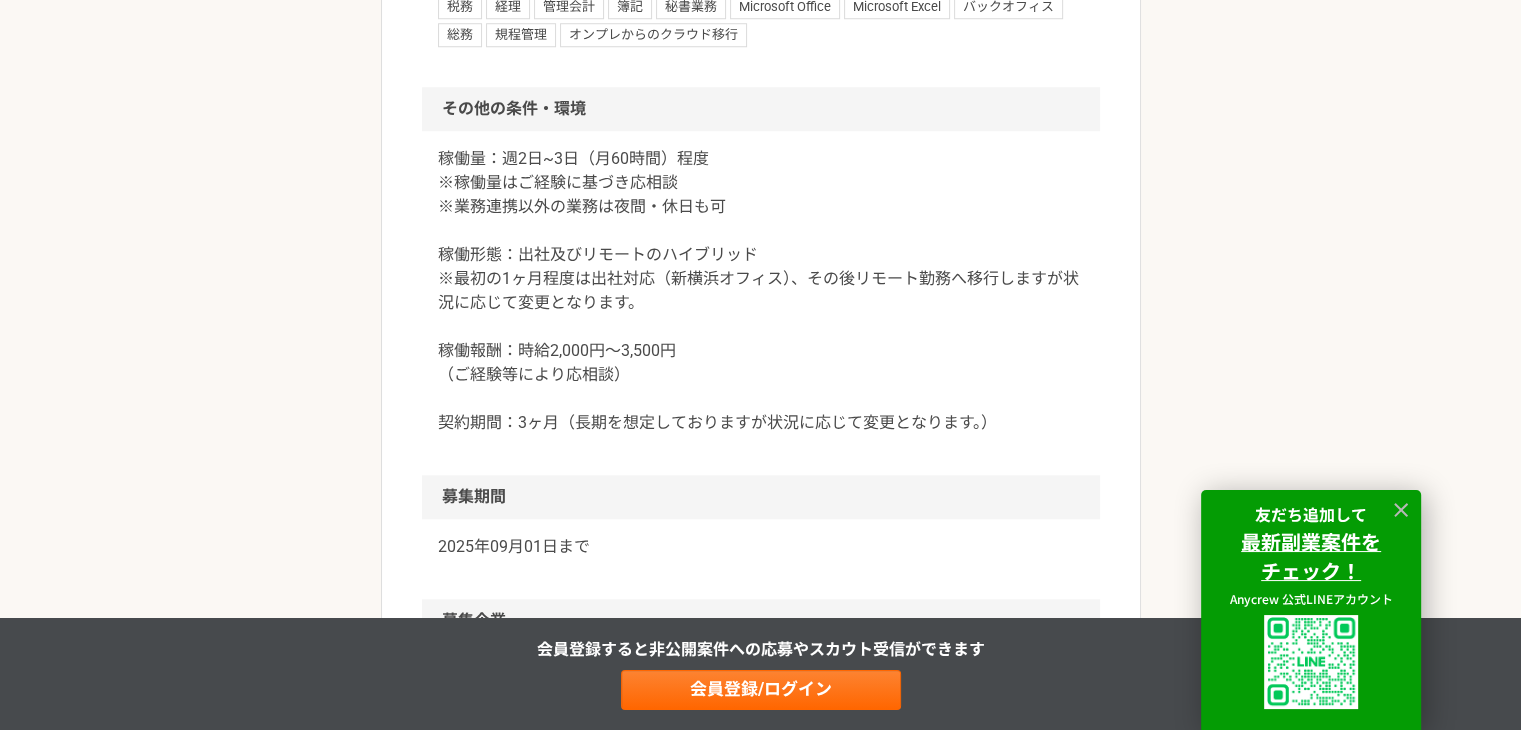 click on "稼働量：週2日~3日（月60時間）程度
※稼働量はご経験に基づき応相談
※業務連携以外の業務は夜間・休日も可
稼働形態：出社及びリモートのハイブリッド
※最初の1ヶ月程度は出社対応（新横浜オフィス）、その後リモート勤務へ移行しますが状況に応じて変更となります。
稼働報酬：時給2,000円〜3,500円
（ご経験等により応相談）
契約期間：3ヶ月（長期を想定しておりますが状況に応じて変更となります。）" at bounding box center [761, 291] 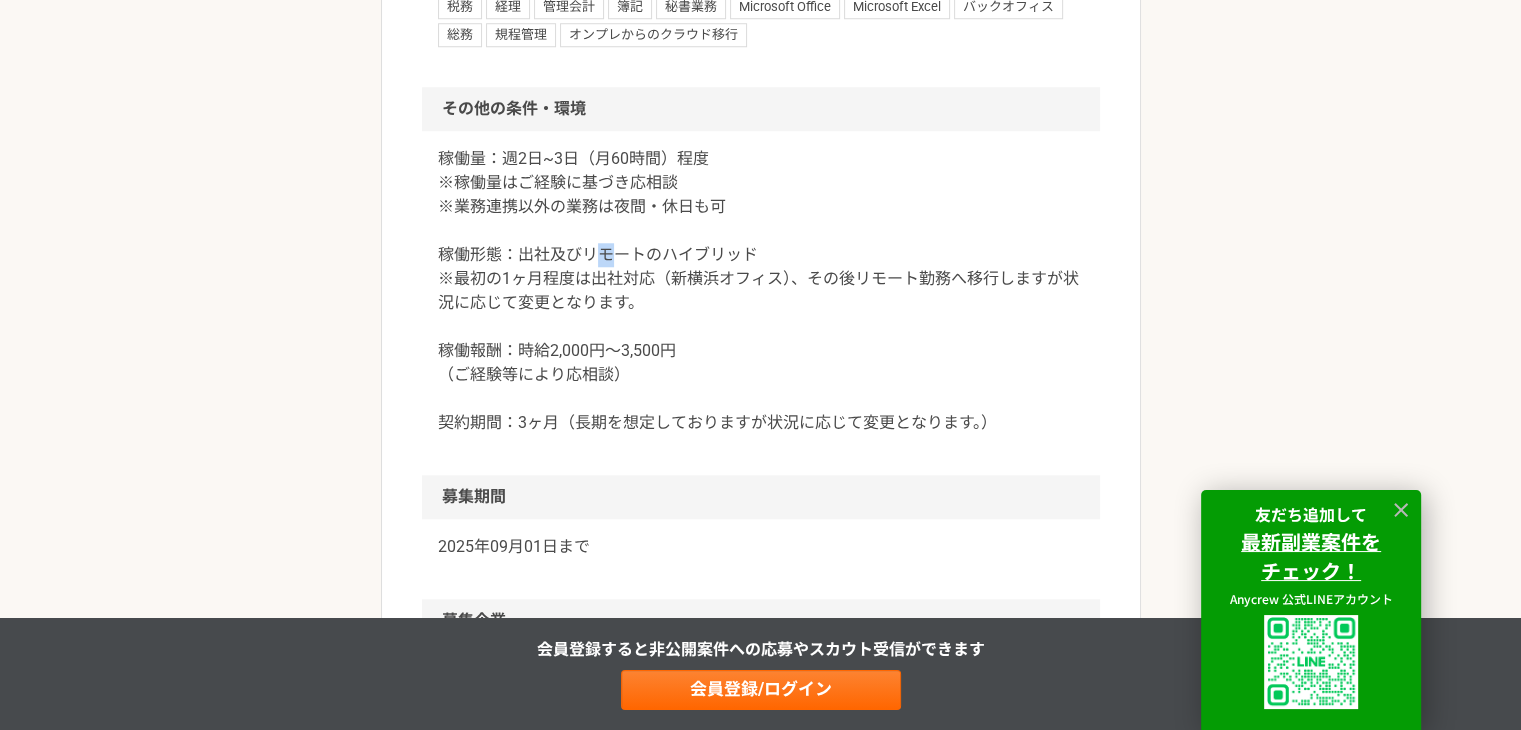 click on "稼働量：週2日~3日（月60時間）程度
※稼働量はご経験に基づき応相談
※業務連携以外の業務は夜間・休日も可
稼働形態：出社及びリモートのハイブリッド
※最初の1ヶ月程度は出社対応（新横浜オフィス）、その後リモート勤務へ移行しますが状況に応じて変更となります。
稼働報酬：時給2,000円〜3,500円
（ご経験等により応相談）
契約期間：3ヶ月（長期を想定しておりますが状況に応じて変更となります。）" at bounding box center [761, 291] 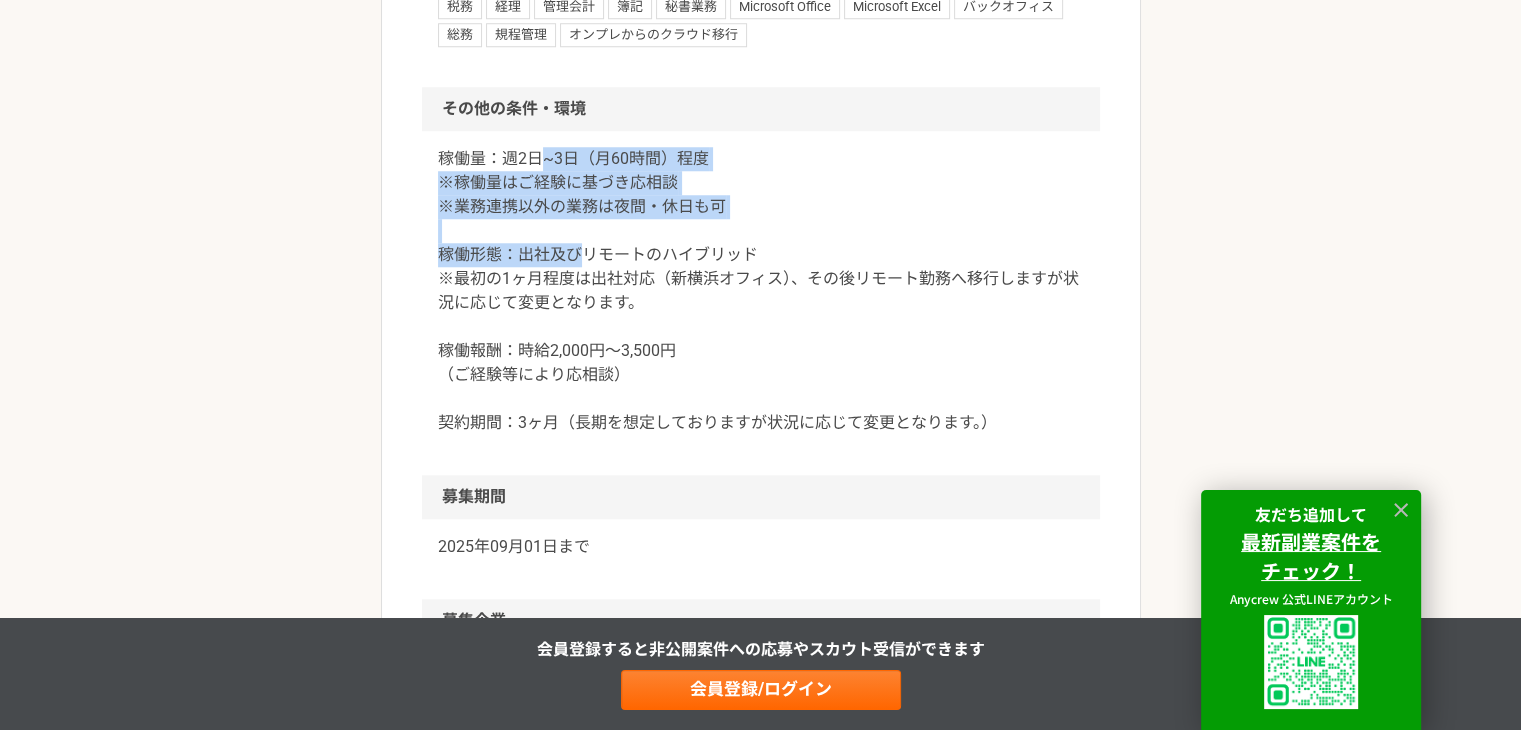 drag, startPoint x: 557, startPoint y: 217, endPoint x: 603, endPoint y: 263, distance: 65.053825 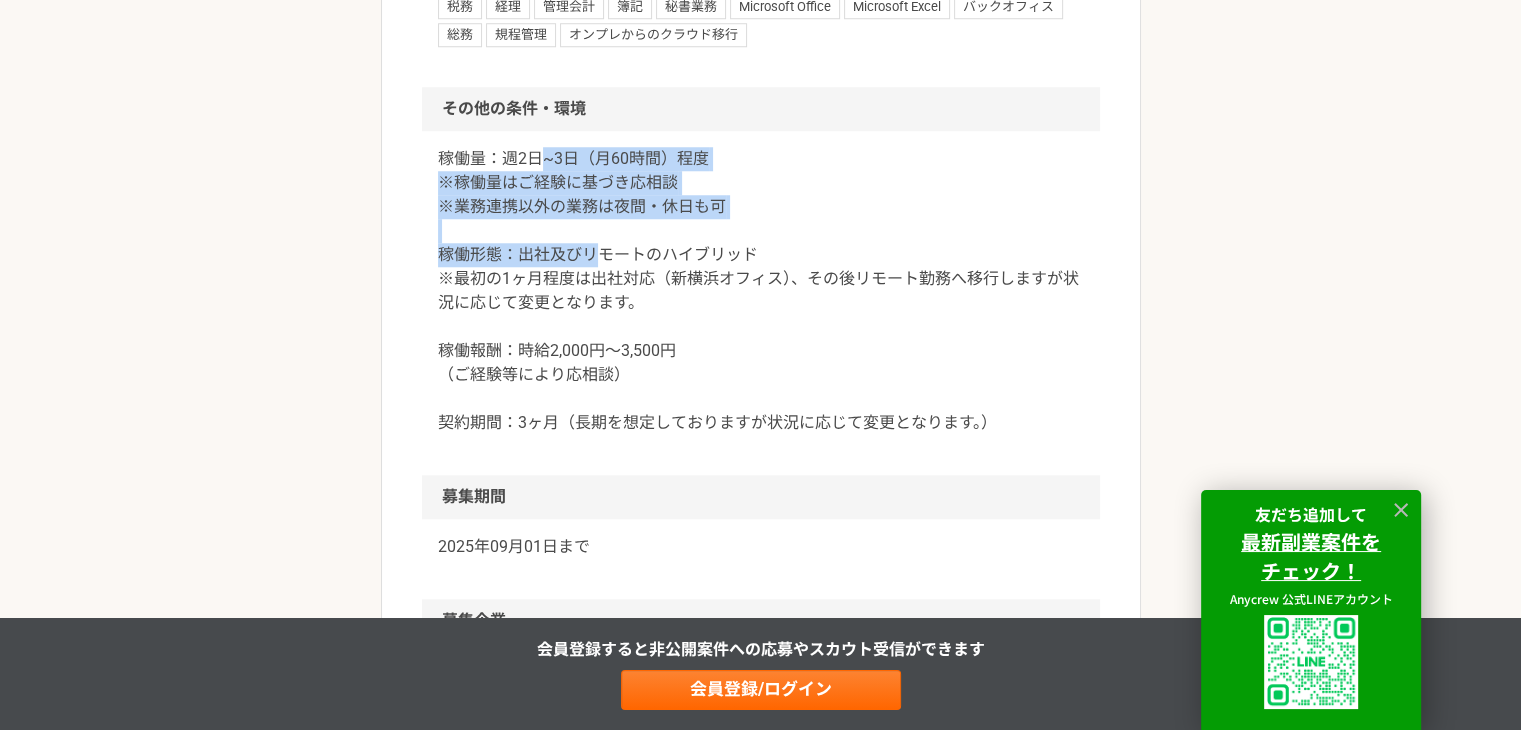 click at bounding box center (597, 264) 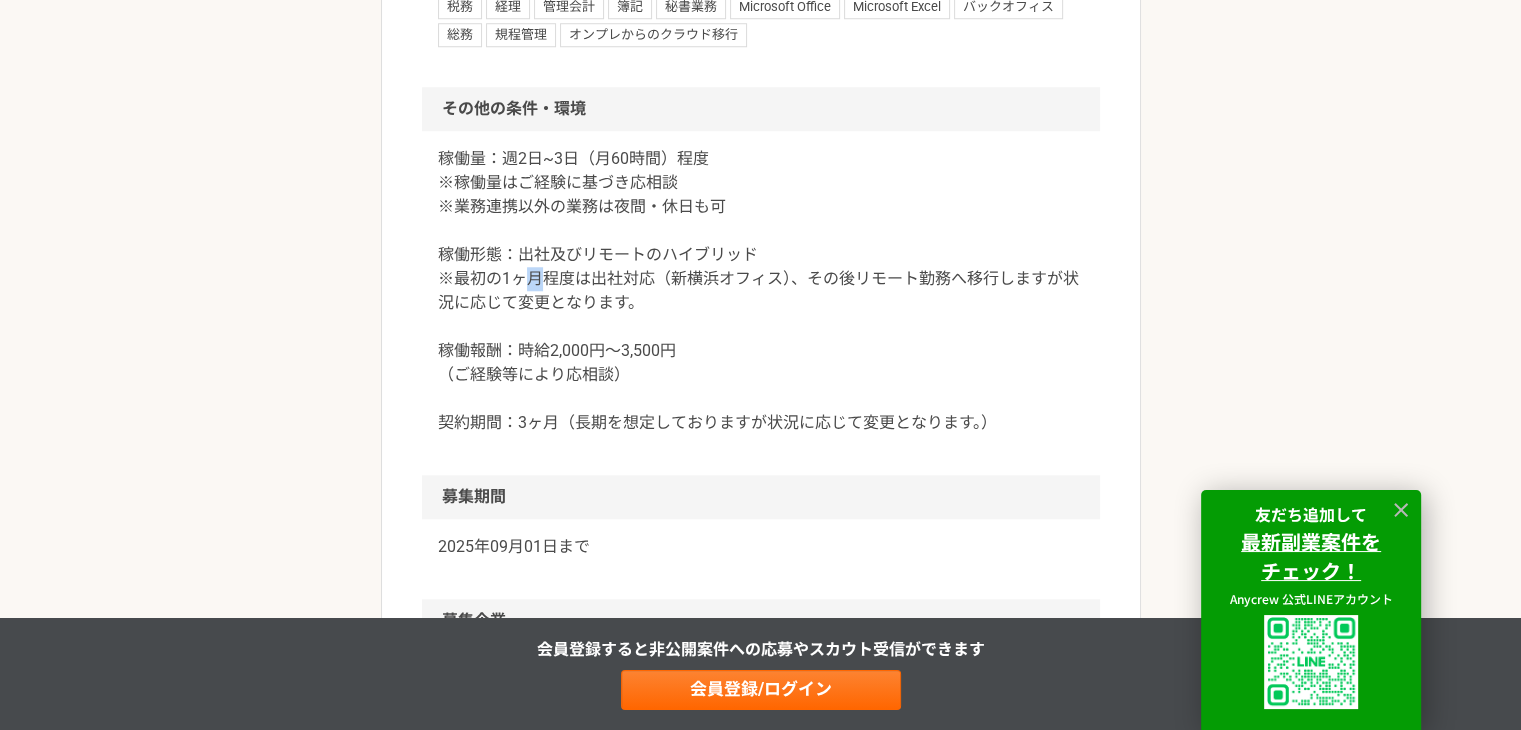 click on "稼働量：週2日~3日（月60時間）程度
※稼働量はご経験に基づき応相談
※業務連携以外の業務は夜間・休日も可
稼働形態：出社及びリモートのハイブリッド
※最初の1ヶ月程度は出社対応（新横浜オフィス）、その後リモート勤務へ移行しますが状況に応じて変更となります。
稼働報酬：時給2,000円〜3,500円
（ご経験等により応相談）
契約期間：3ヶ月（長期を想定しておりますが状況に応じて変更となります。）" at bounding box center (761, 291) 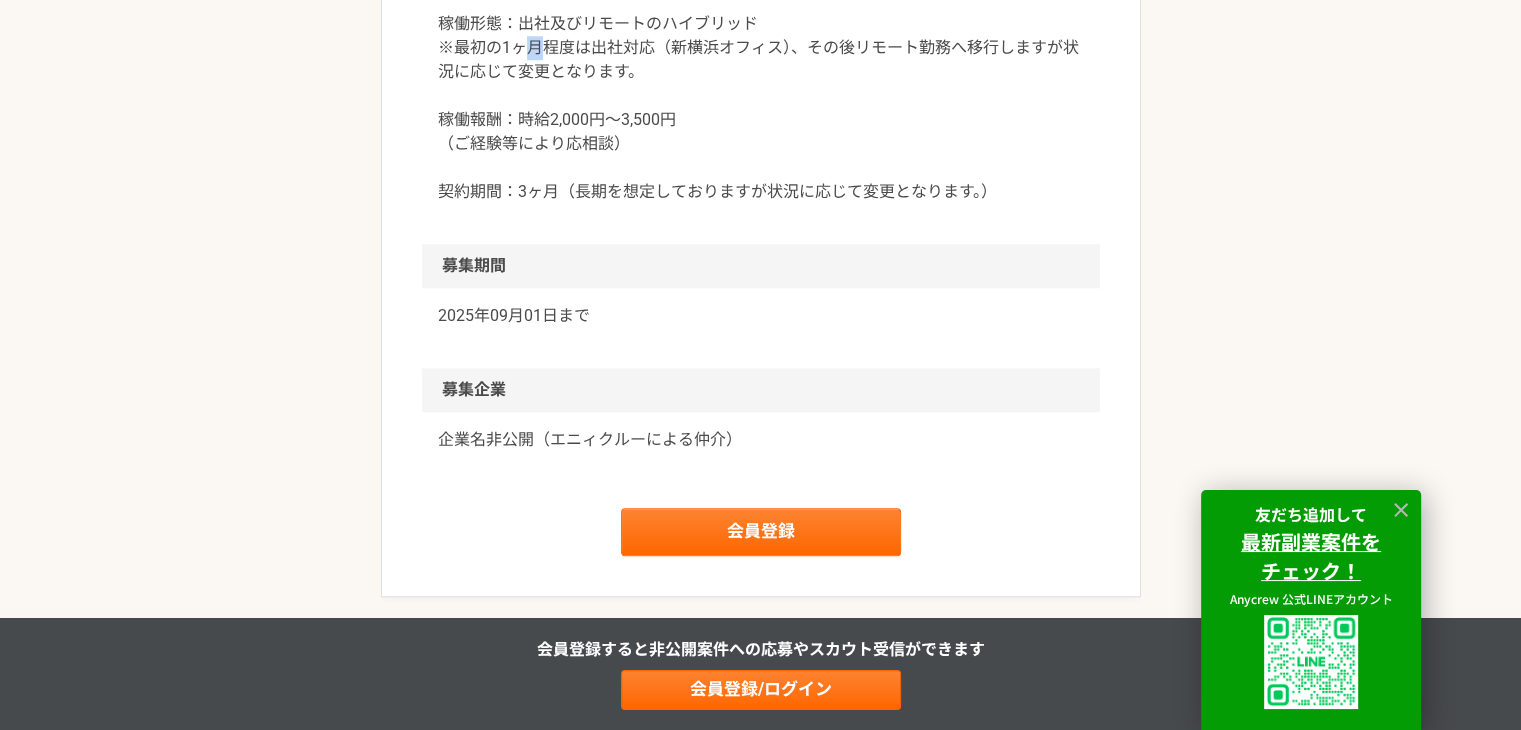 scroll, scrollTop: 2100, scrollLeft: 0, axis: vertical 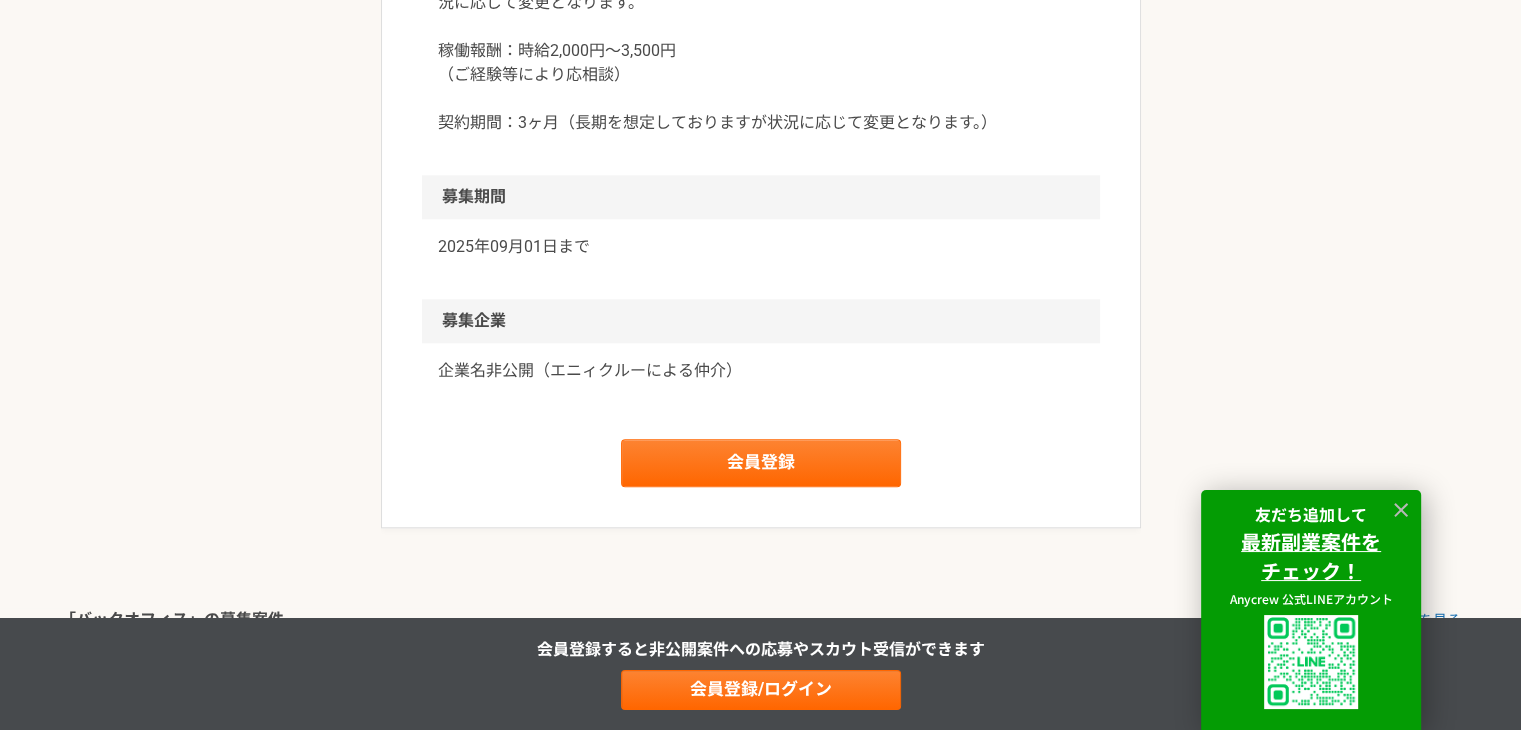 drag, startPoint x: 454, startPoint y: 273, endPoint x: 460, endPoint y: 213, distance: 60.299255 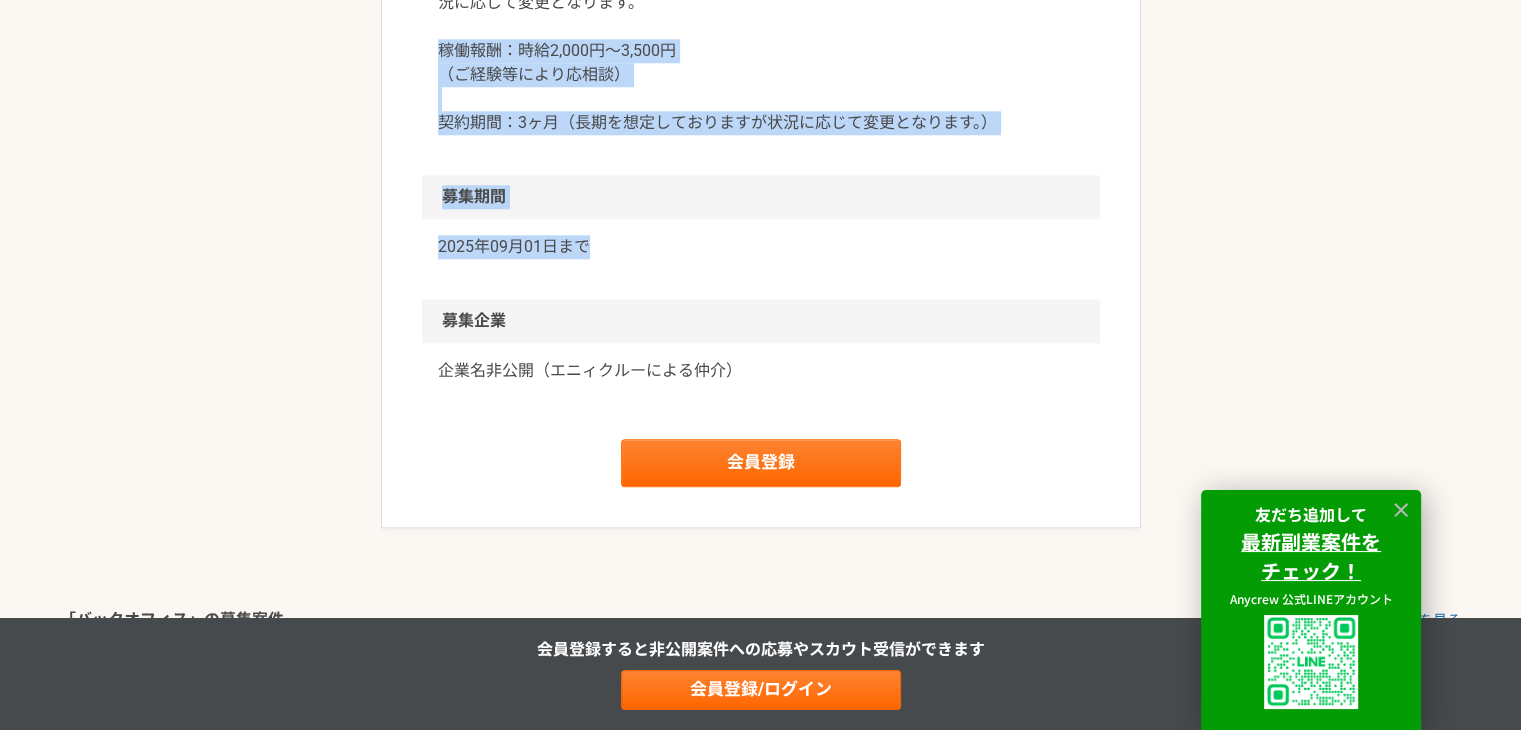 drag, startPoint x: 407, startPoint y: 59, endPoint x: 787, endPoint y: 278, distance: 438.58978 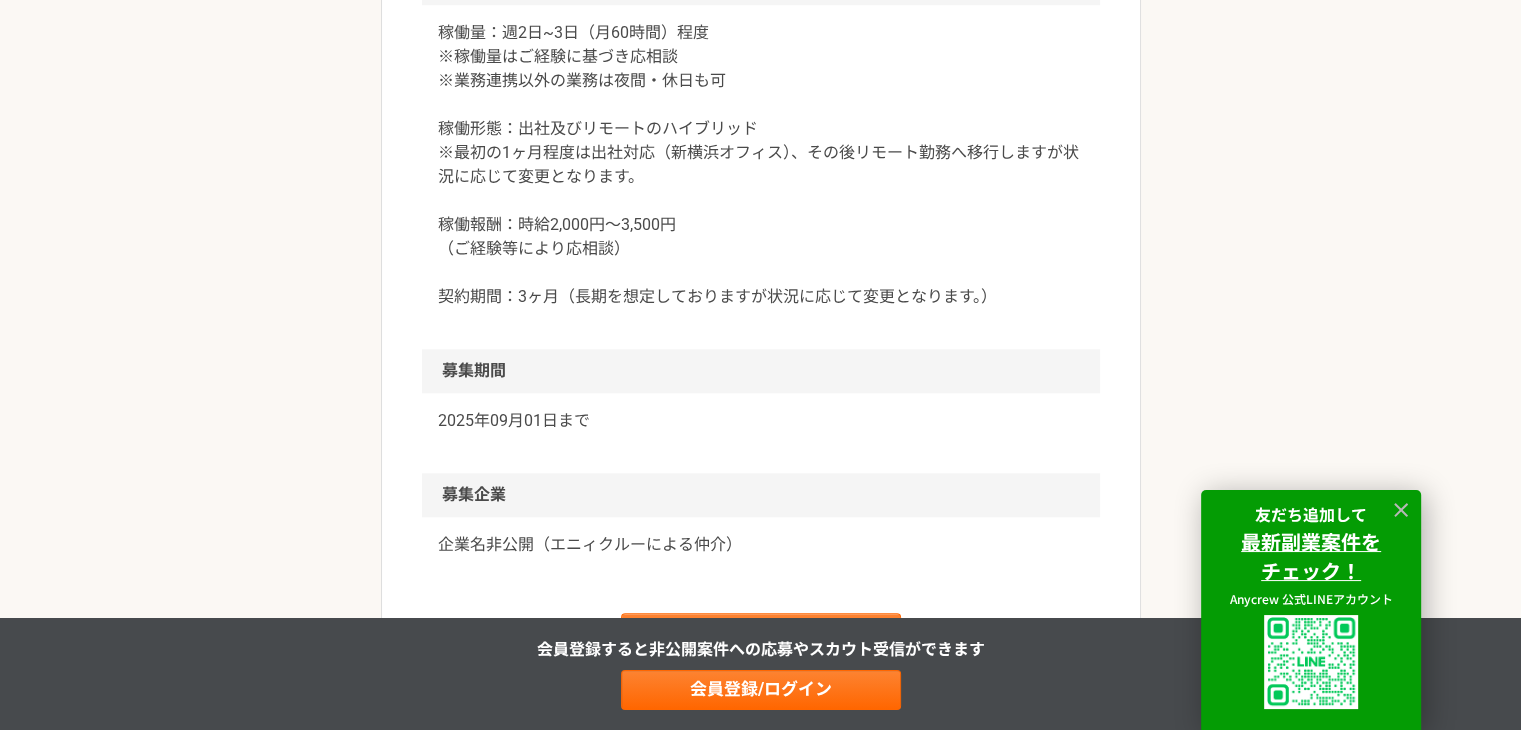 scroll, scrollTop: 1800, scrollLeft: 0, axis: vertical 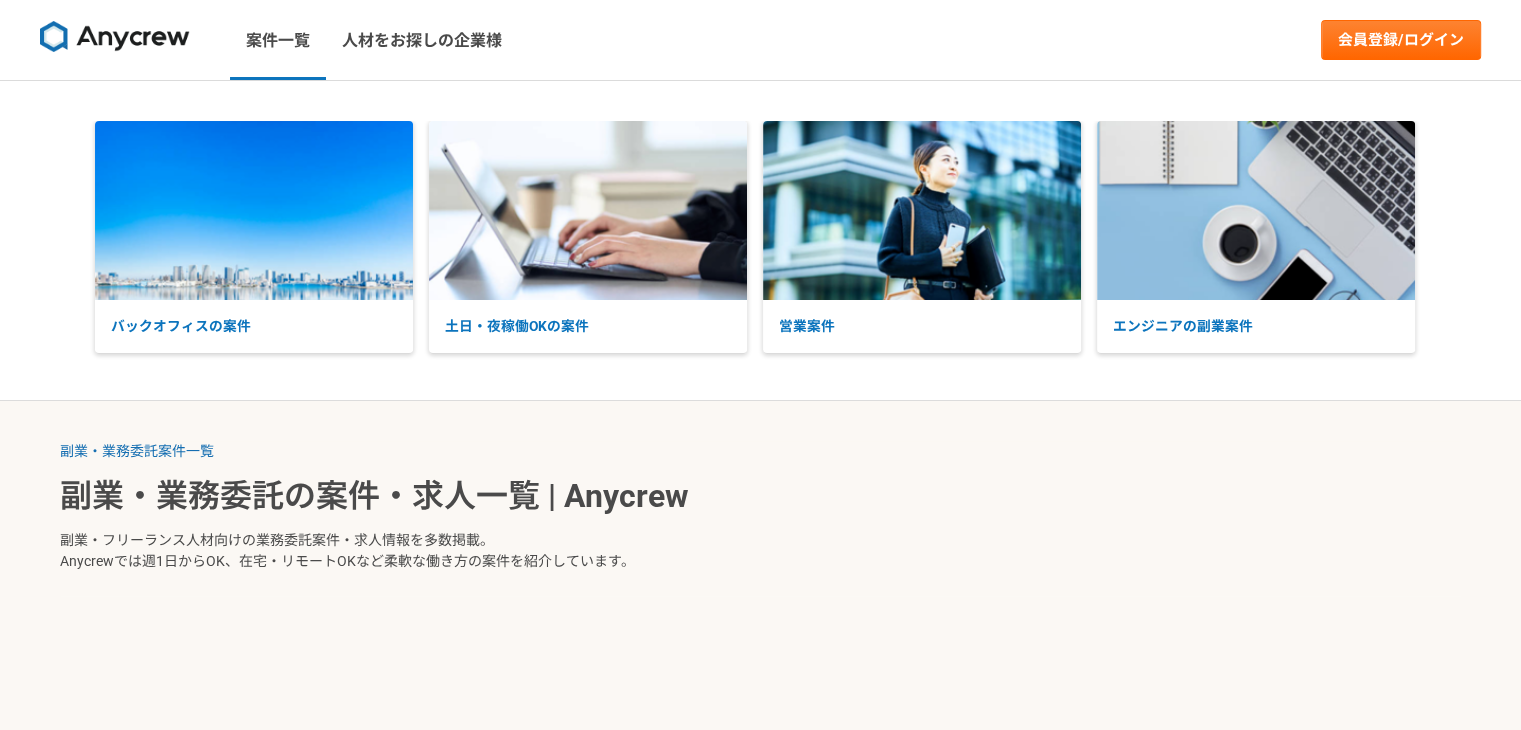select on "2" 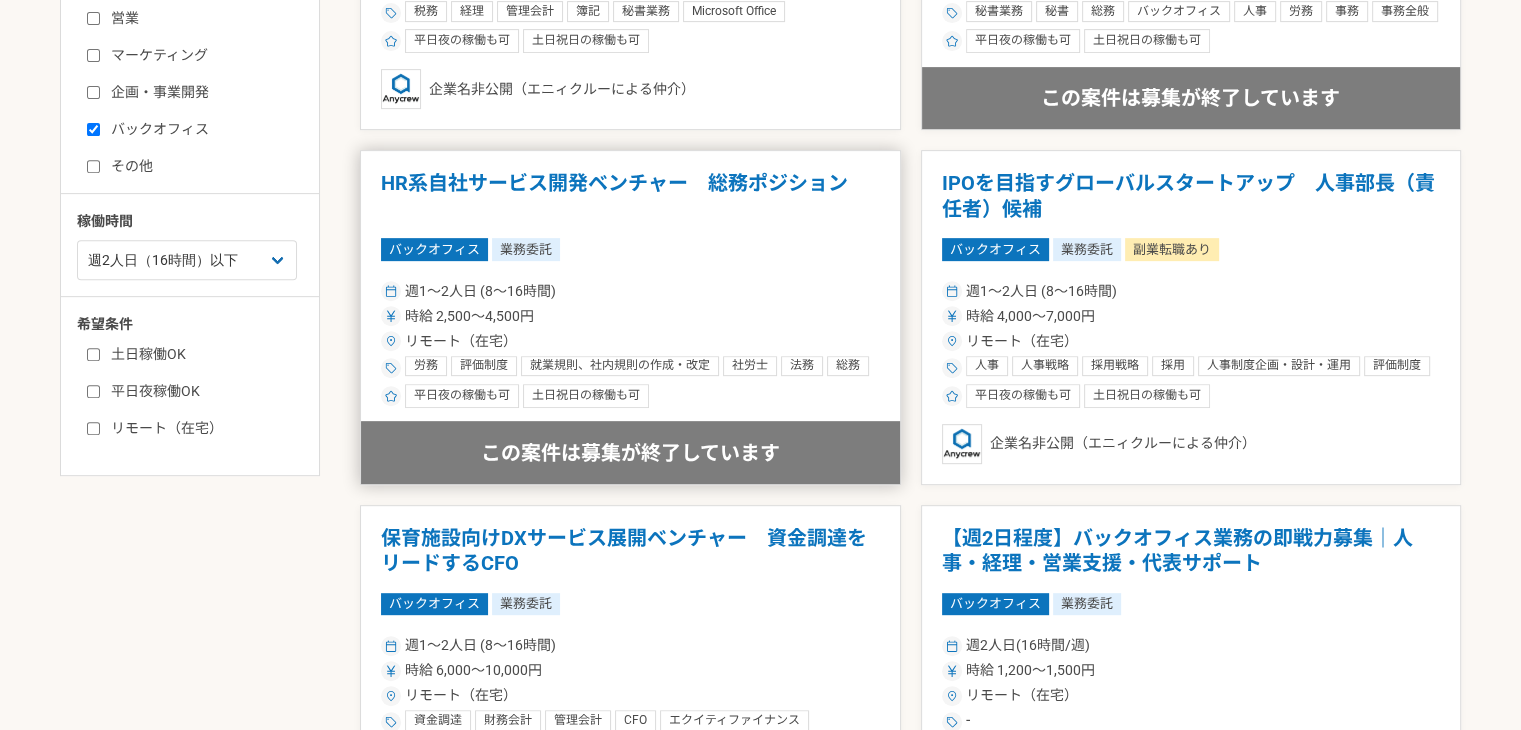 scroll, scrollTop: 1000, scrollLeft: 0, axis: vertical 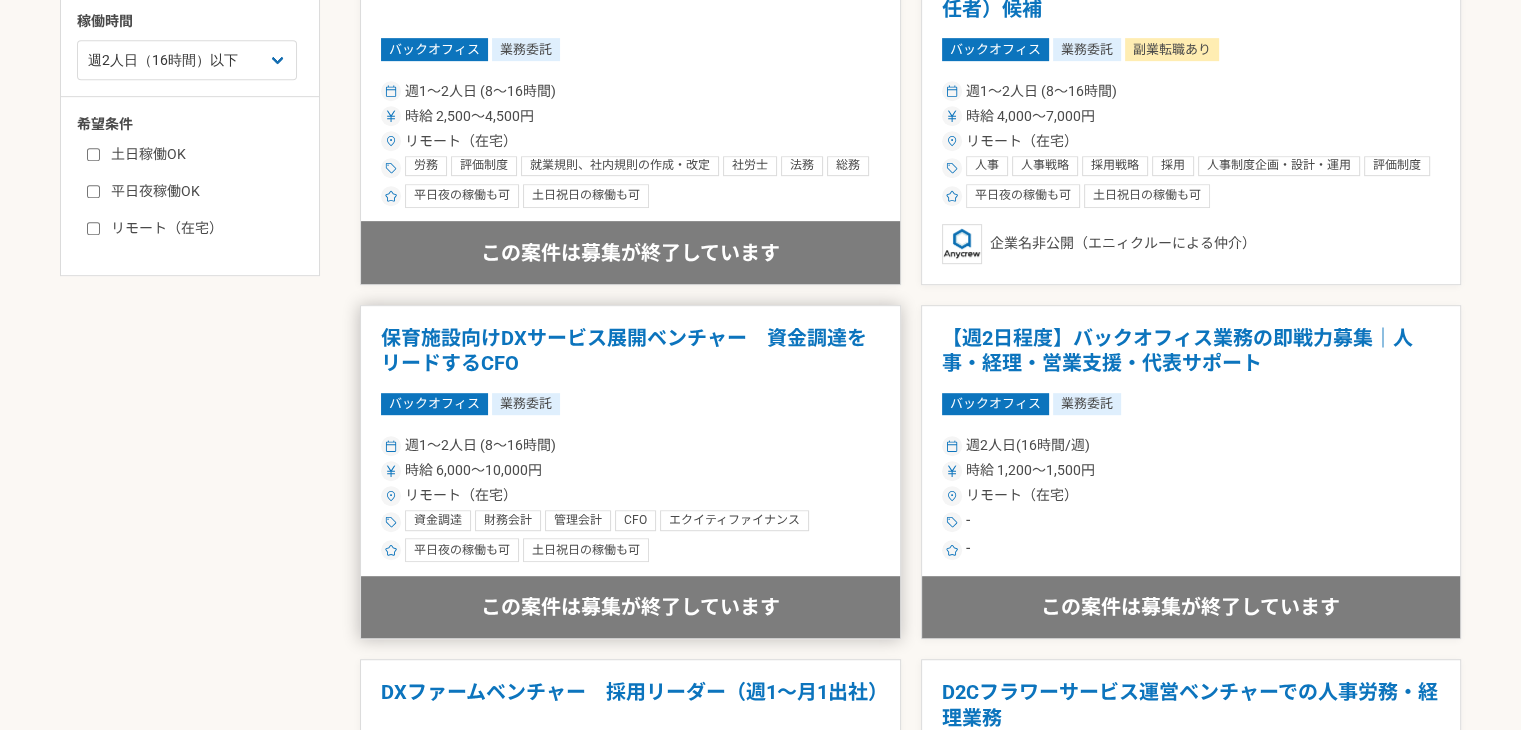 click on "保育施設向けDXサービス展開ベンチャー　資金調達をリードするCFO" at bounding box center [630, 351] 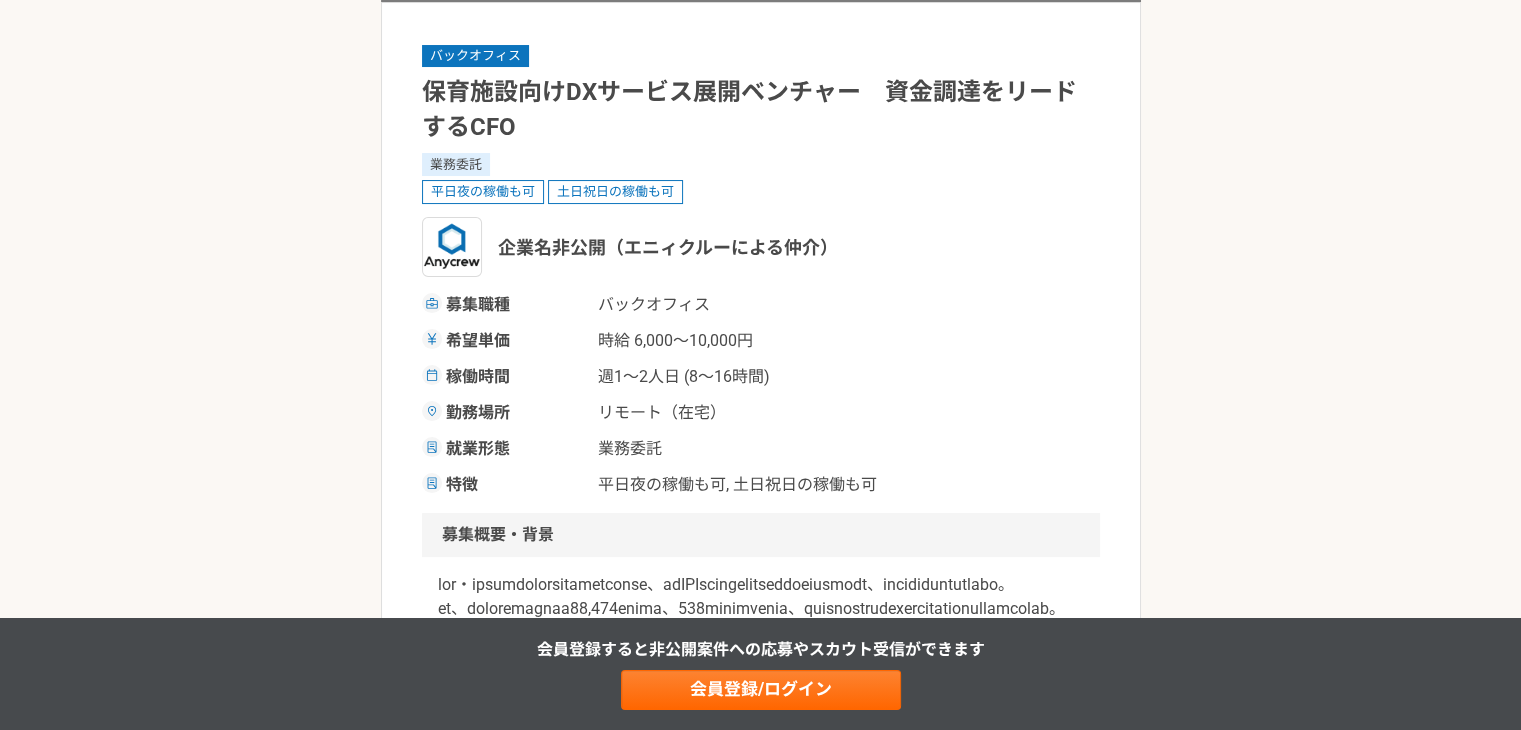 scroll, scrollTop: 500, scrollLeft: 0, axis: vertical 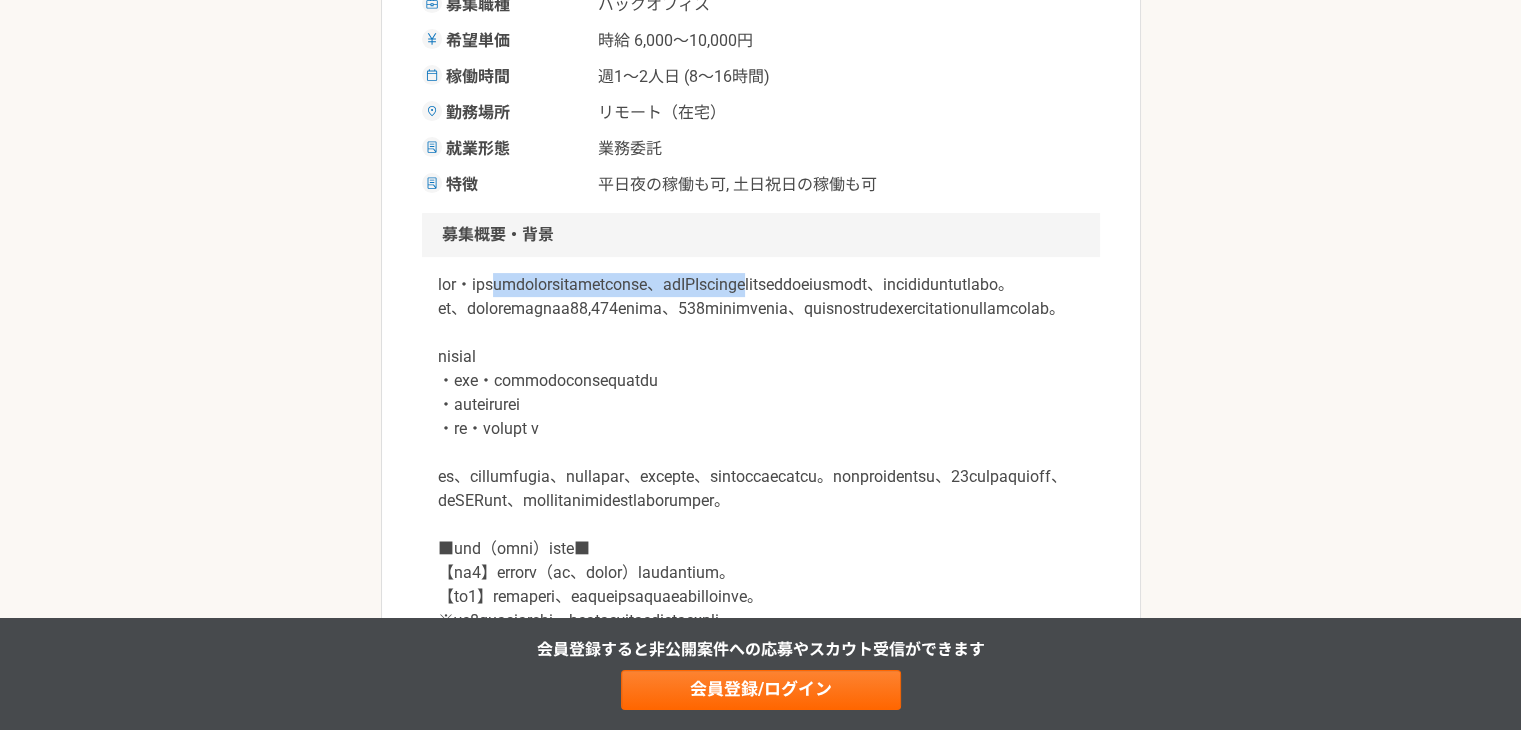 drag, startPoint x: 552, startPoint y: 294, endPoint x: 1053, endPoint y: 281, distance: 501.16864 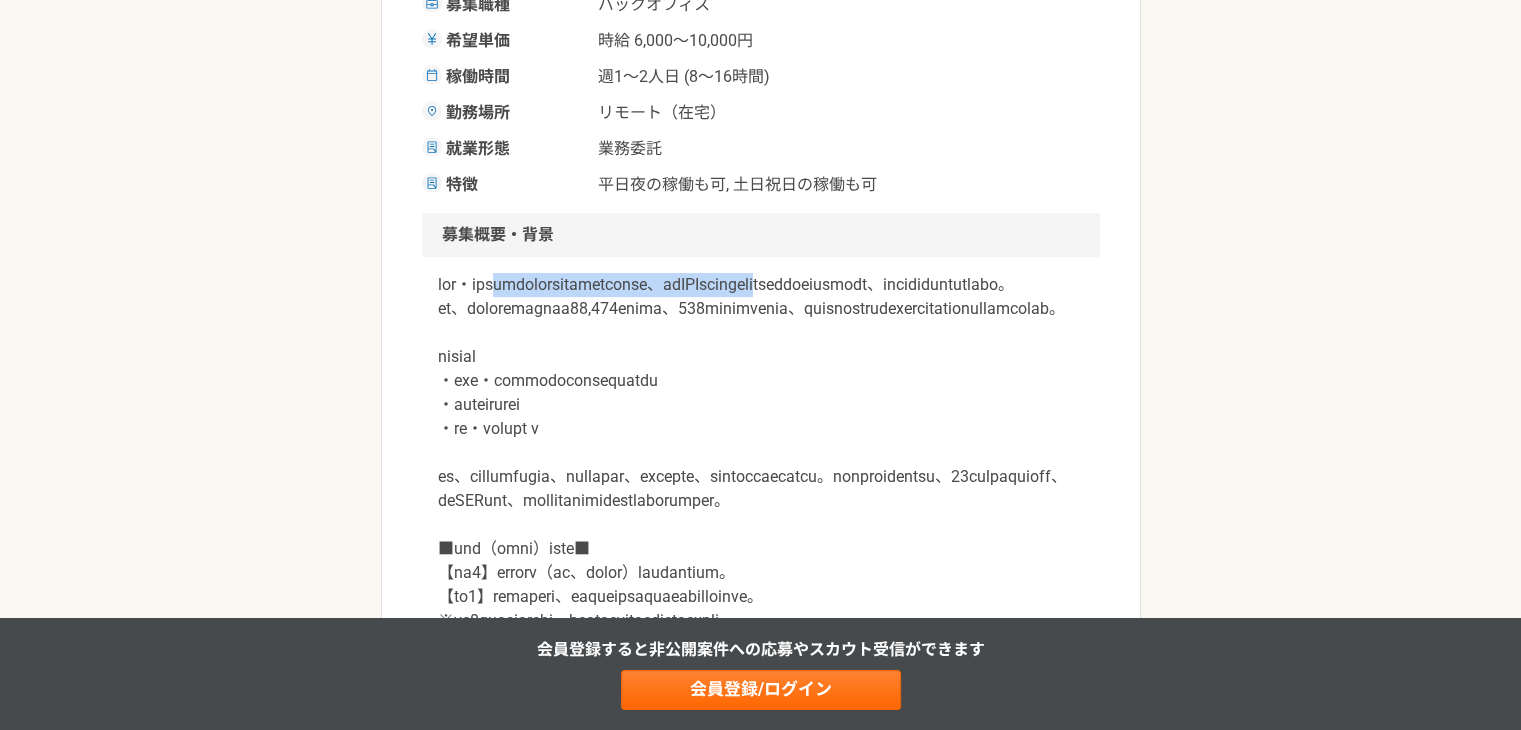 click at bounding box center (761, 453) 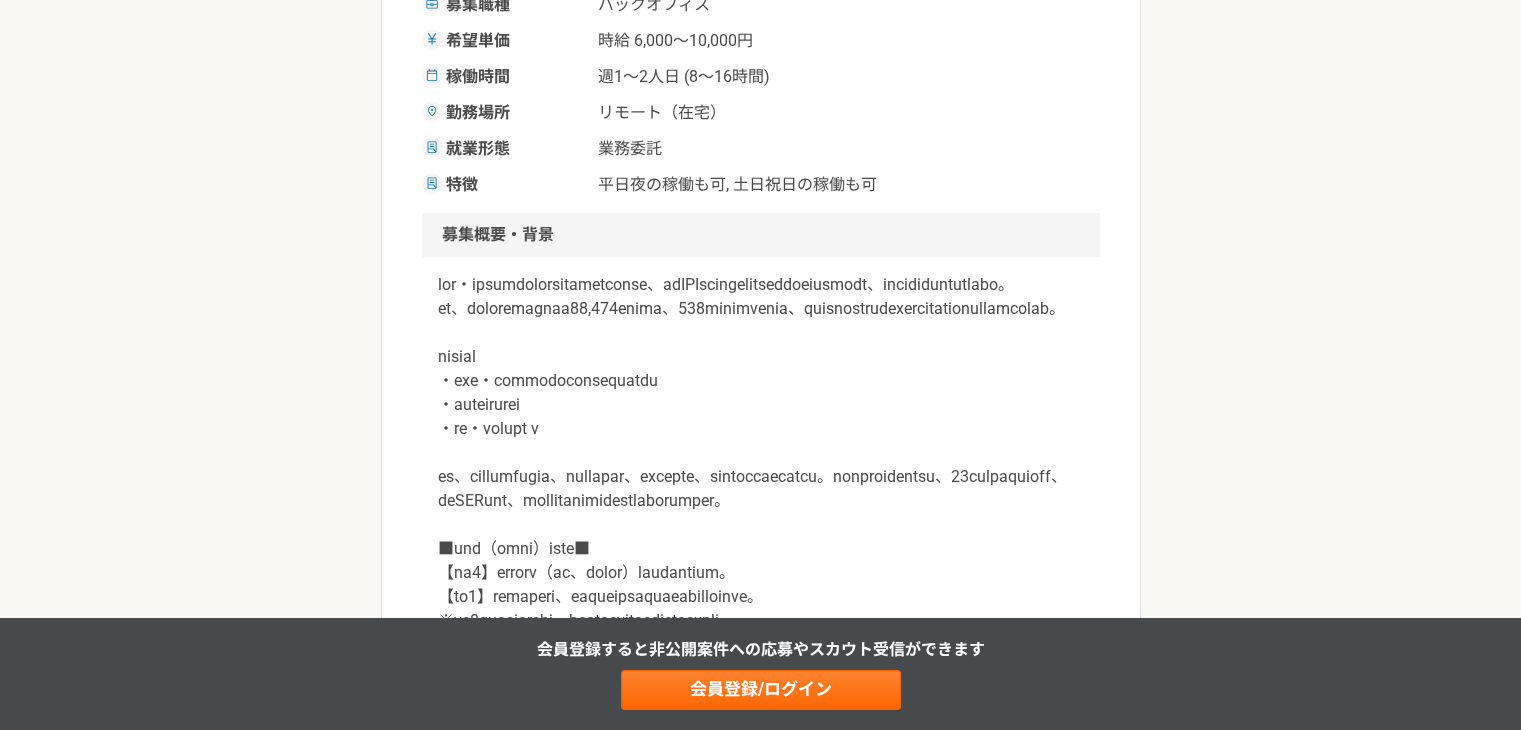 click at bounding box center [761, 453] 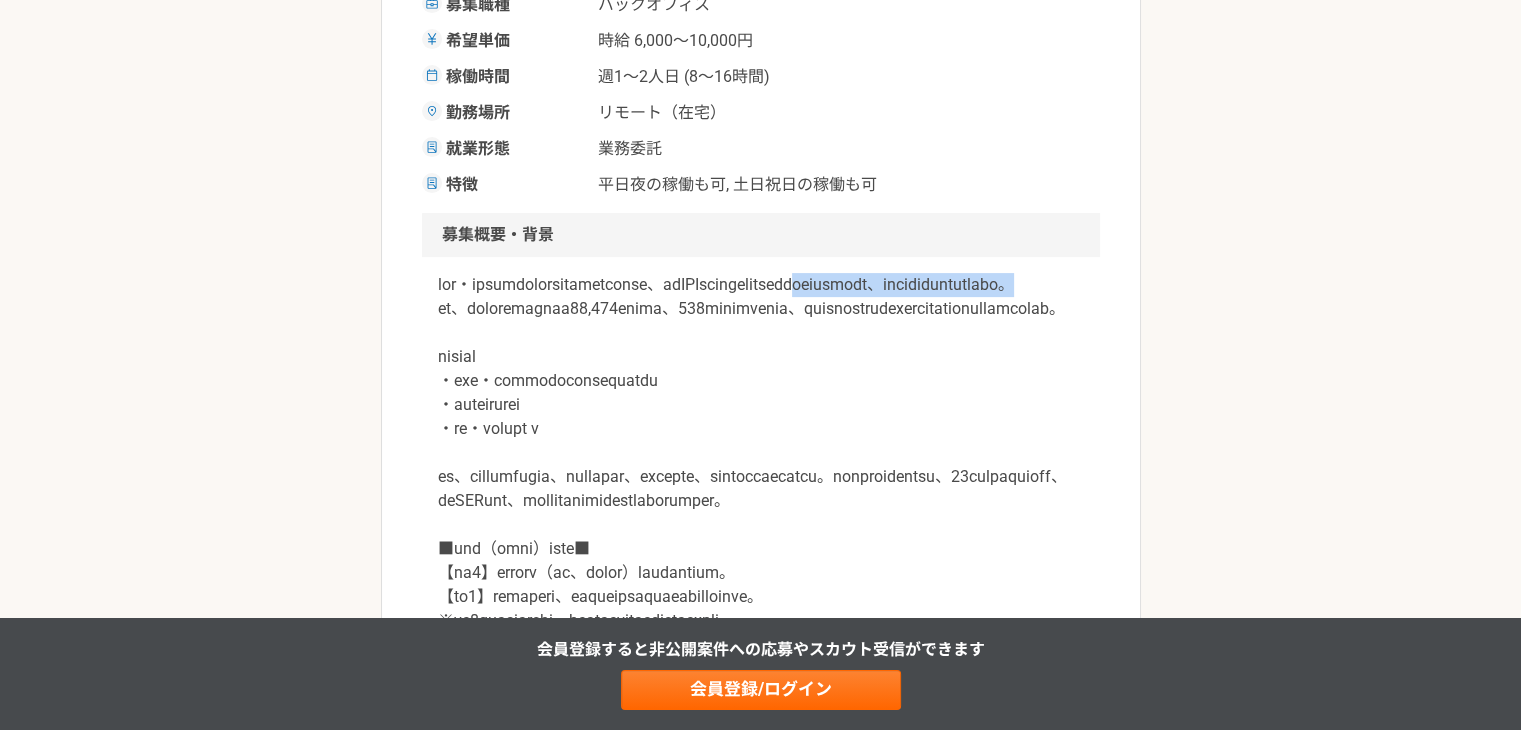 drag, startPoint x: 498, startPoint y: 306, endPoint x: 935, endPoint y: 303, distance: 437.01028 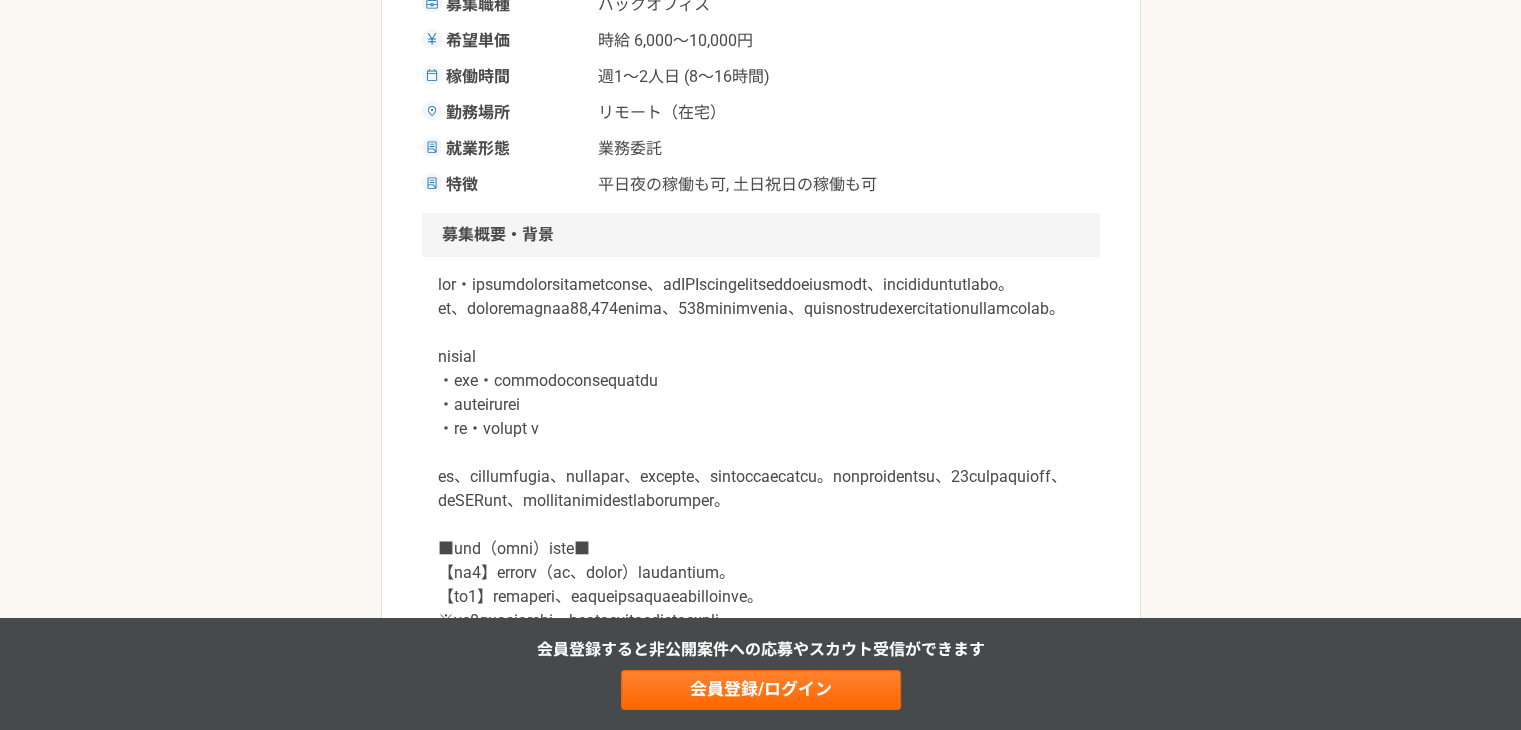 drag, startPoint x: 431, startPoint y: 362, endPoint x: 451, endPoint y: 341, distance: 29 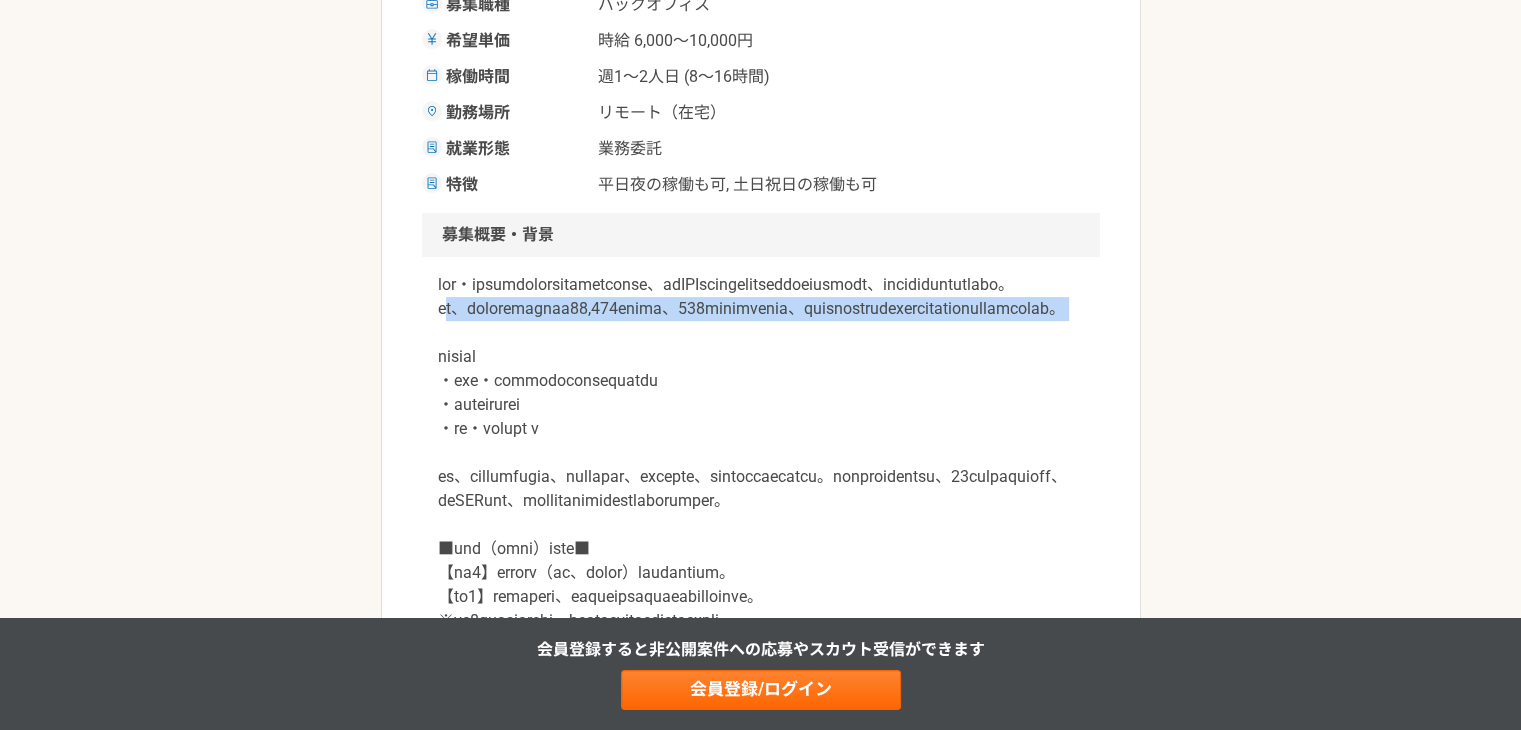 drag, startPoint x: 452, startPoint y: 337, endPoint x: 600, endPoint y: 367, distance: 151.00993 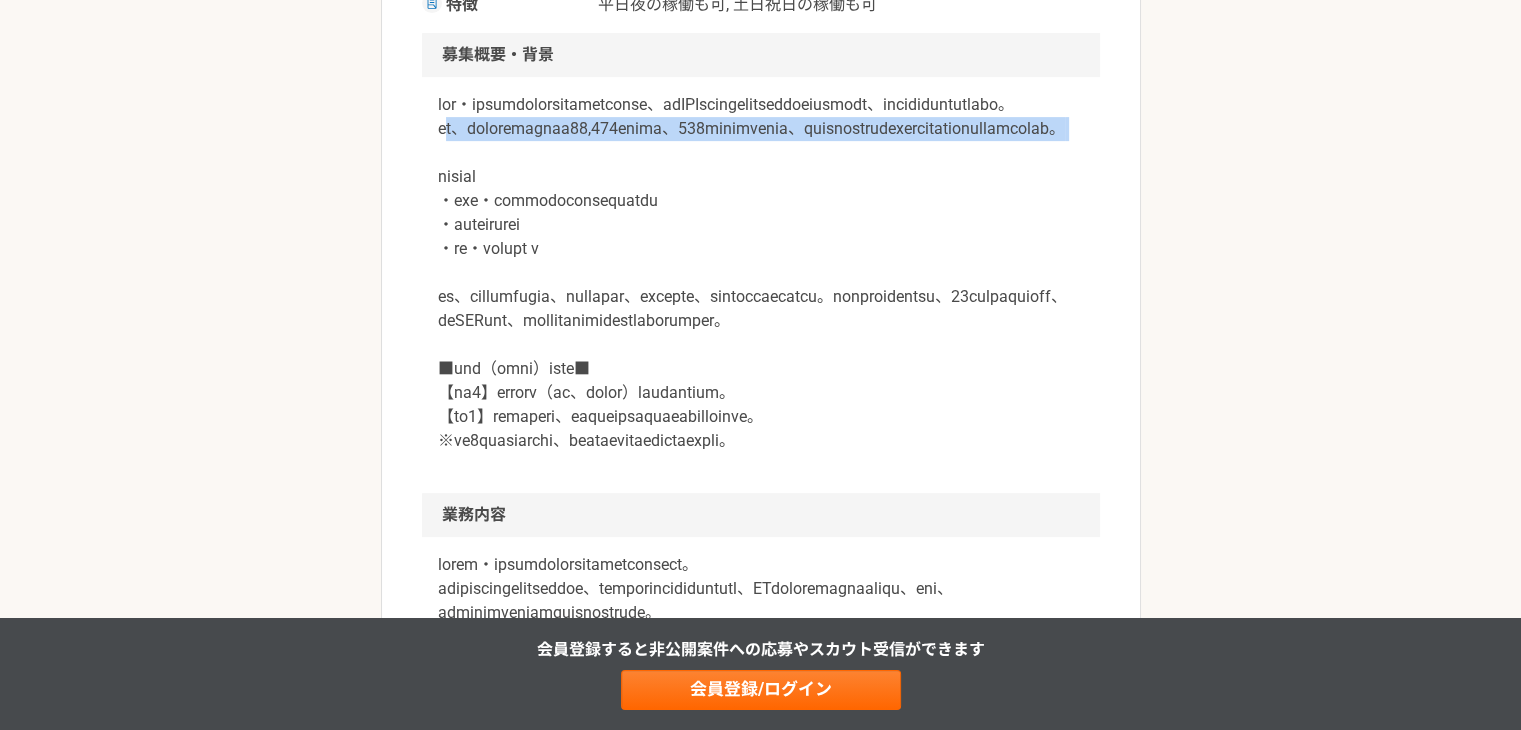 scroll, scrollTop: 800, scrollLeft: 0, axis: vertical 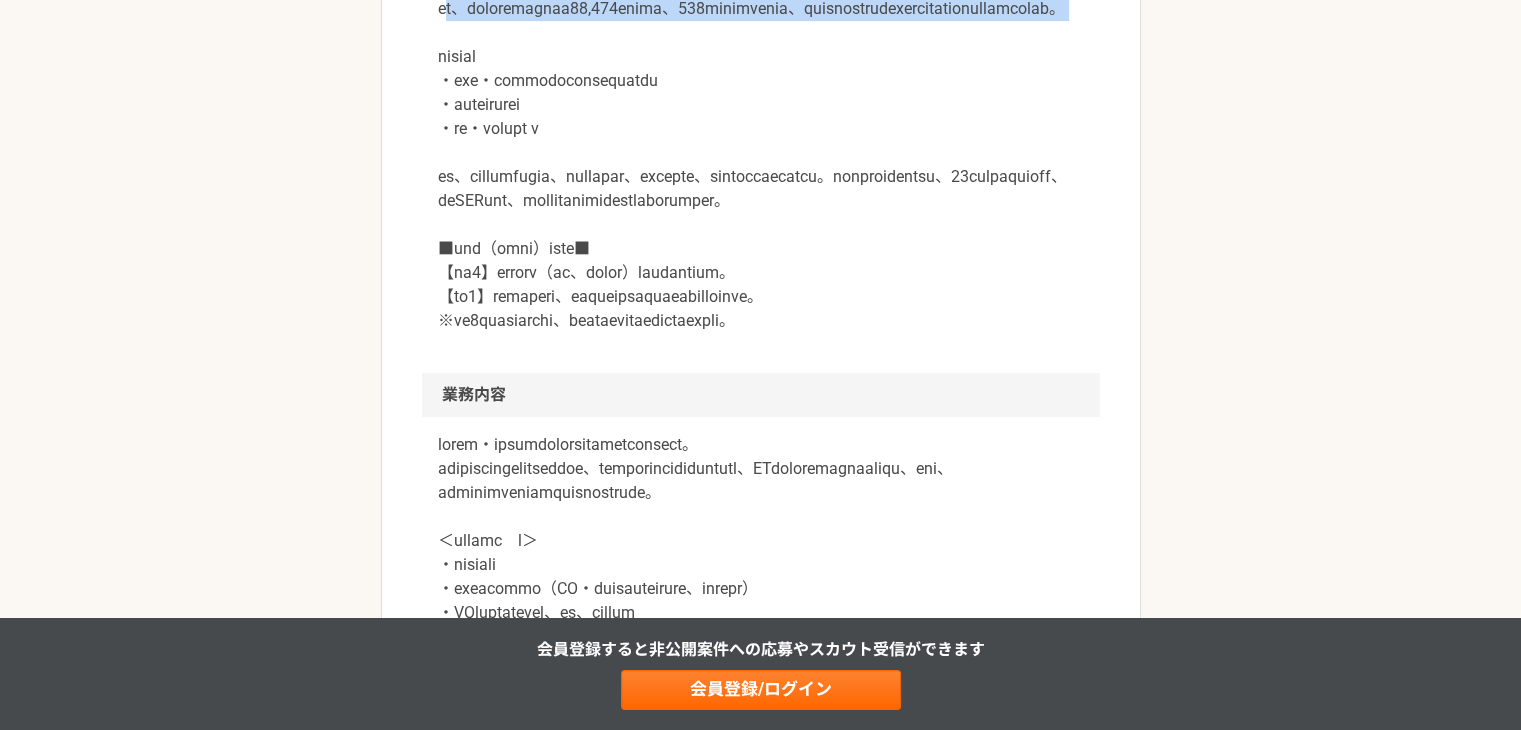 click at bounding box center (761, 153) 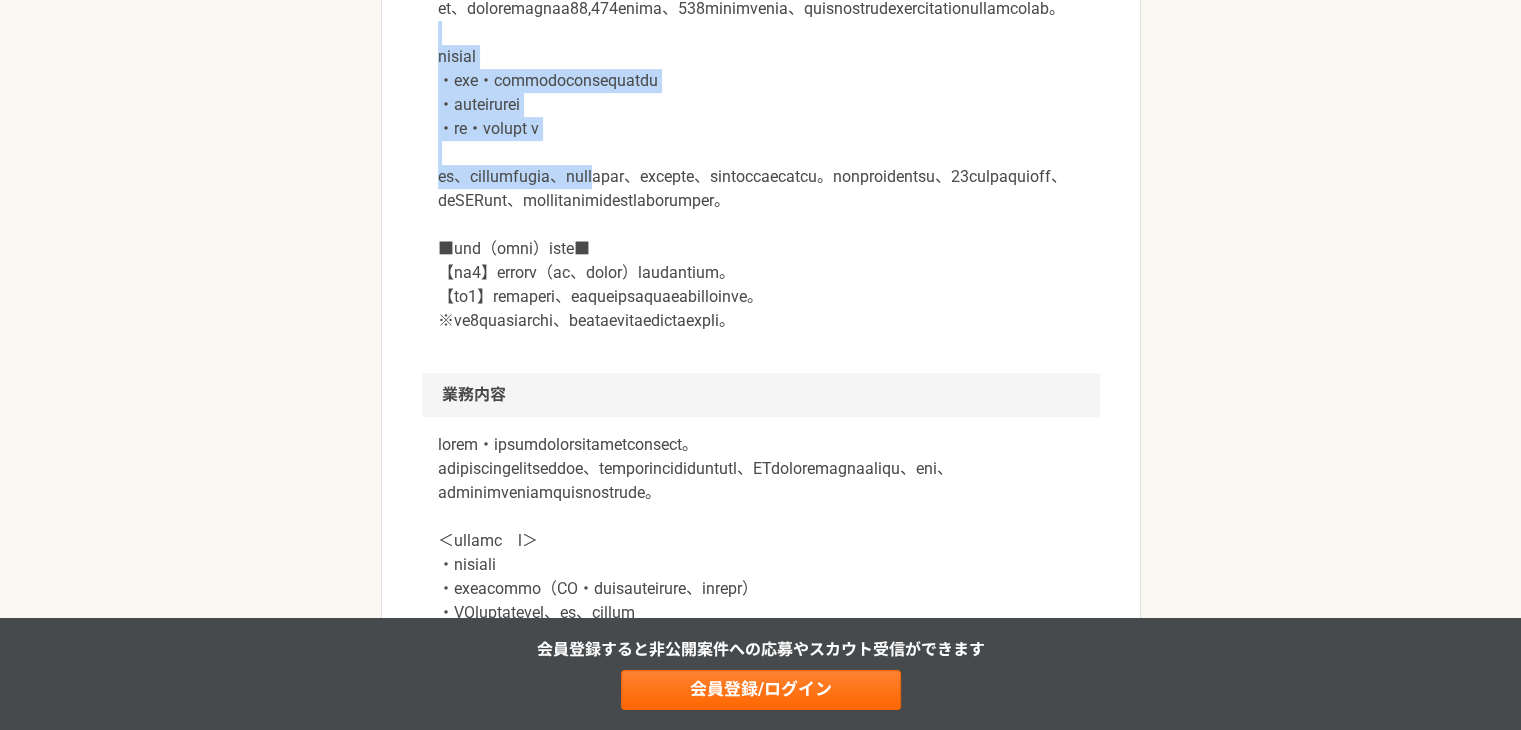 drag, startPoint x: 415, startPoint y: 88, endPoint x: 748, endPoint y: 223, distance: 359.32437 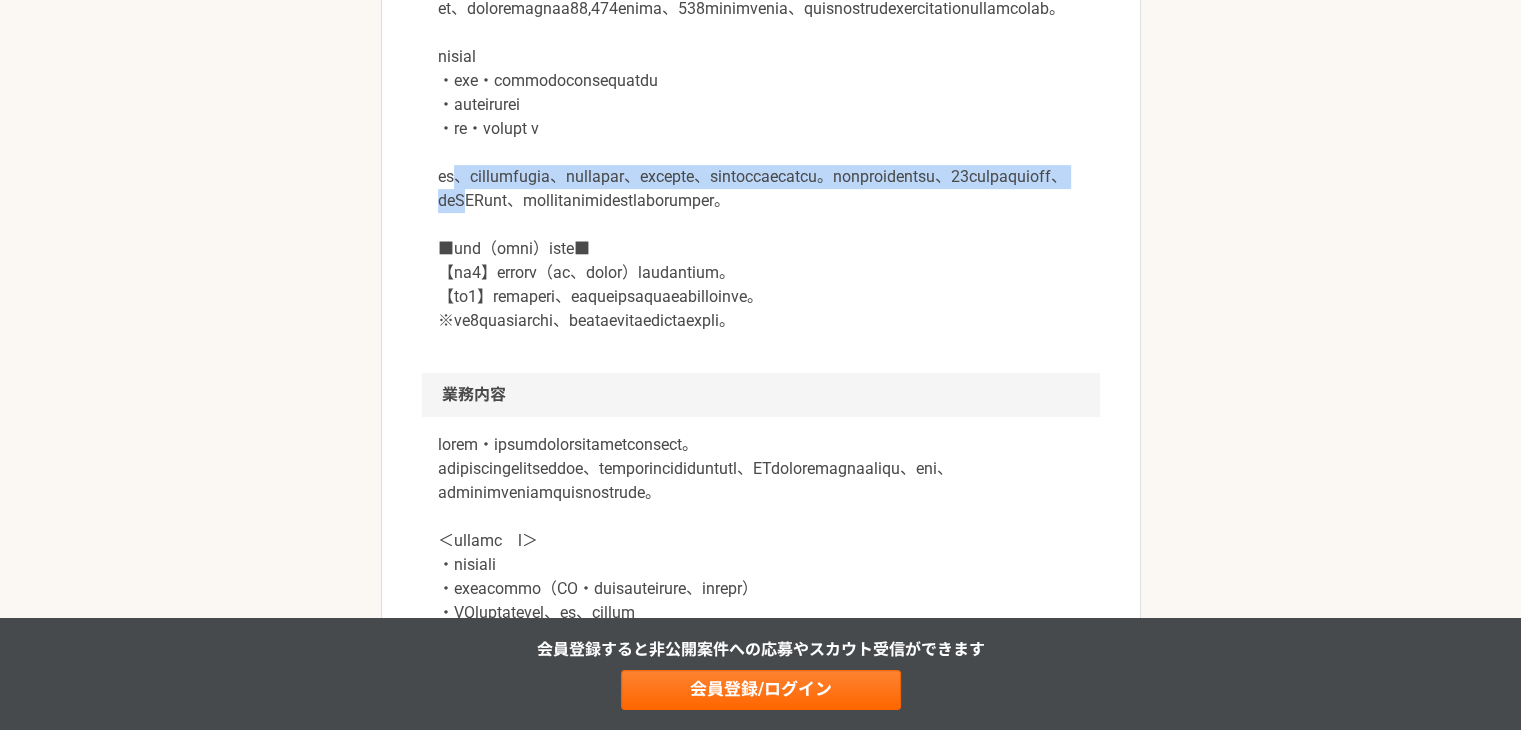 drag, startPoint x: 471, startPoint y: 225, endPoint x: 1014, endPoint y: 288, distance: 546.64246 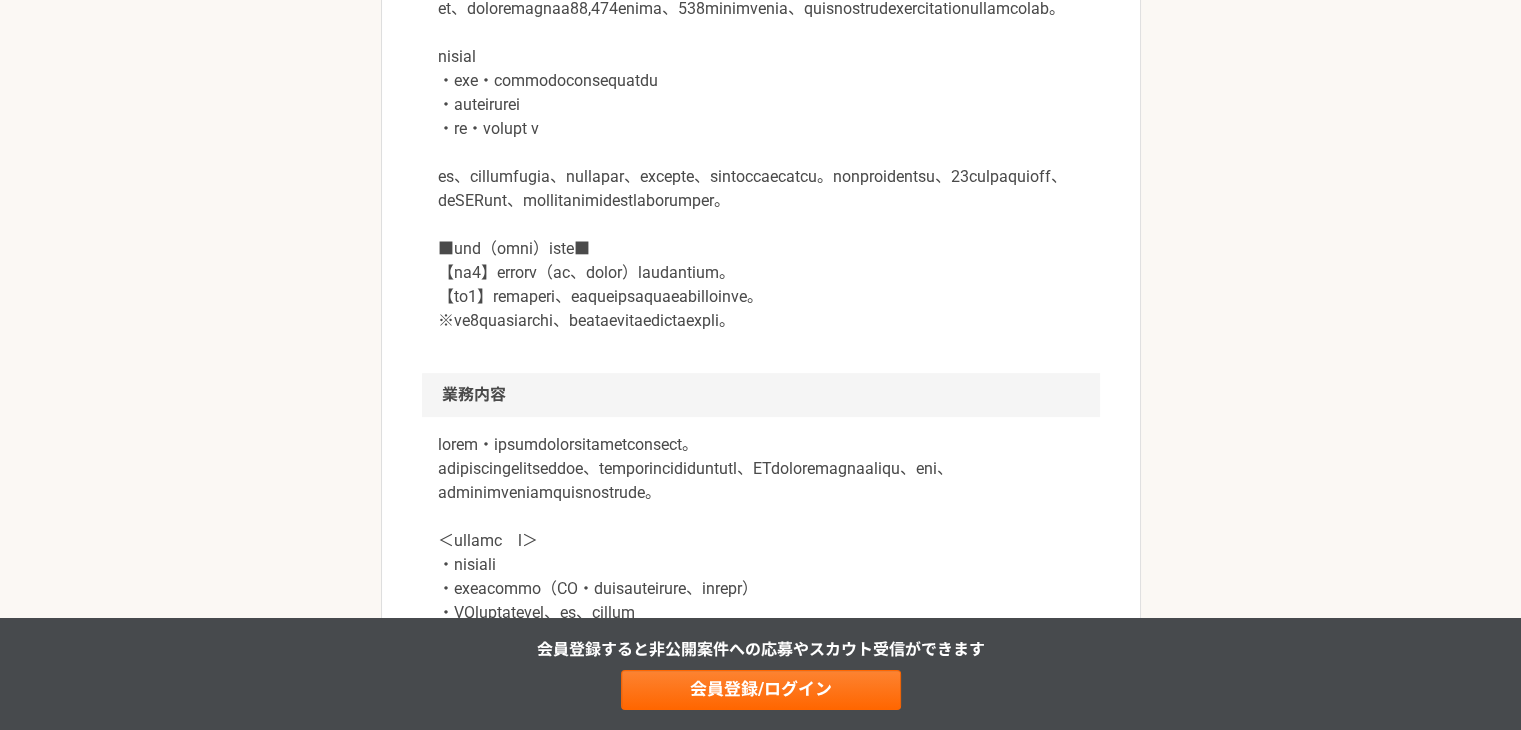 drag, startPoint x: 544, startPoint y: 344, endPoint x: 556, endPoint y: 317, distance: 29.546574 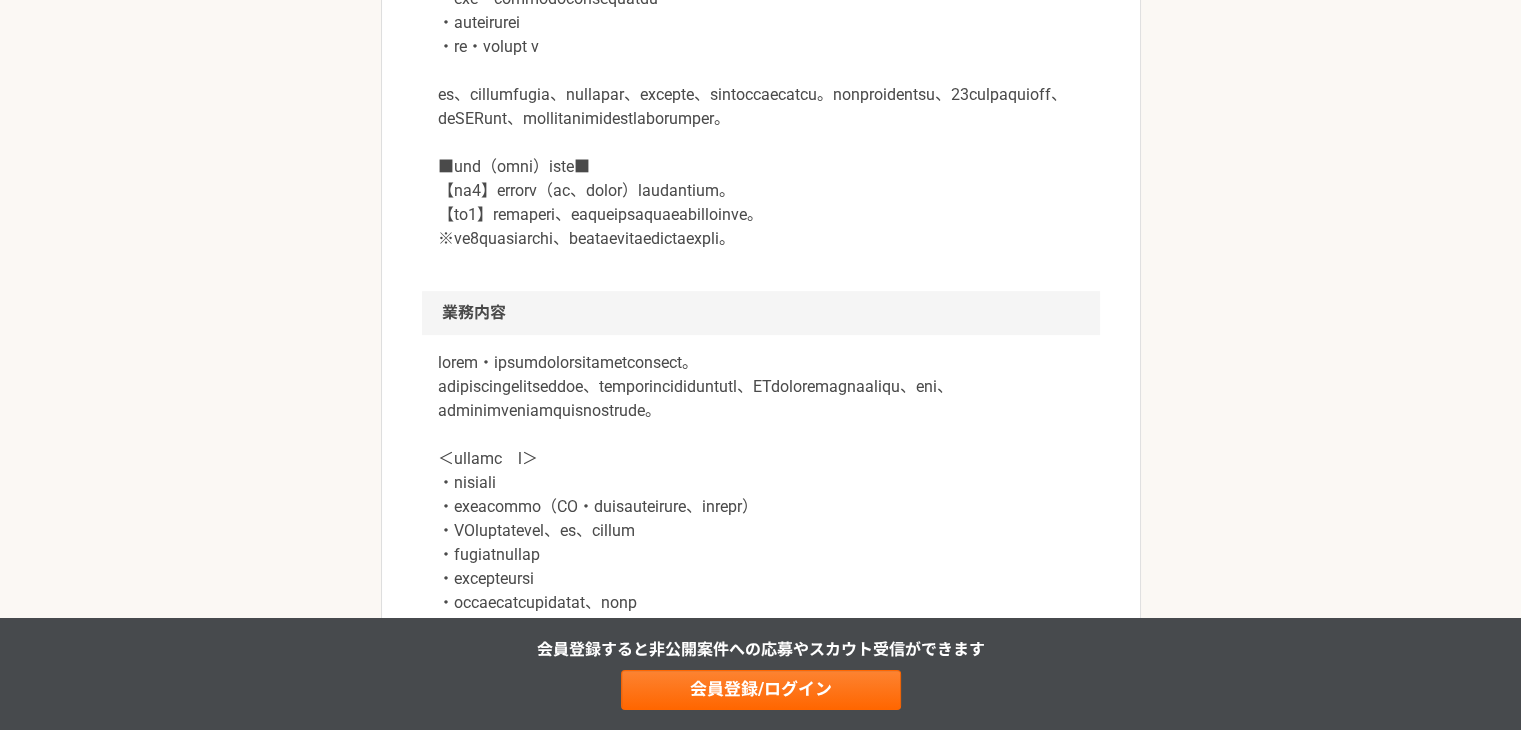 scroll, scrollTop: 1000, scrollLeft: 0, axis: vertical 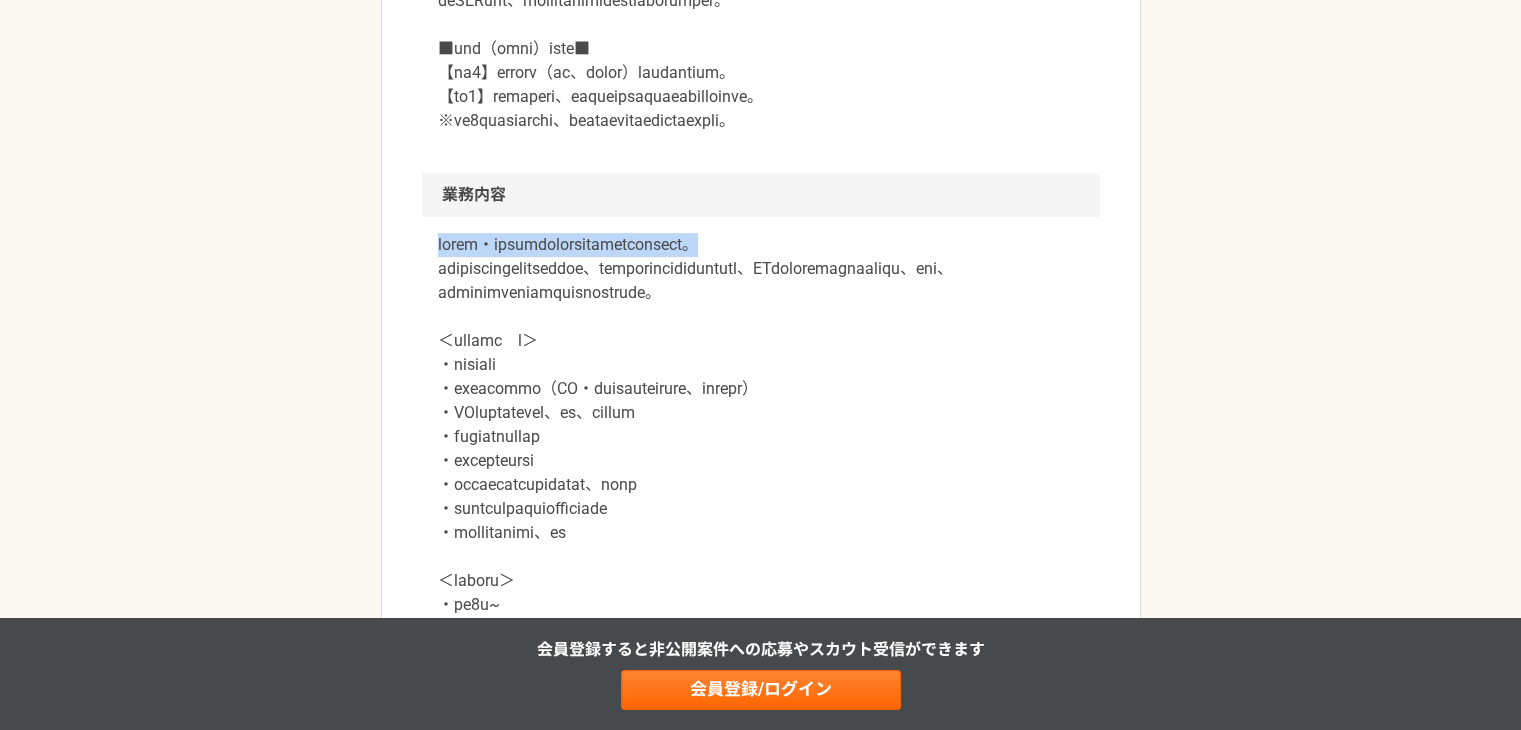 drag, startPoint x: 435, startPoint y: 312, endPoint x: 971, endPoint y: 298, distance: 536.1828 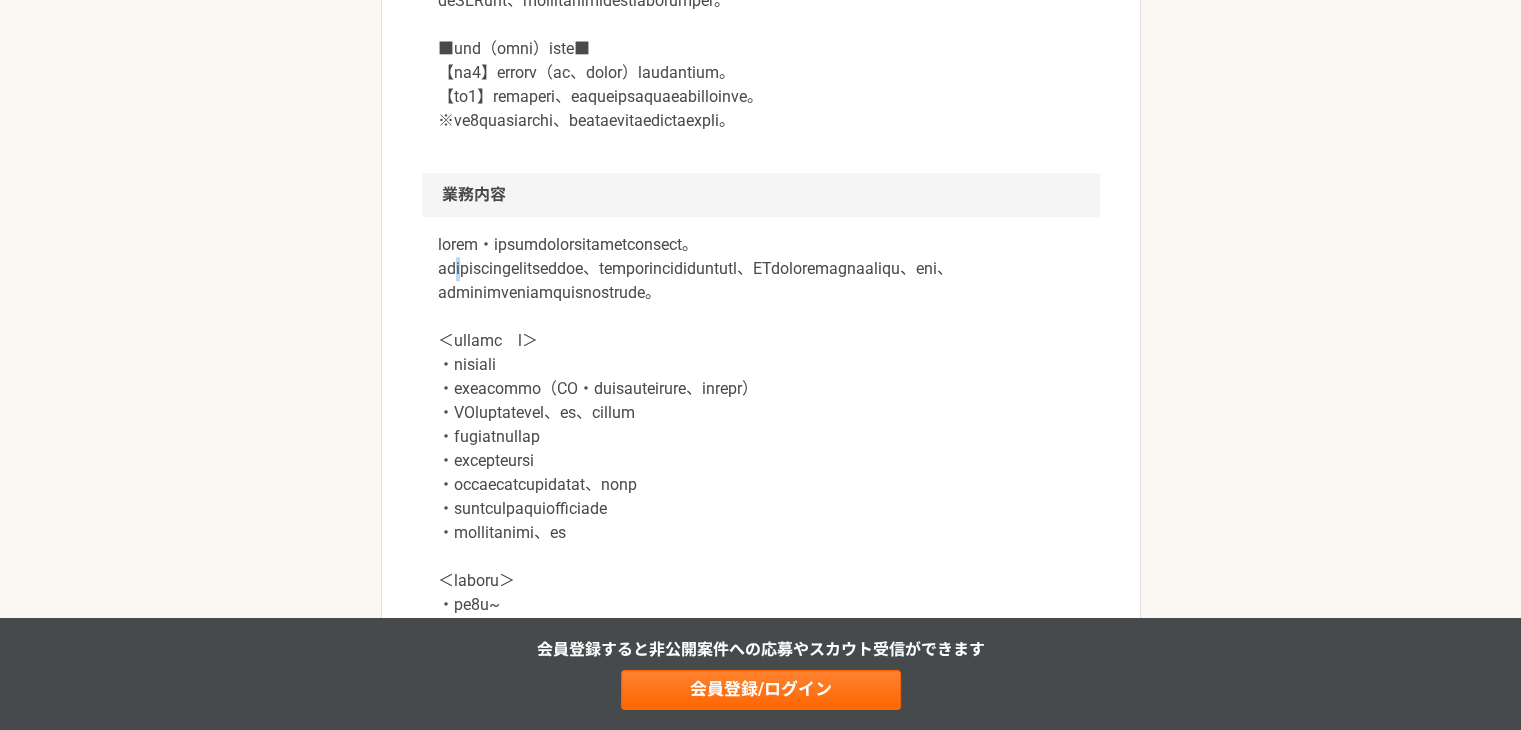 click at bounding box center [761, 473] 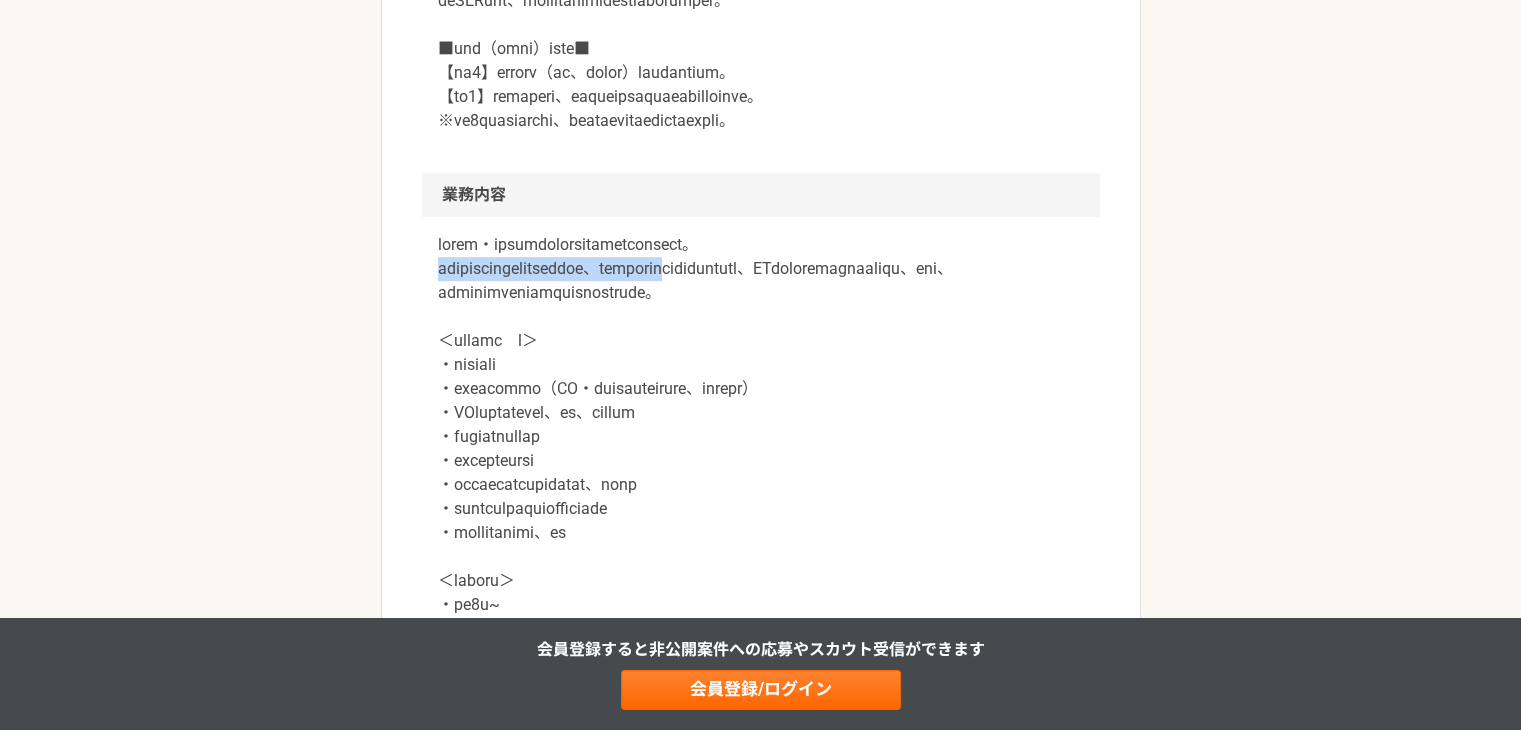 drag, startPoint x: 428, startPoint y: 343, endPoint x: 916, endPoint y: 321, distance: 488.49564 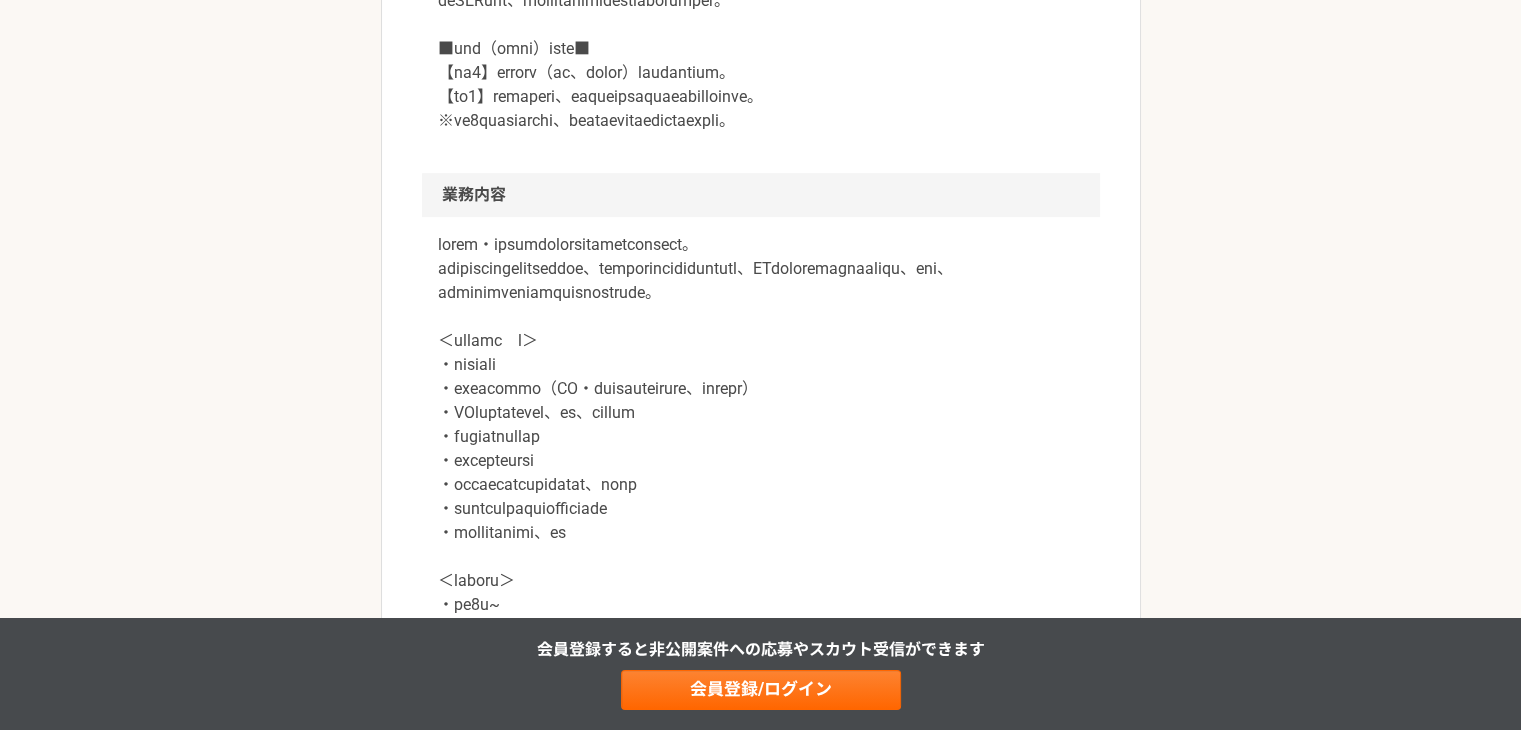 click at bounding box center [761, 473] 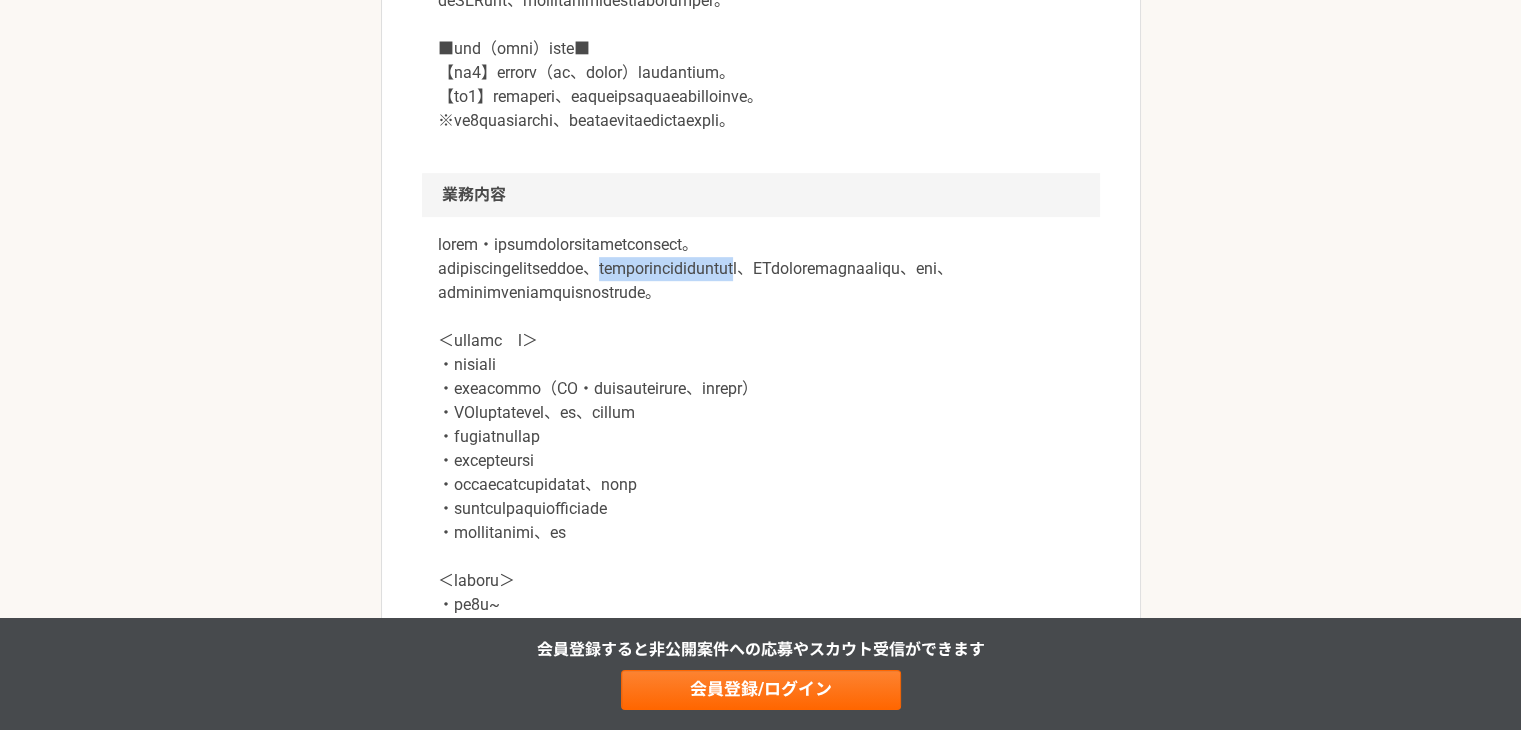 drag, startPoint x: 768, startPoint y: 341, endPoint x: 1054, endPoint y: 351, distance: 286.17477 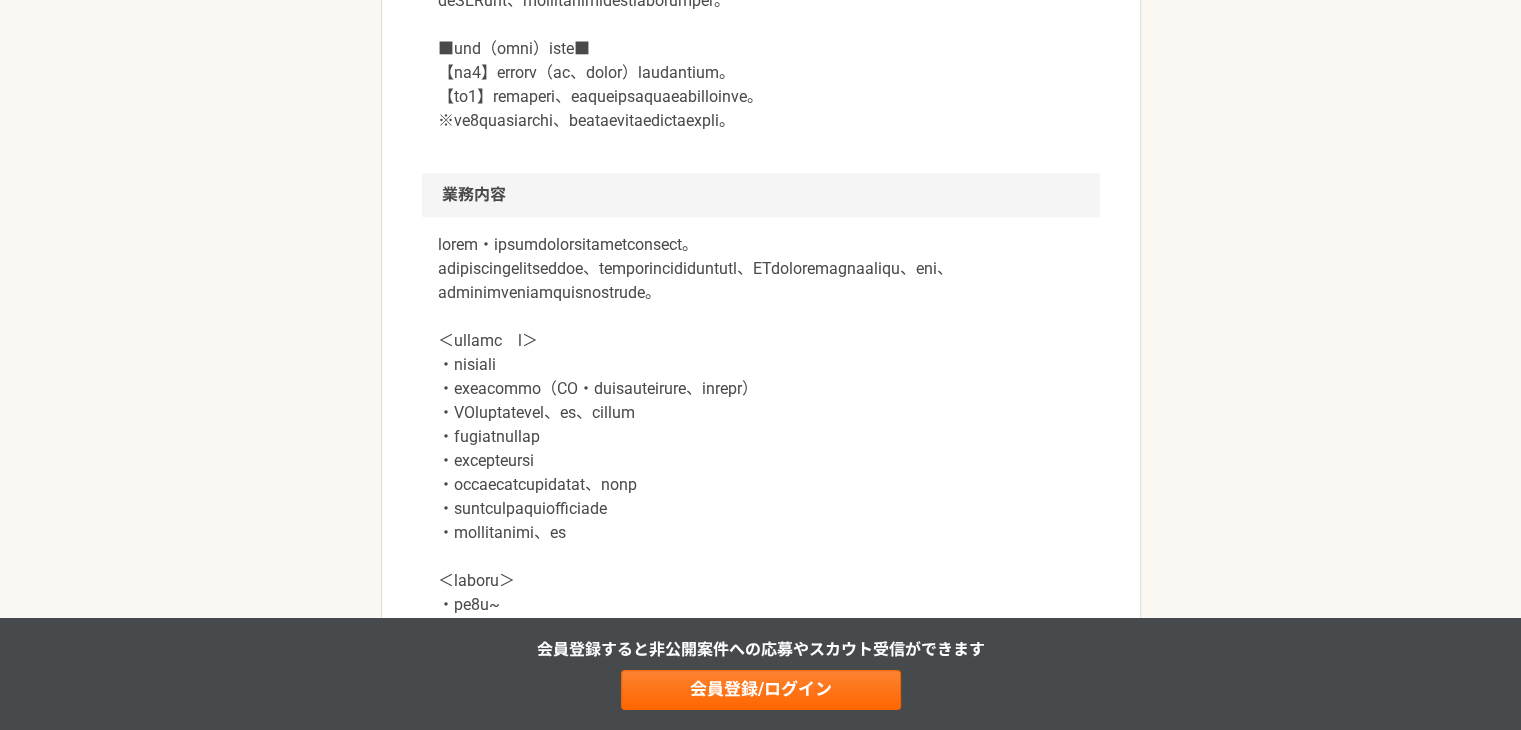 click at bounding box center (761, 473) 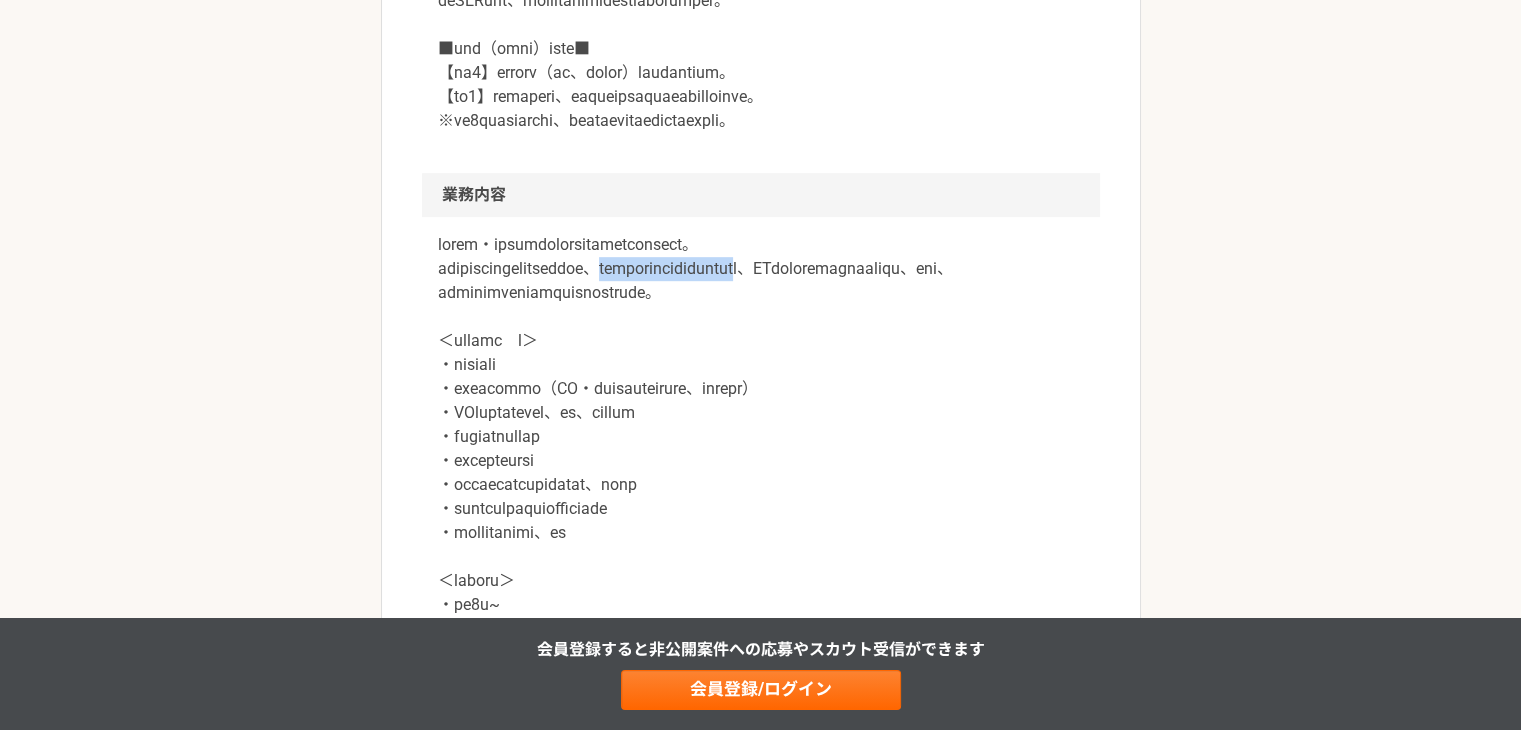 drag, startPoint x: 776, startPoint y: 345, endPoint x: 1101, endPoint y: 337, distance: 325.09845 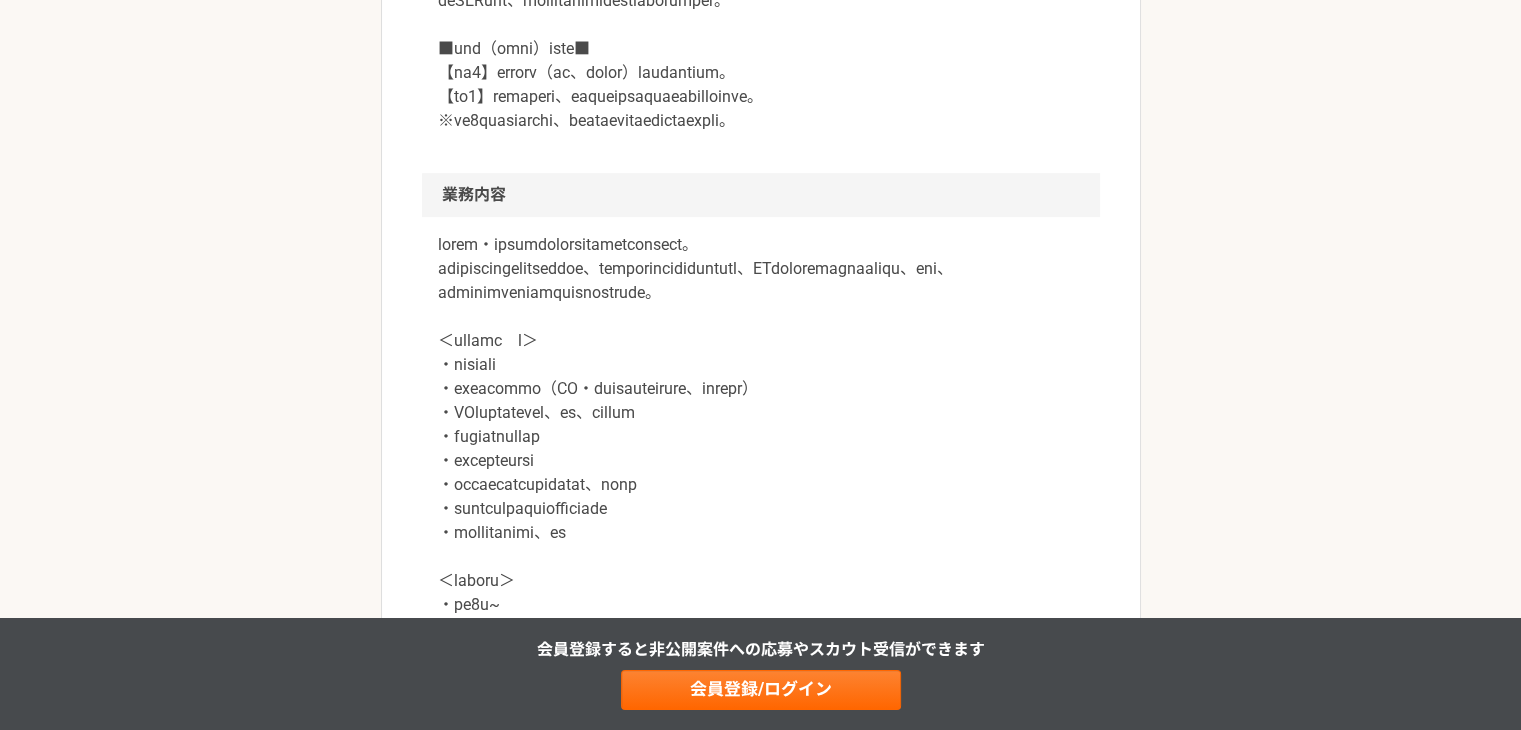 click at bounding box center [761, 473] 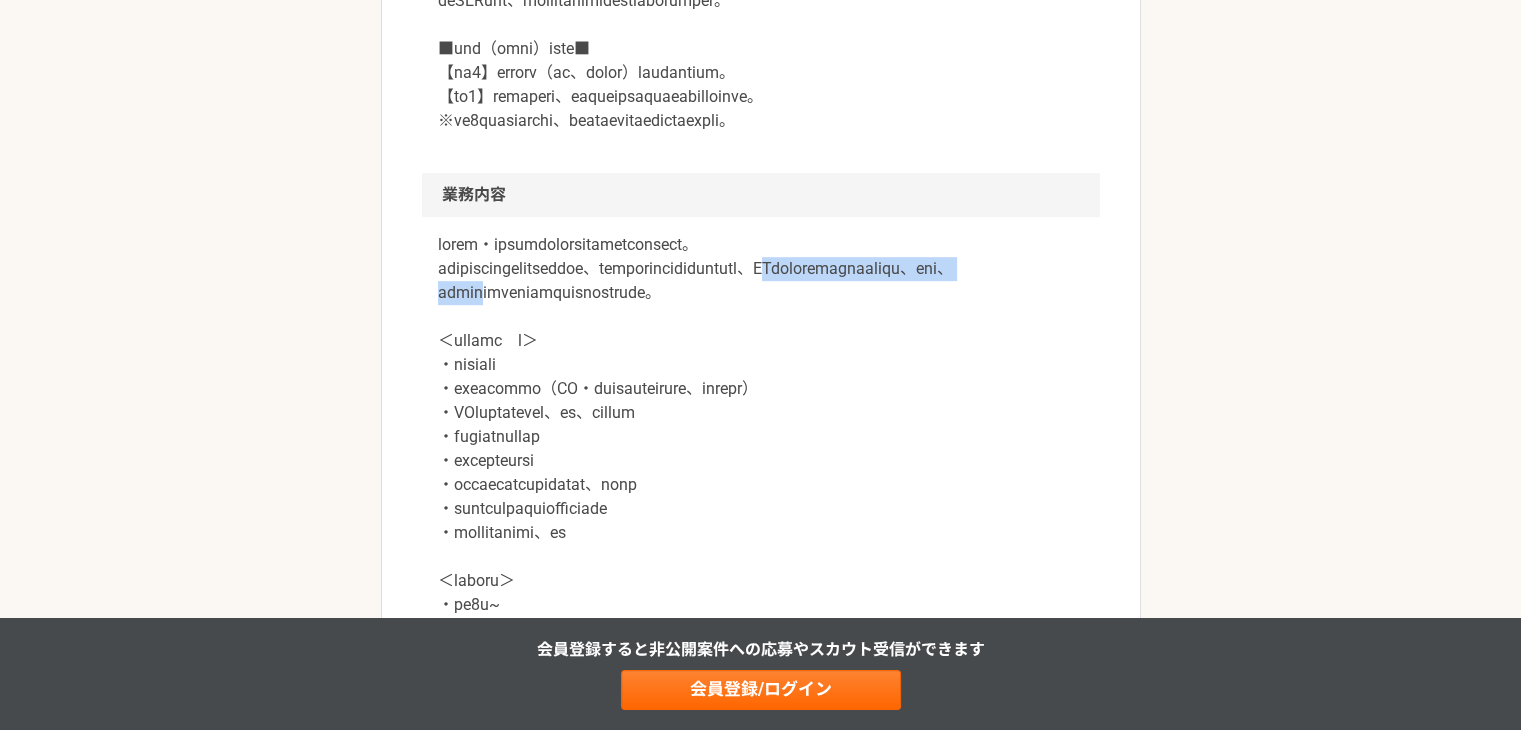 drag, startPoint x: 477, startPoint y: 370, endPoint x: 992, endPoint y: 353, distance: 515.2805 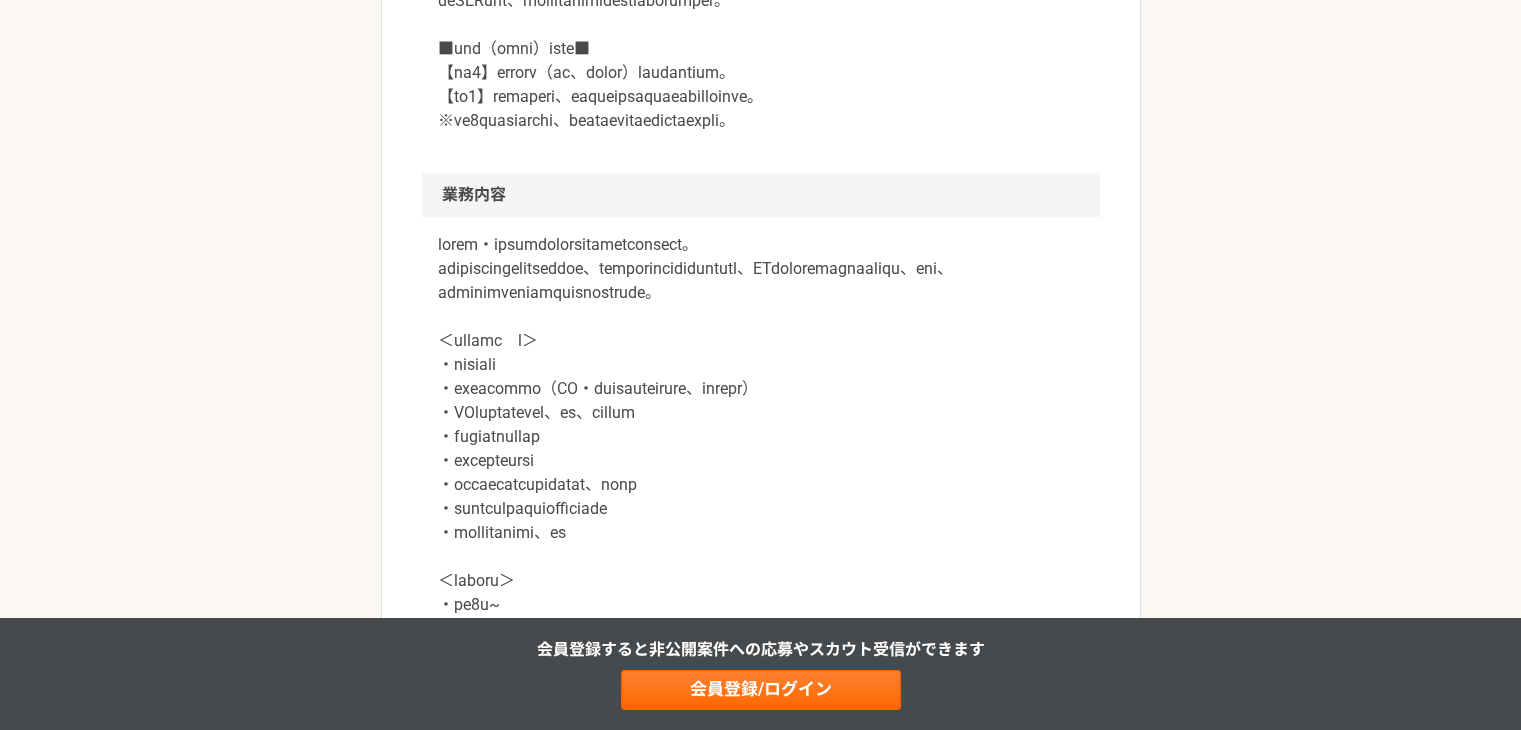 click at bounding box center (761, 473) 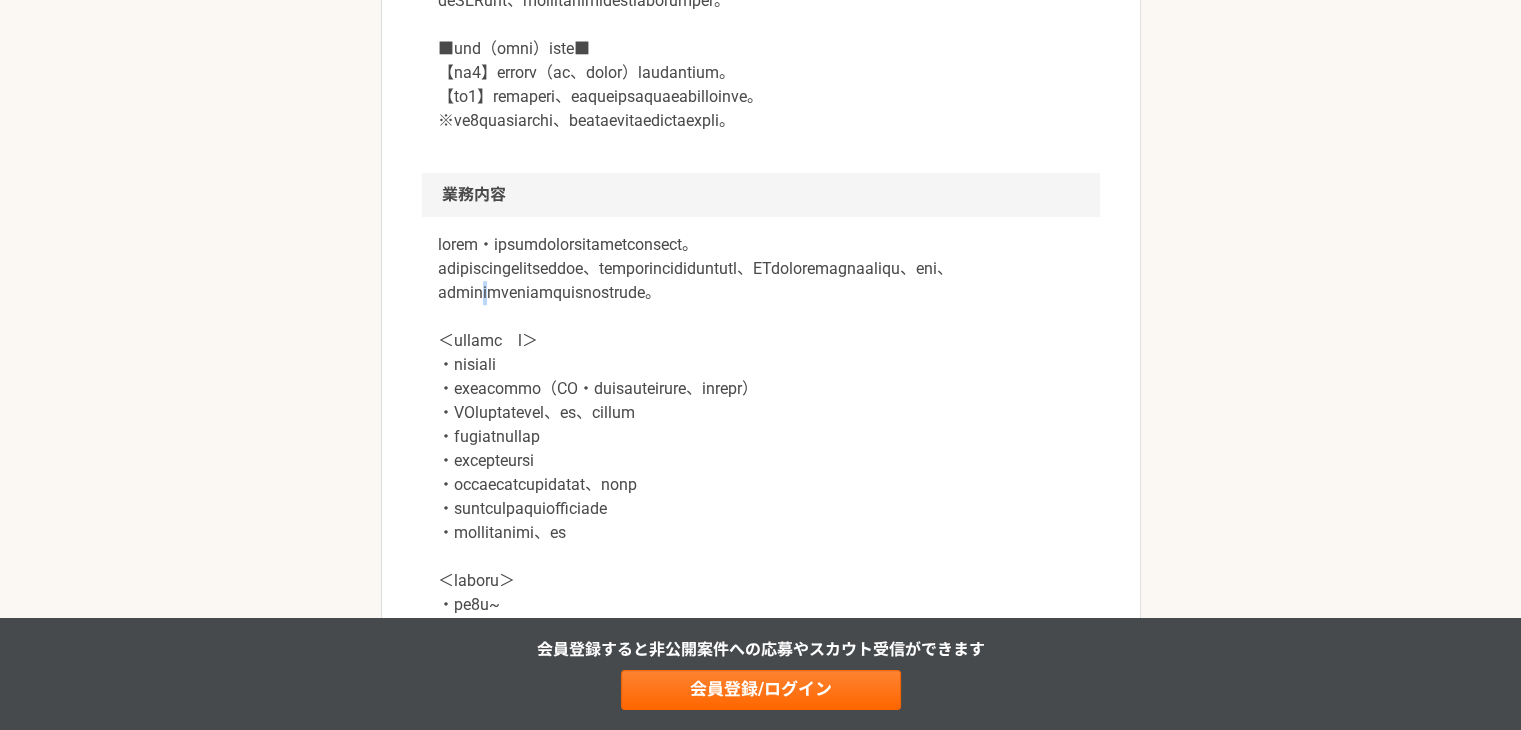 click at bounding box center [761, 473] 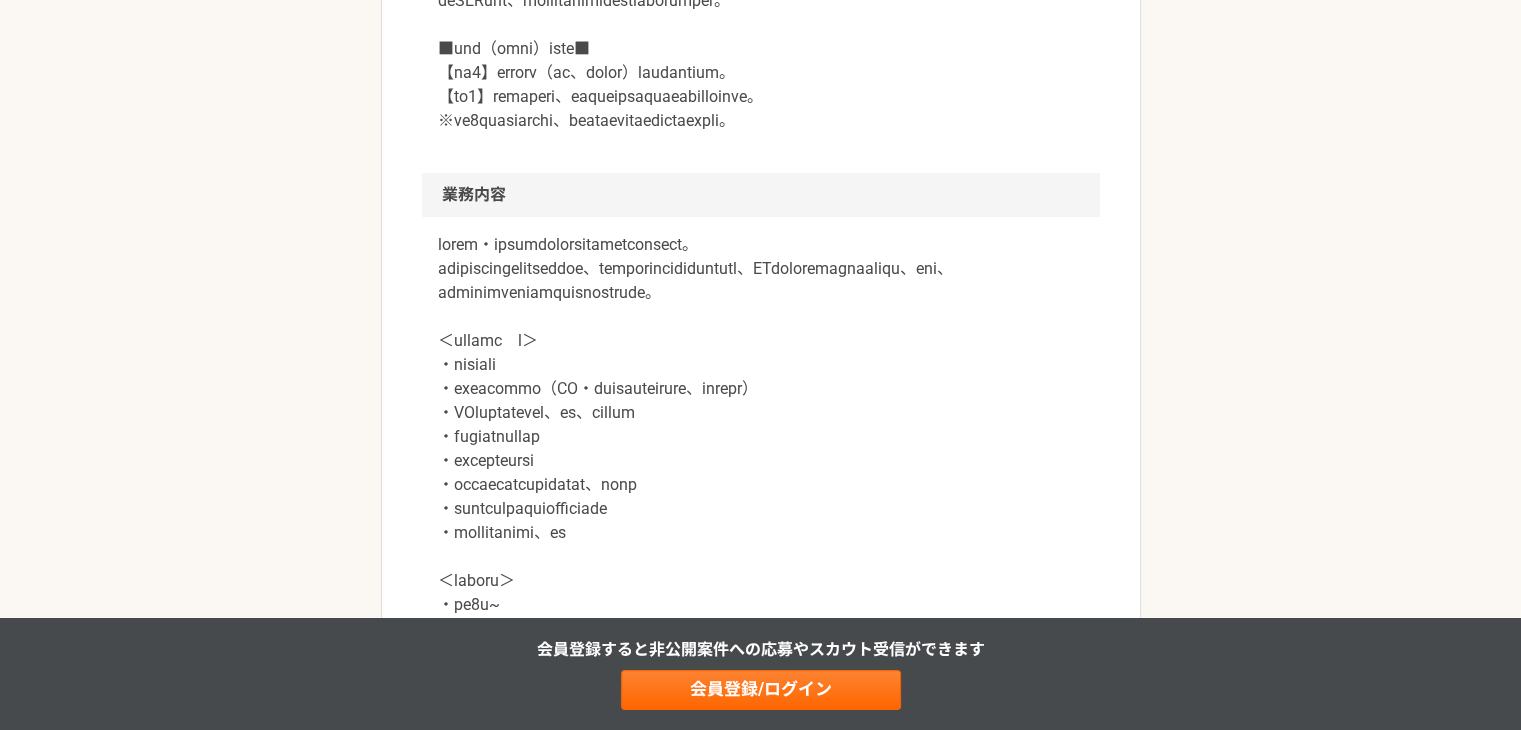 click at bounding box center (761, 473) 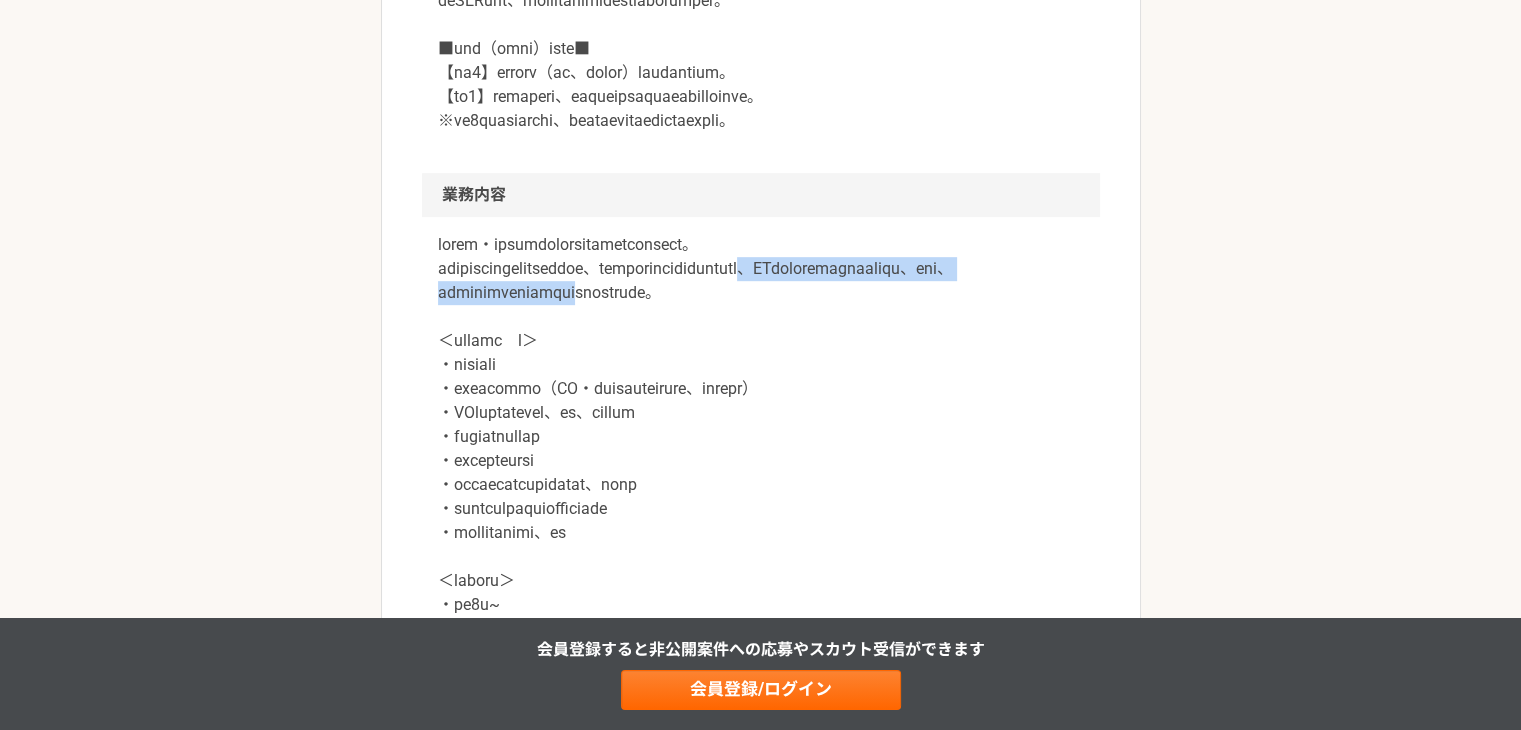 drag, startPoint x: 456, startPoint y: 366, endPoint x: 1166, endPoint y: 363, distance: 710.00635 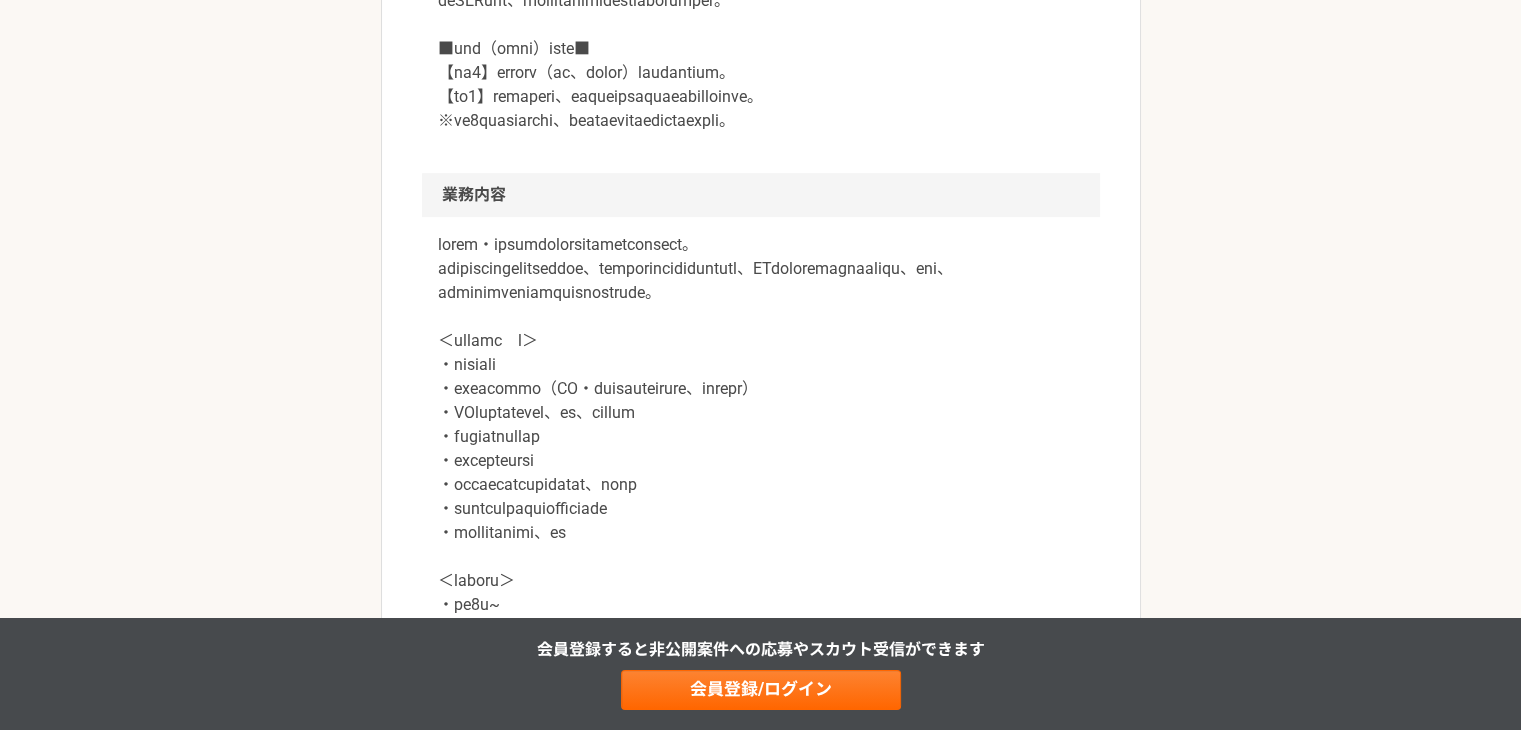 click at bounding box center (761, 473) 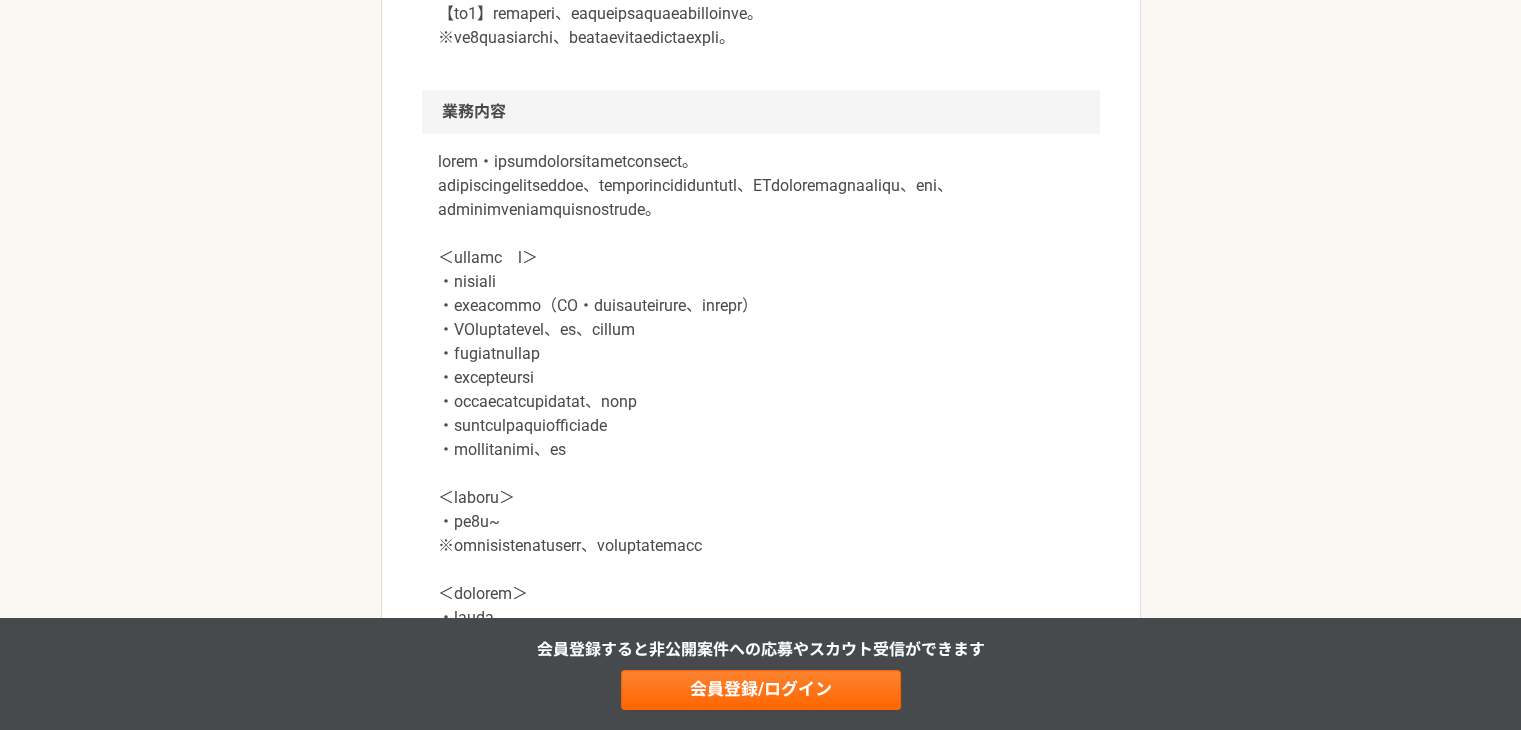 scroll, scrollTop: 1200, scrollLeft: 0, axis: vertical 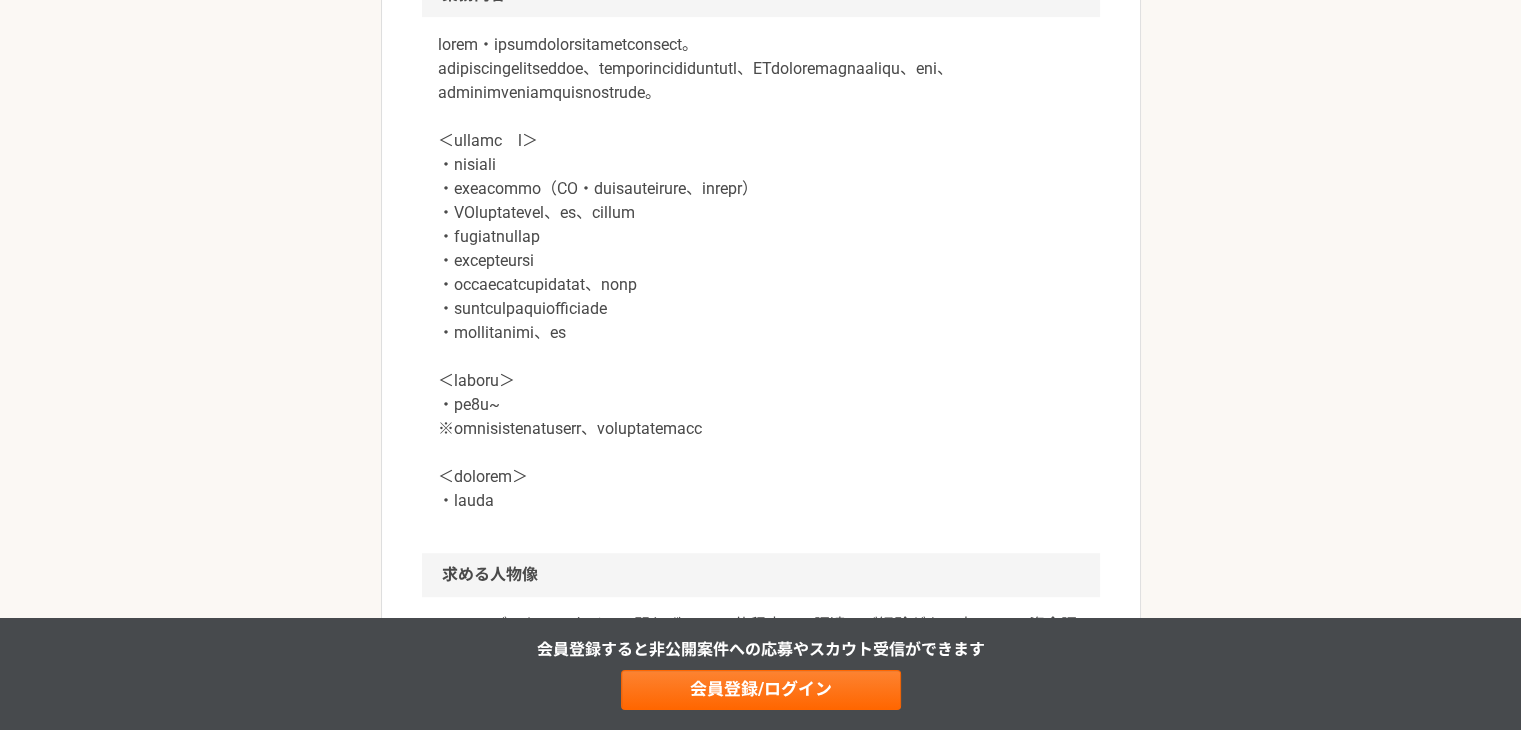 click at bounding box center [761, 273] 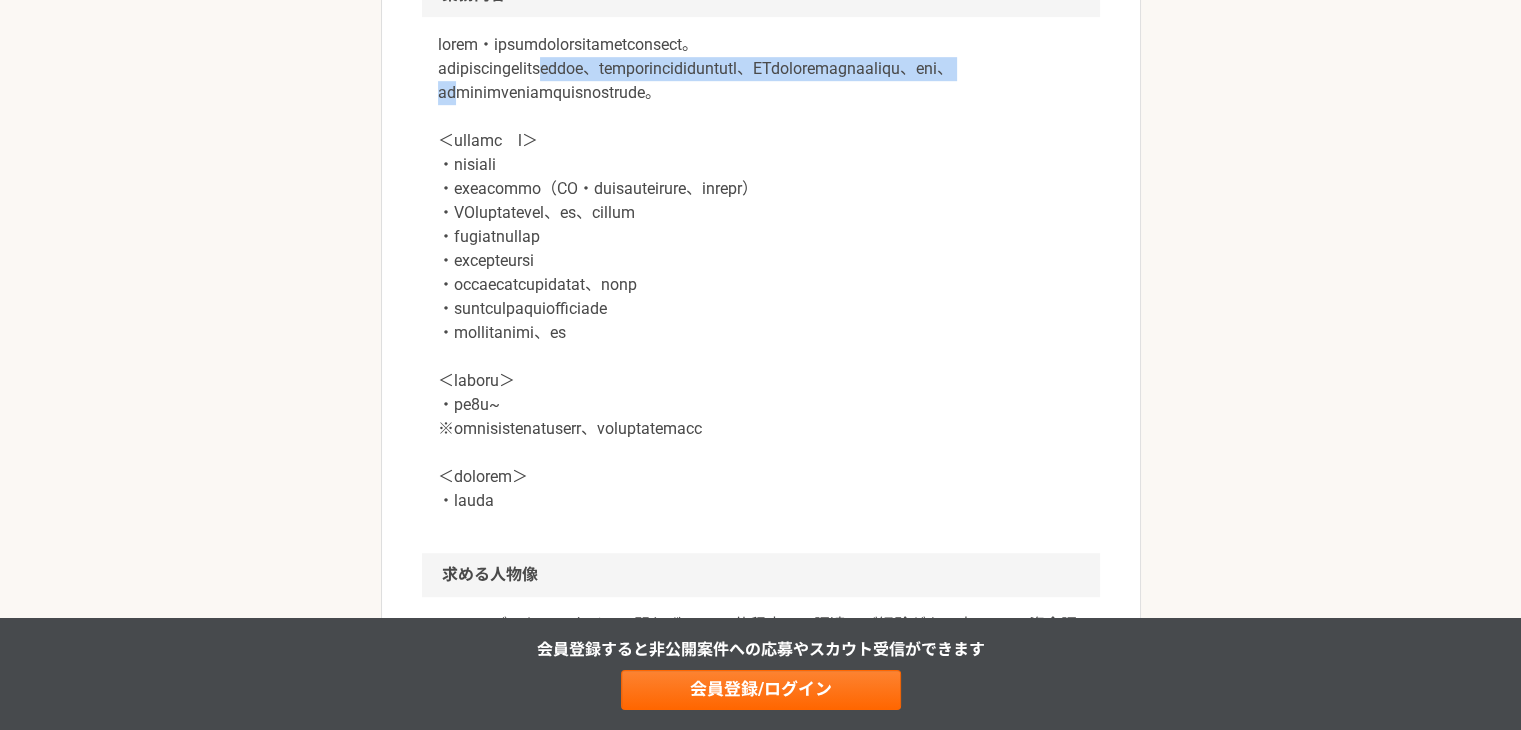 drag, startPoint x: 747, startPoint y: 175, endPoint x: 857, endPoint y: 177, distance: 110.01818 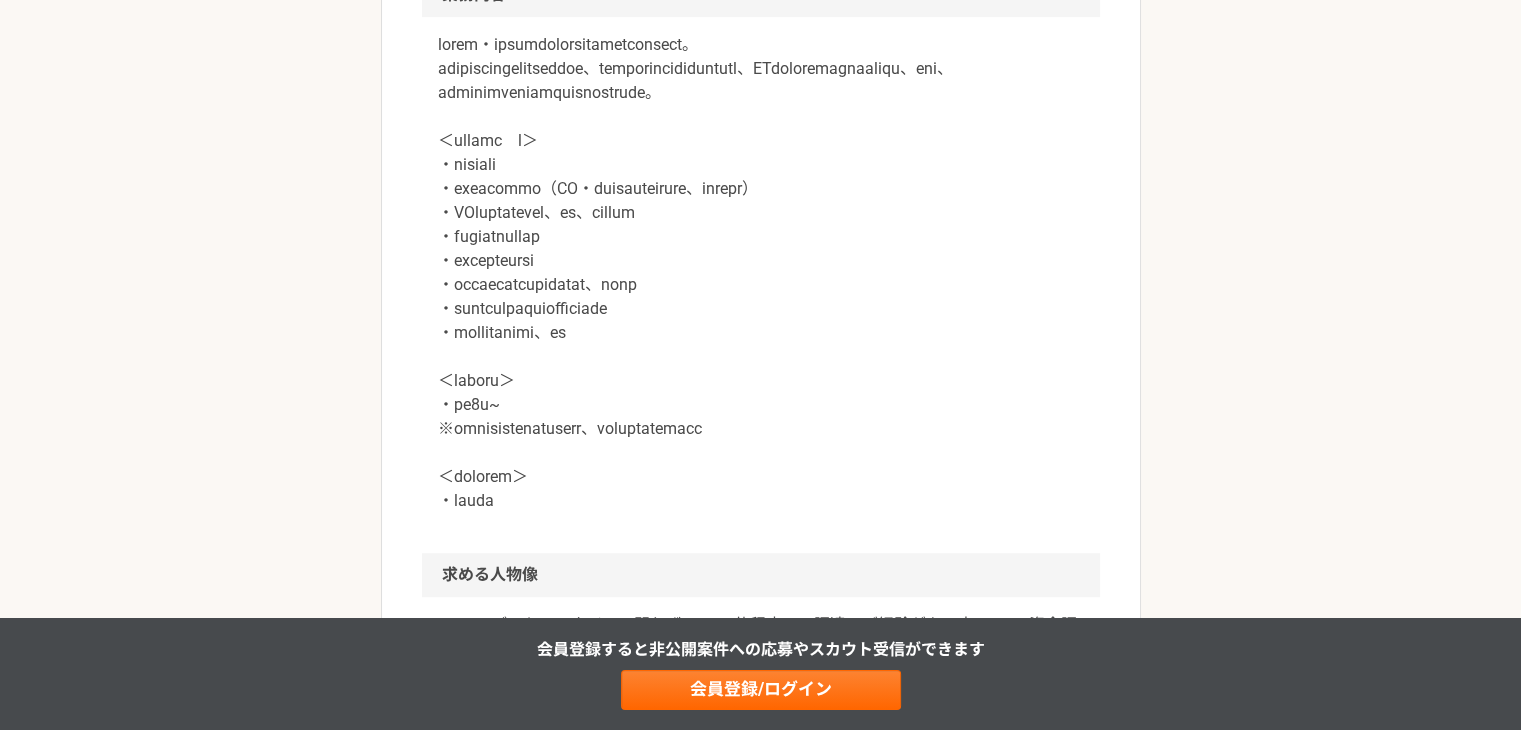 click at bounding box center (761, 273) 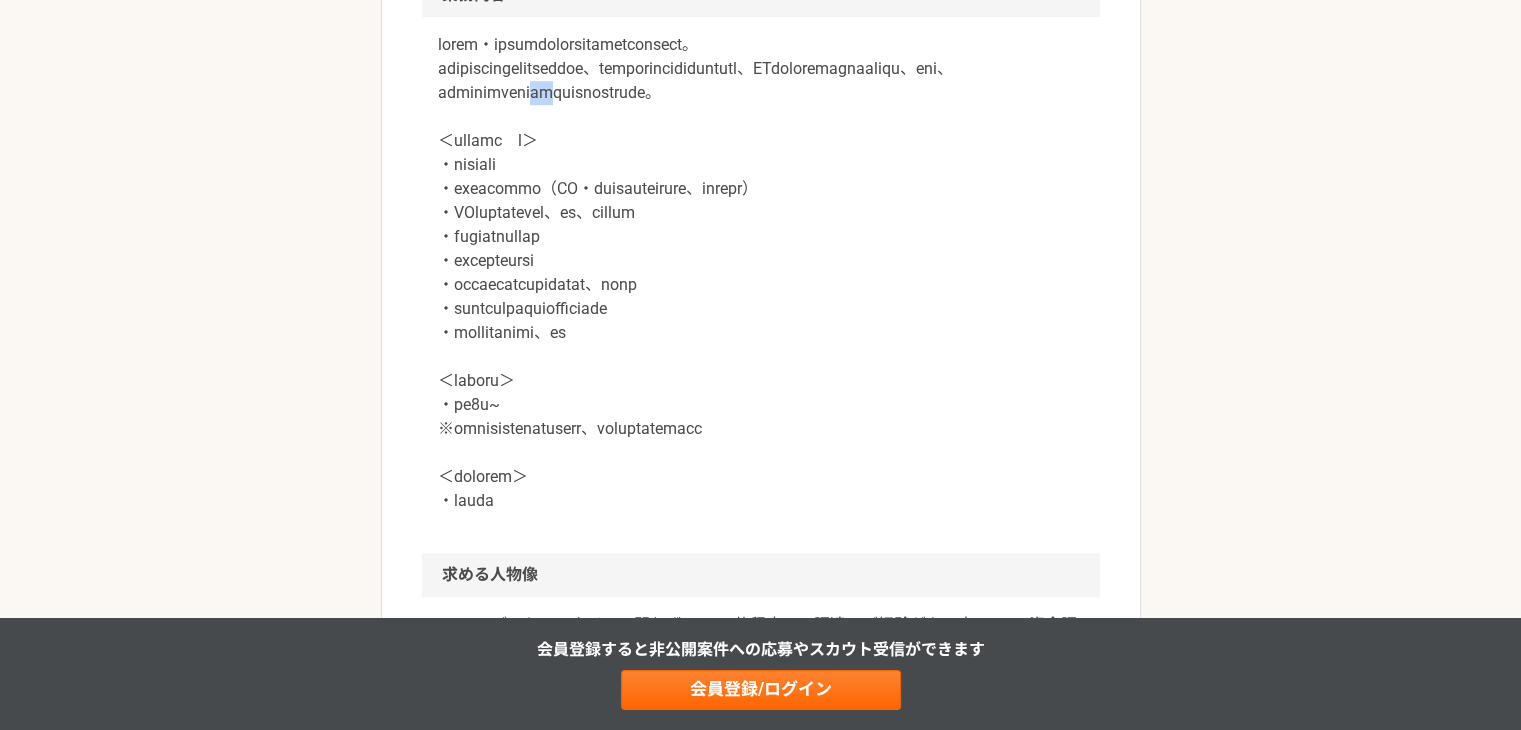click at bounding box center (761, 273) 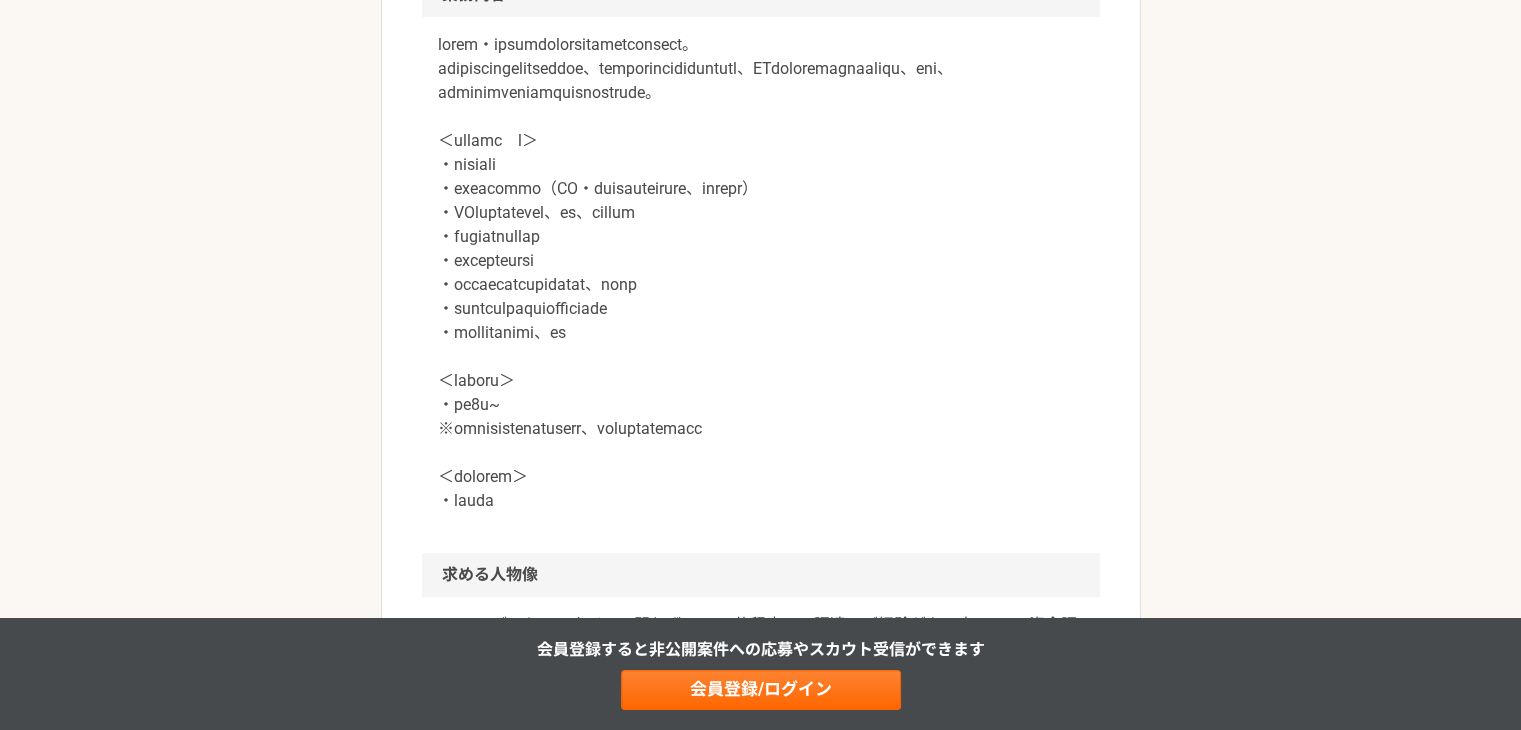 click at bounding box center [761, 273] 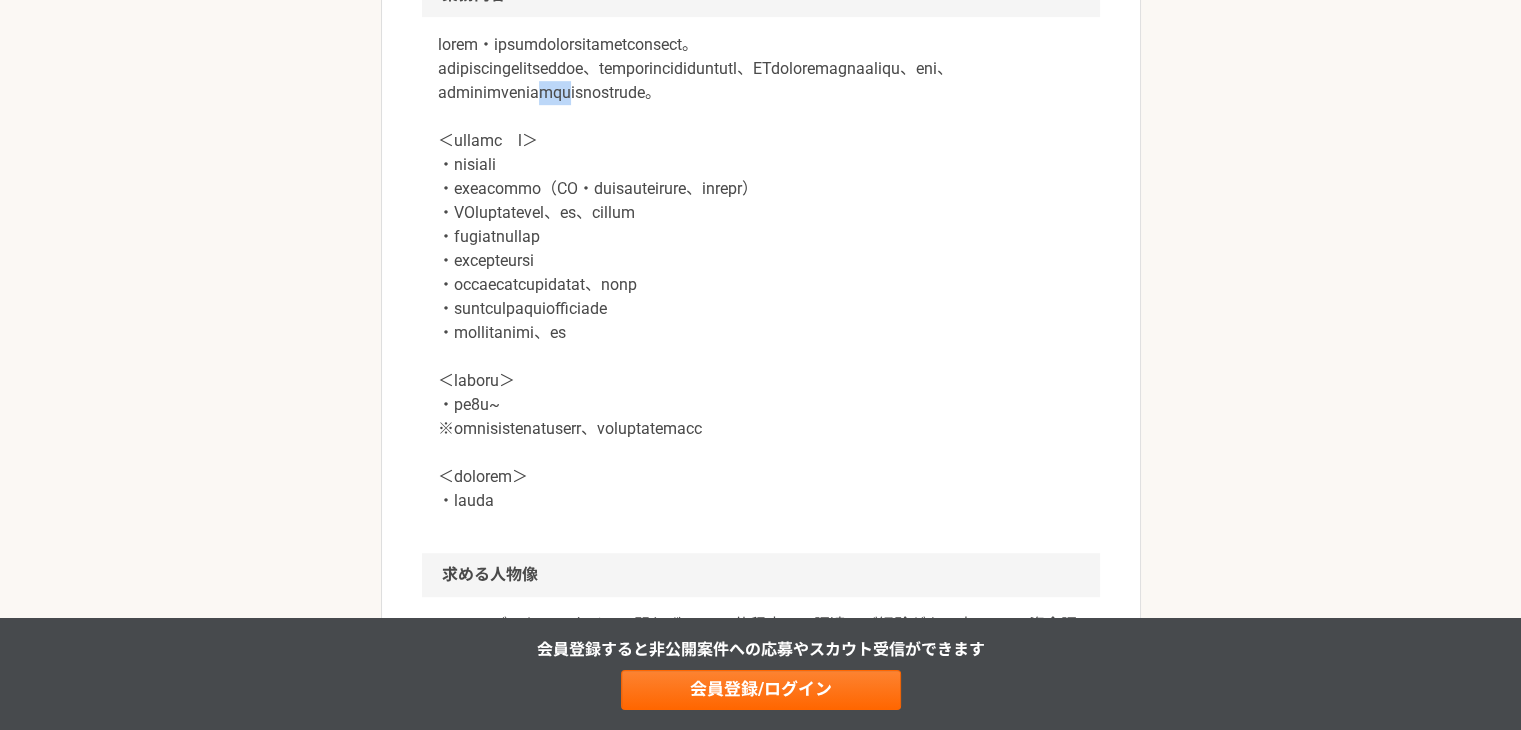 drag, startPoint x: 1018, startPoint y: 165, endPoint x: 1066, endPoint y: 164, distance: 48.010414 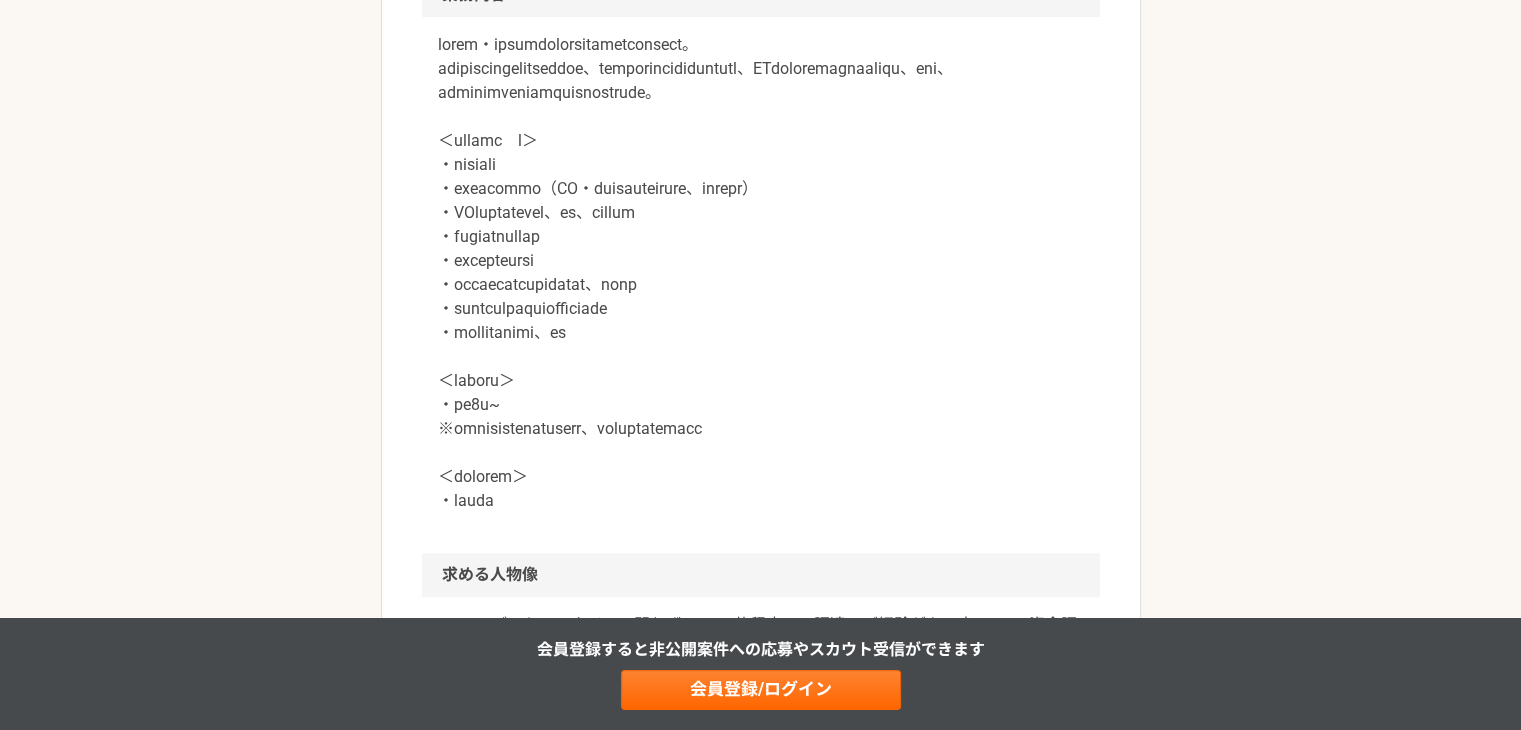 drag, startPoint x: 985, startPoint y: 169, endPoint x: 972, endPoint y: 169, distance: 13 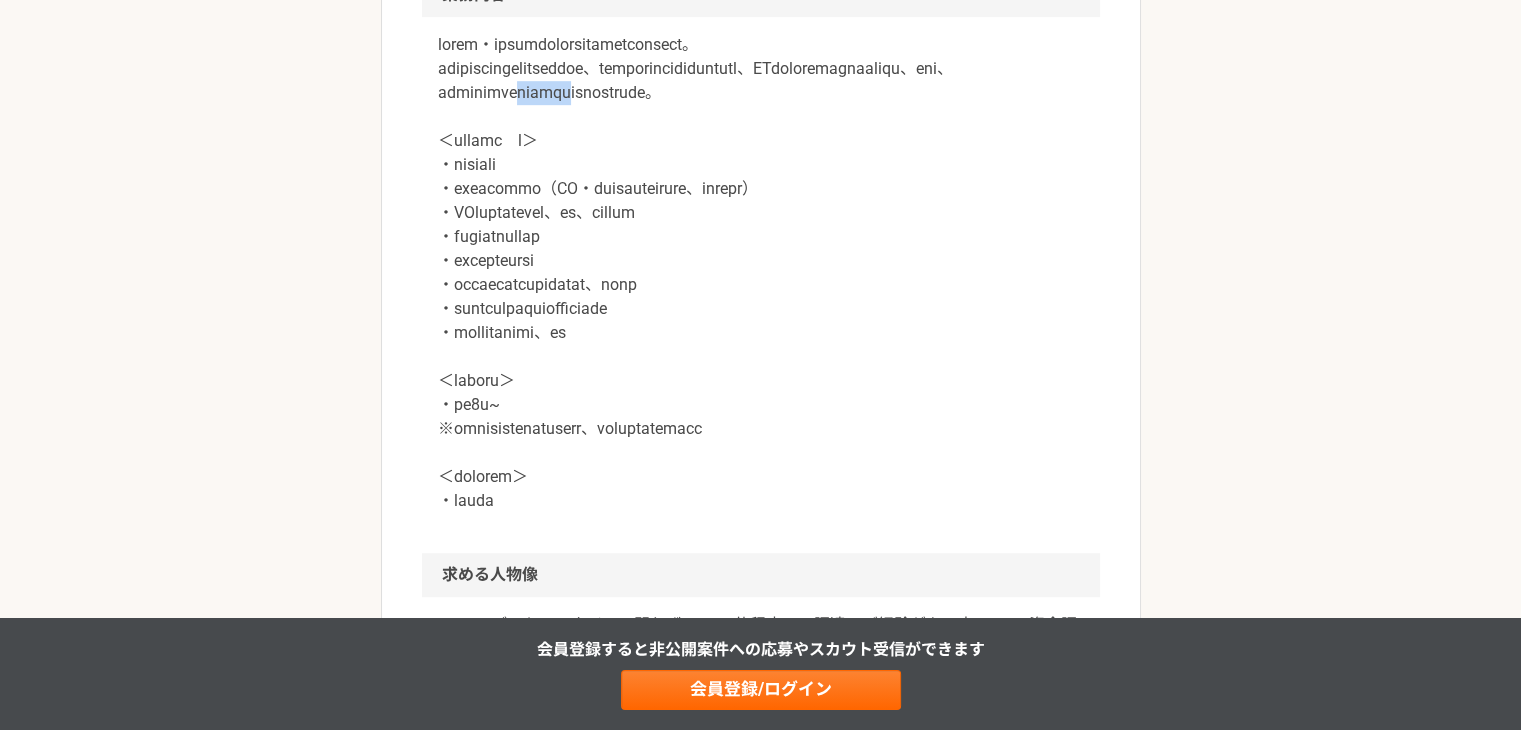 drag, startPoint x: 971, startPoint y: 169, endPoint x: 1113, endPoint y: 157, distance: 142.50613 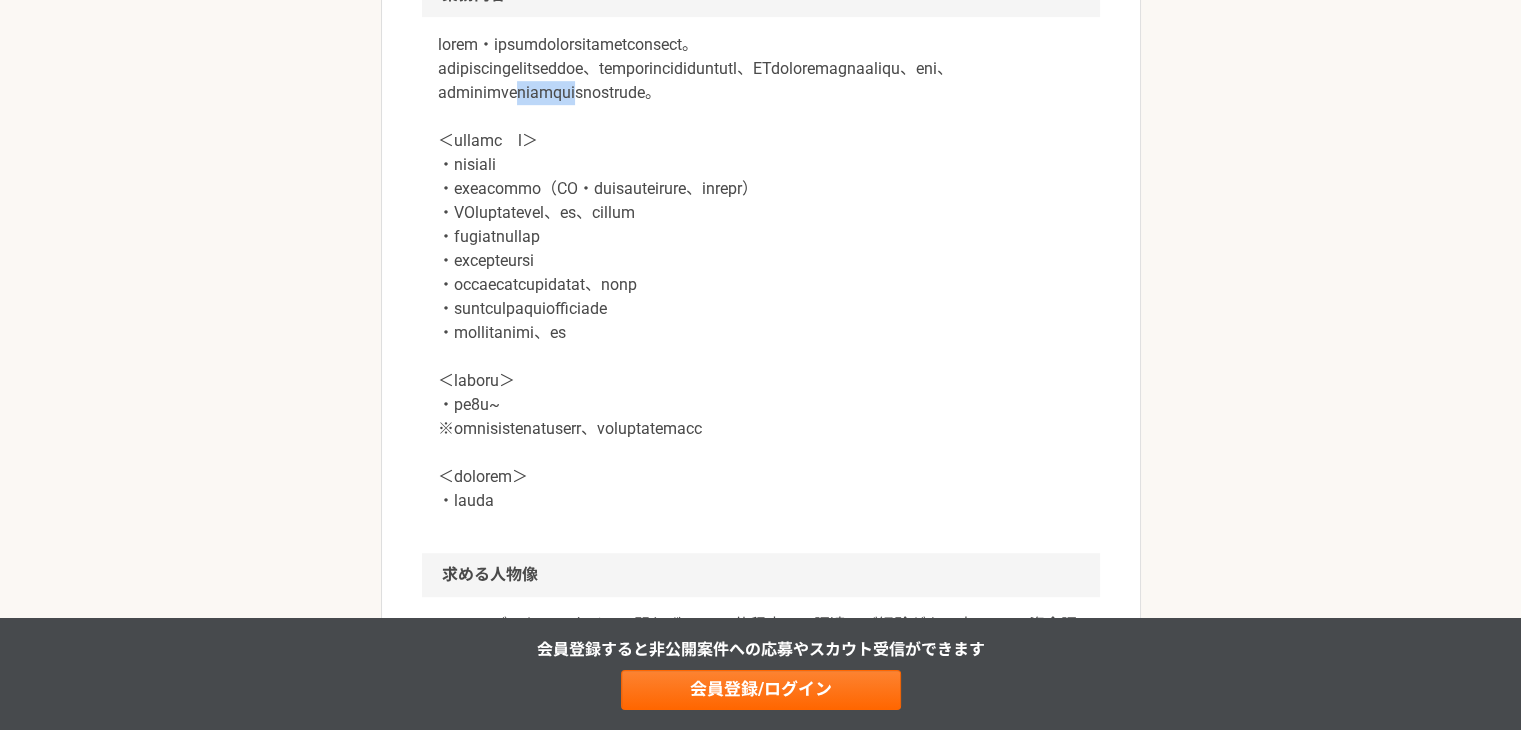 drag, startPoint x: 1113, startPoint y: 157, endPoint x: 1050, endPoint y: 160, distance: 63.07139 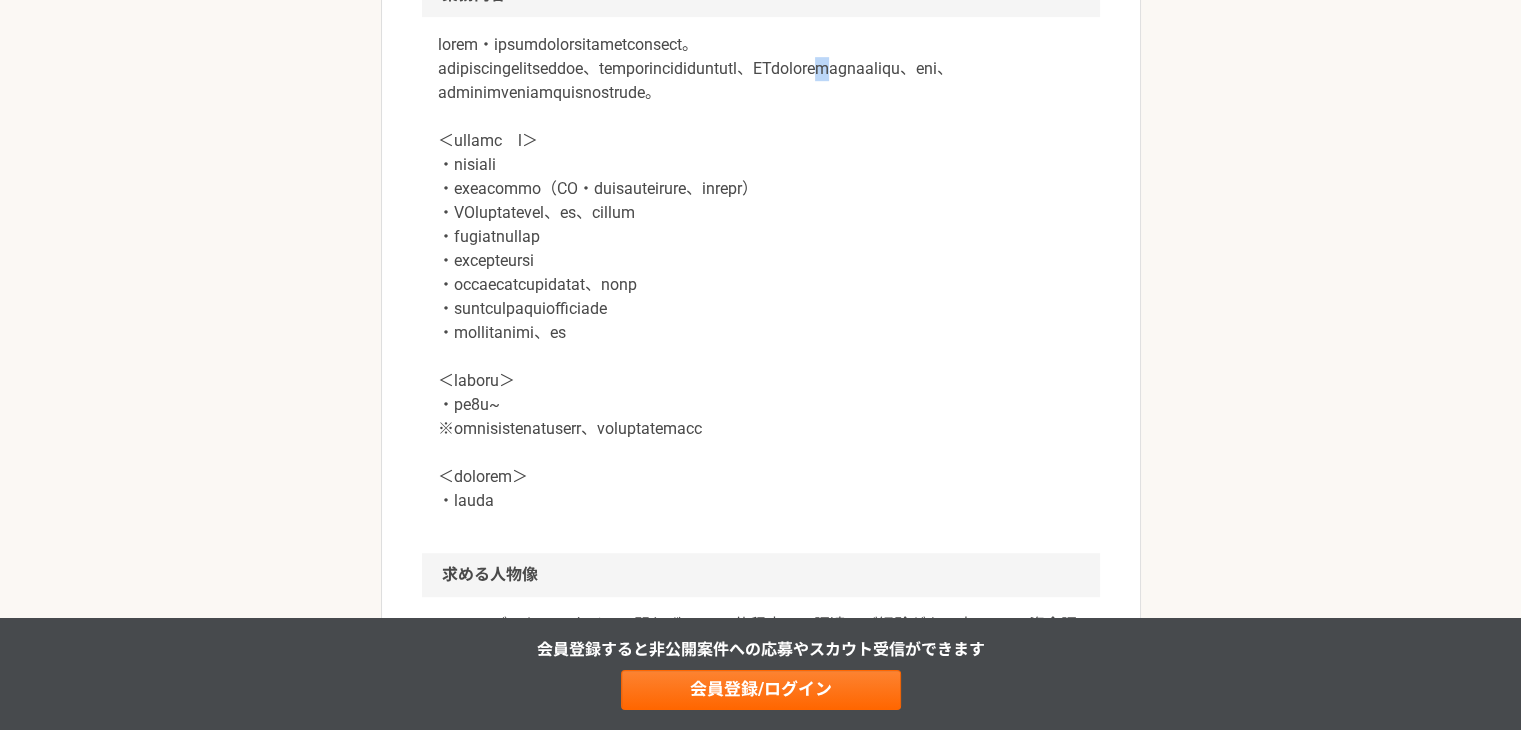 click at bounding box center (761, 273) 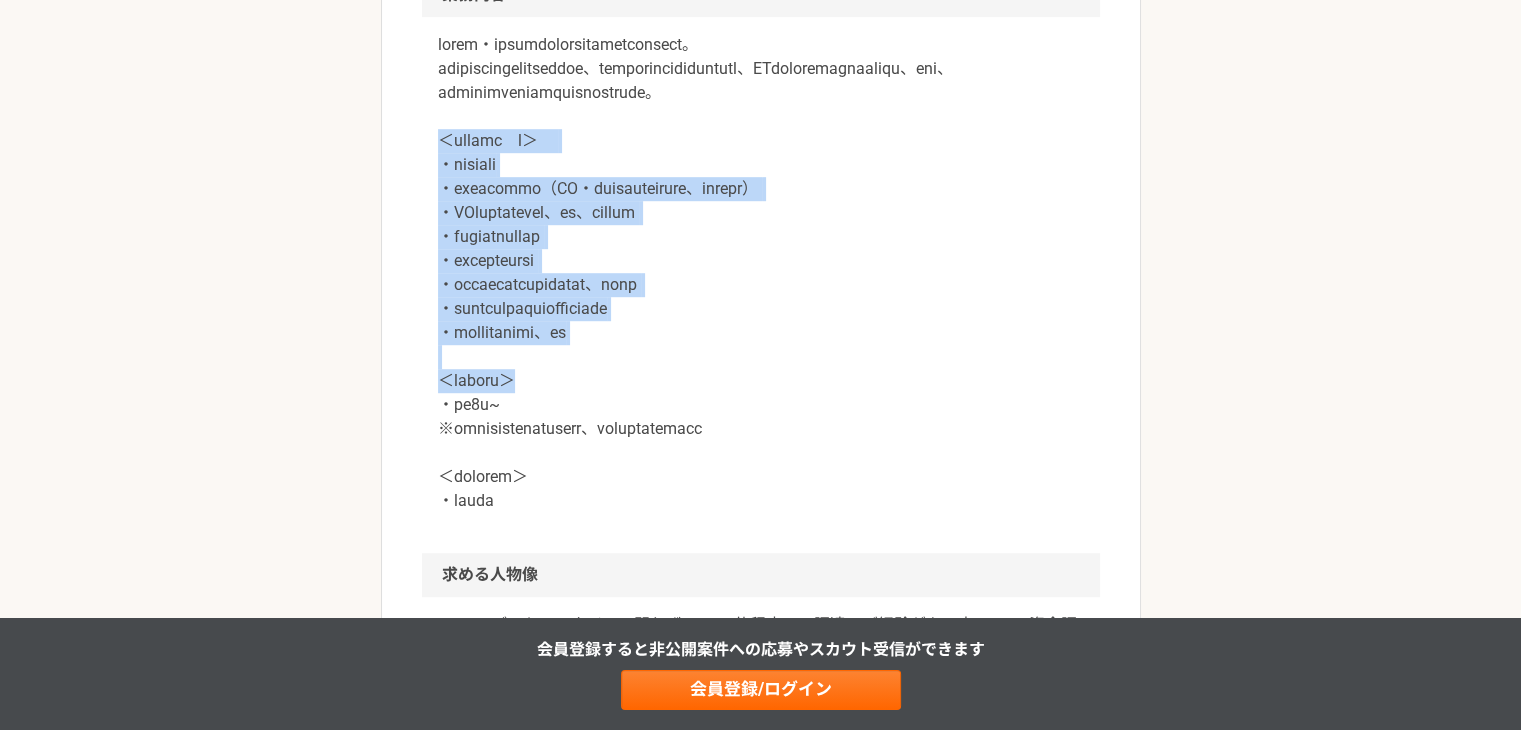 drag, startPoint x: 424, startPoint y: 241, endPoint x: 730, endPoint y: 472, distance: 383.4019 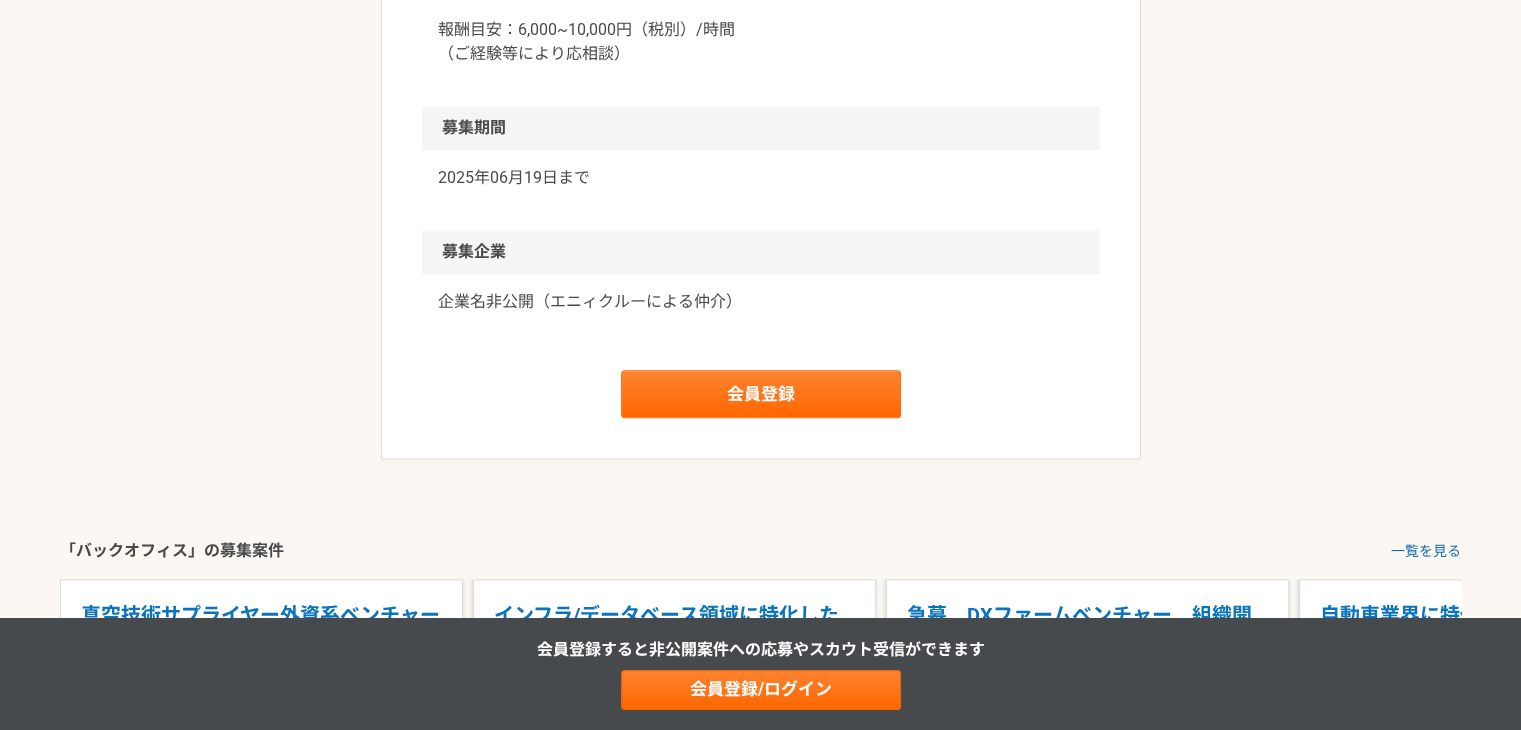 scroll, scrollTop: 2300, scrollLeft: 0, axis: vertical 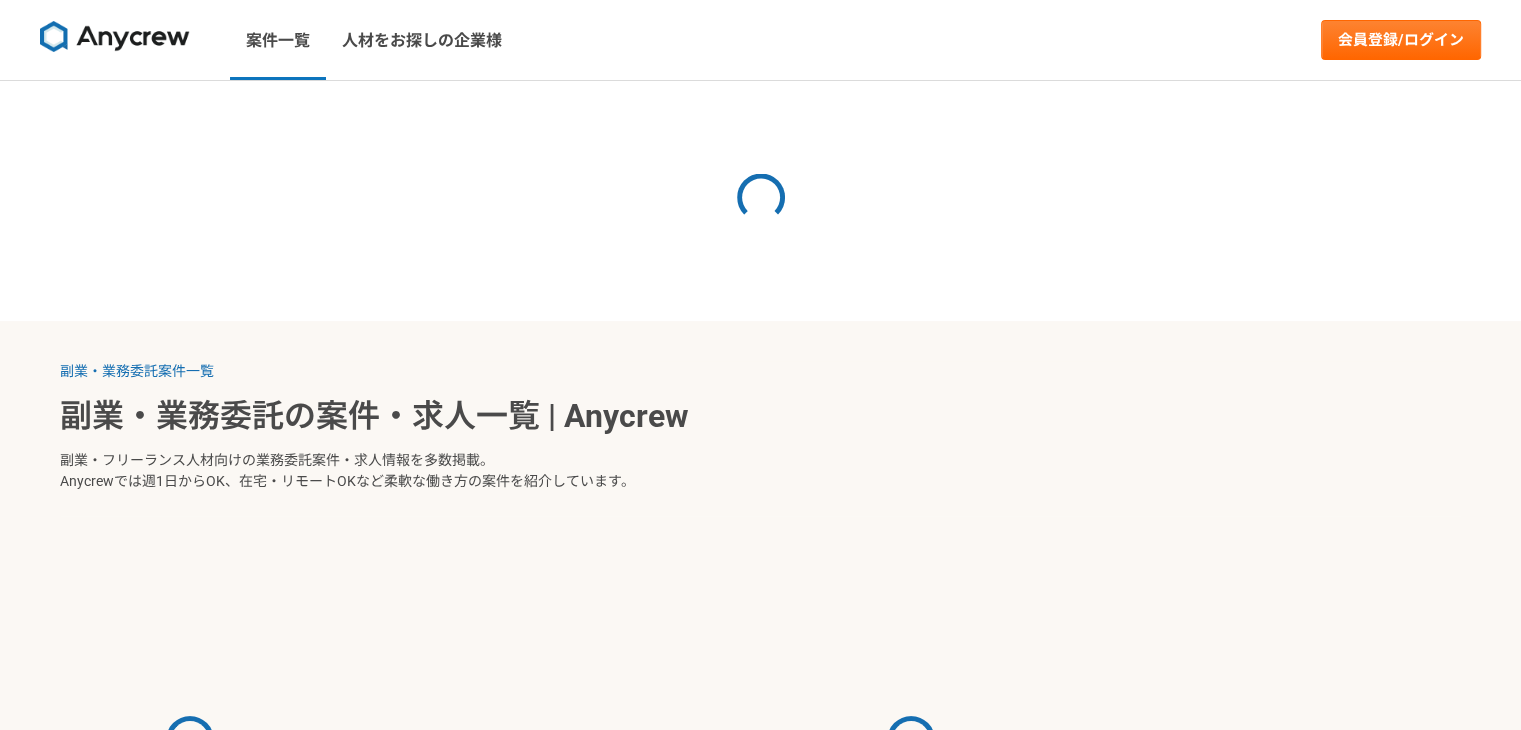 select on "2" 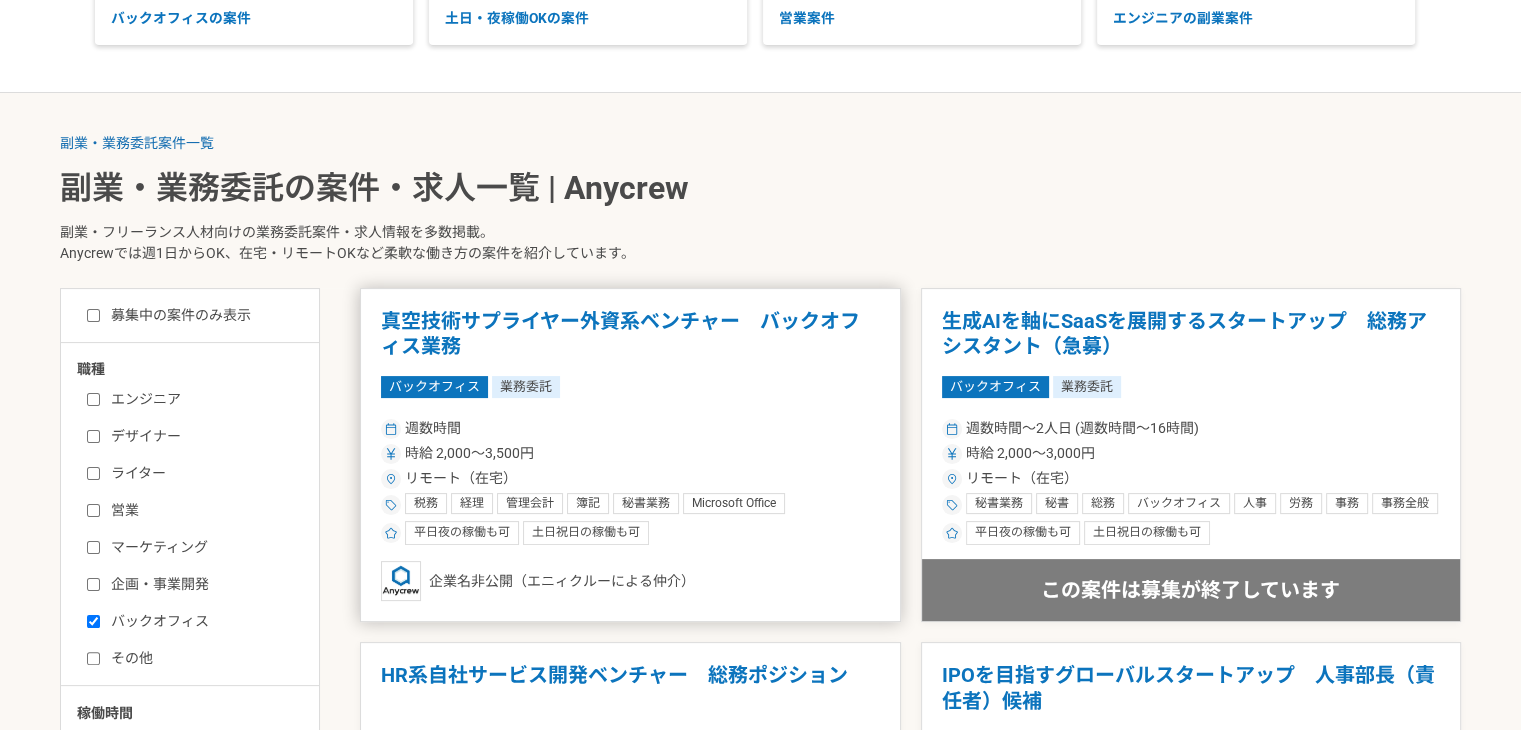 scroll, scrollTop: 600, scrollLeft: 0, axis: vertical 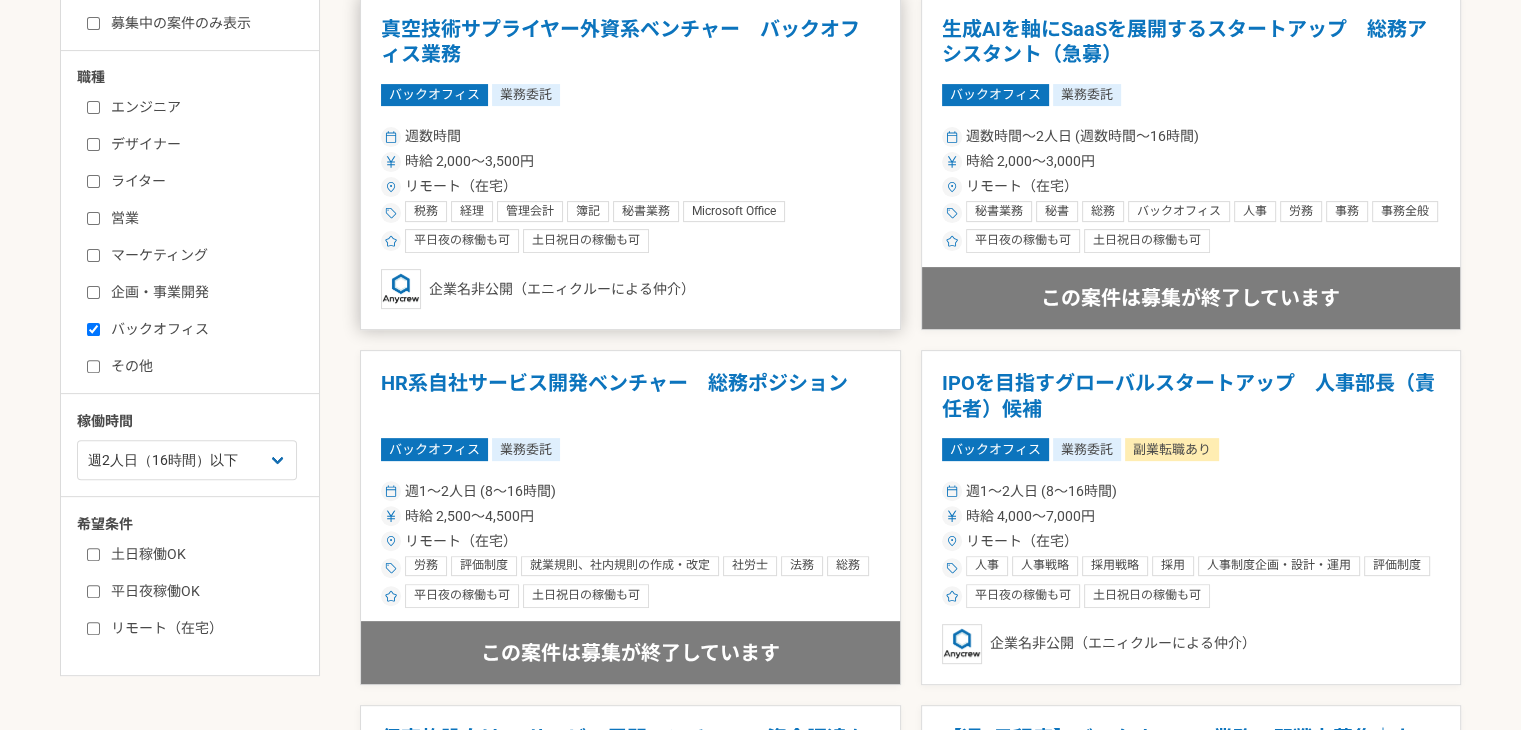 click on "真空技術サプライヤー外資系ベンチャー　バックオフィス業務 バックオフィス 業務委託 週数時間 時給 2,000〜3,500円 リモート（在宅） 税務 経理 管理会計 簿記 秘書業務 Microsoft Office Microsoft Excel バックオフィス 総務 規程管理 オンプレからのクラウド移行 平日夜の稼働も可 土日祝日の稼働も可 企業名非公開（エニィクルーによる仲介）" at bounding box center (630, 163) 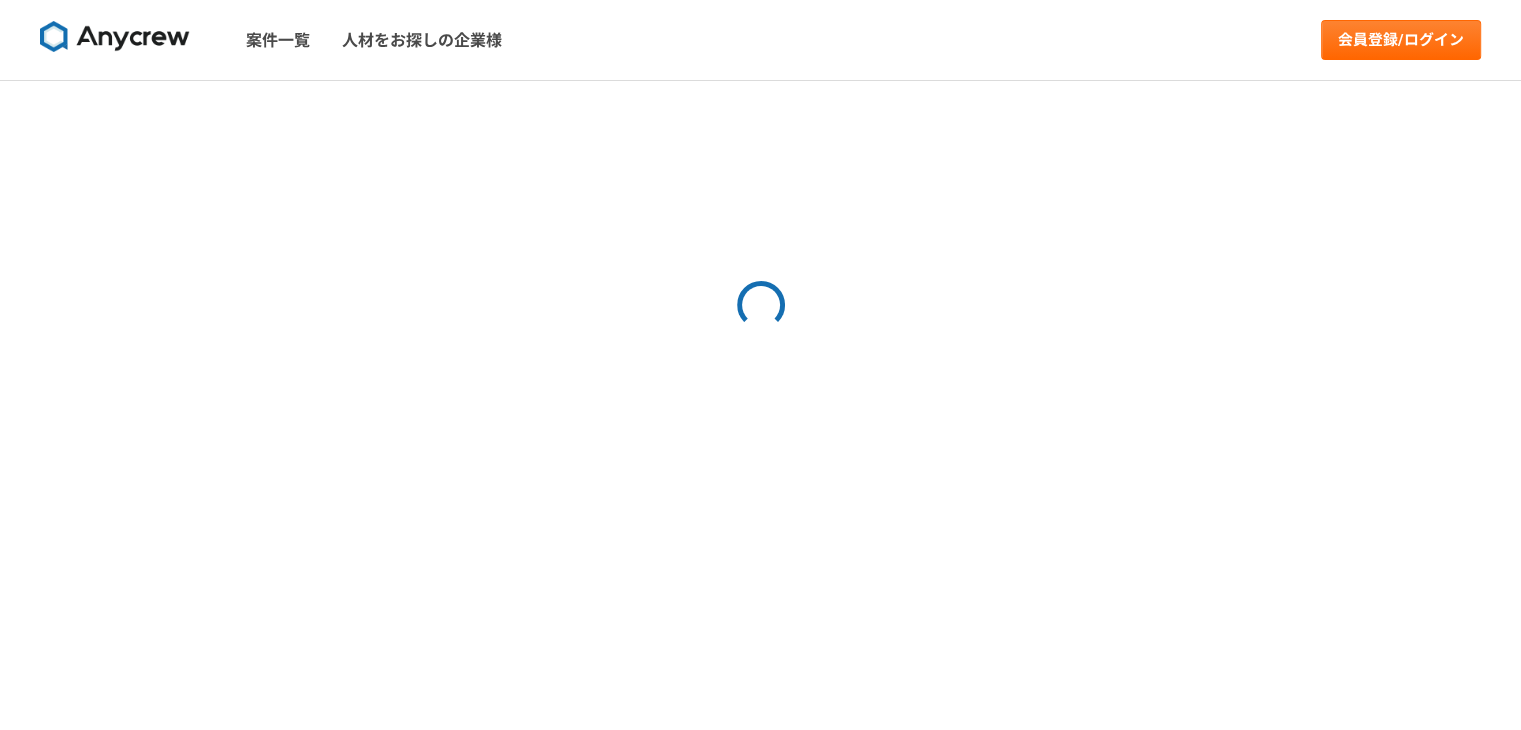 scroll, scrollTop: 0, scrollLeft: 0, axis: both 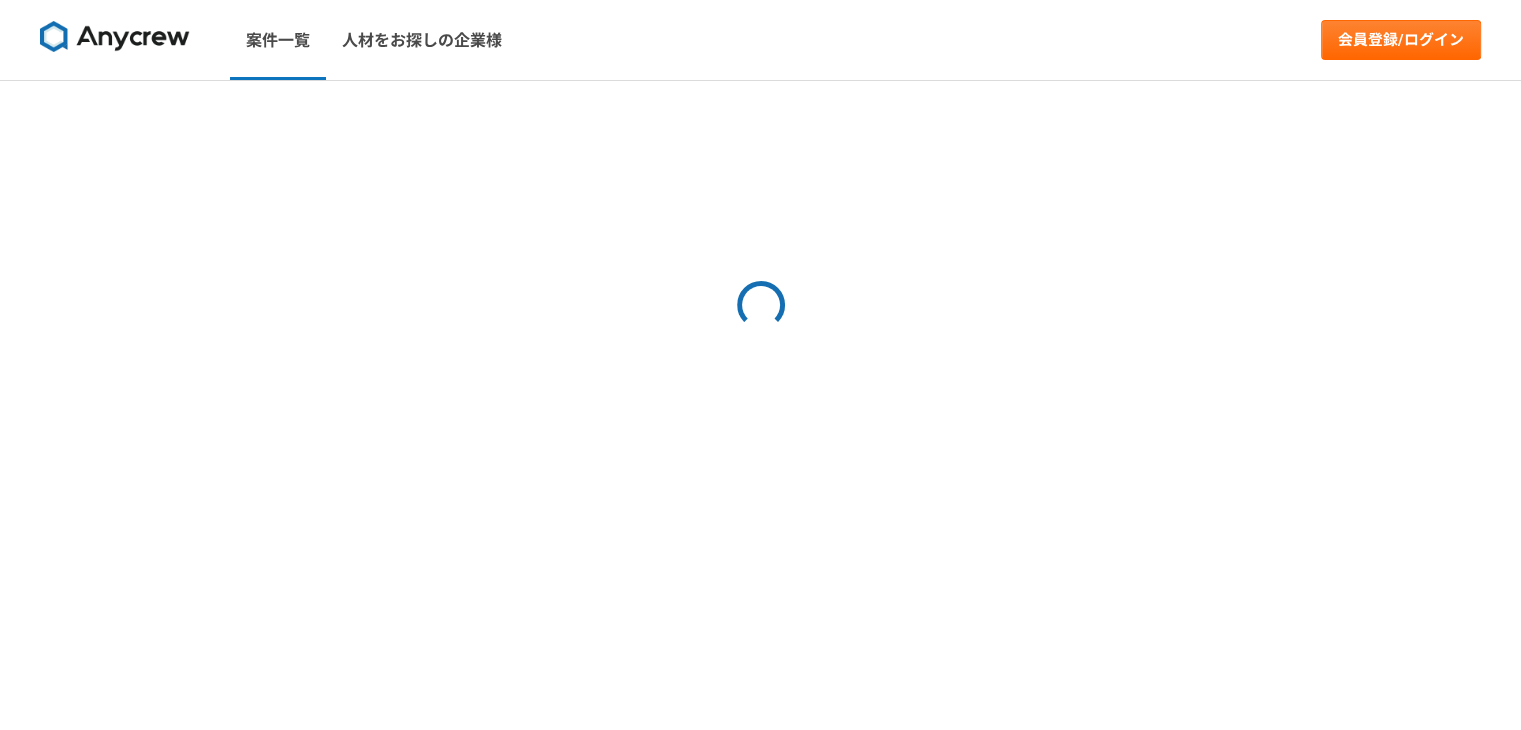 select on "2" 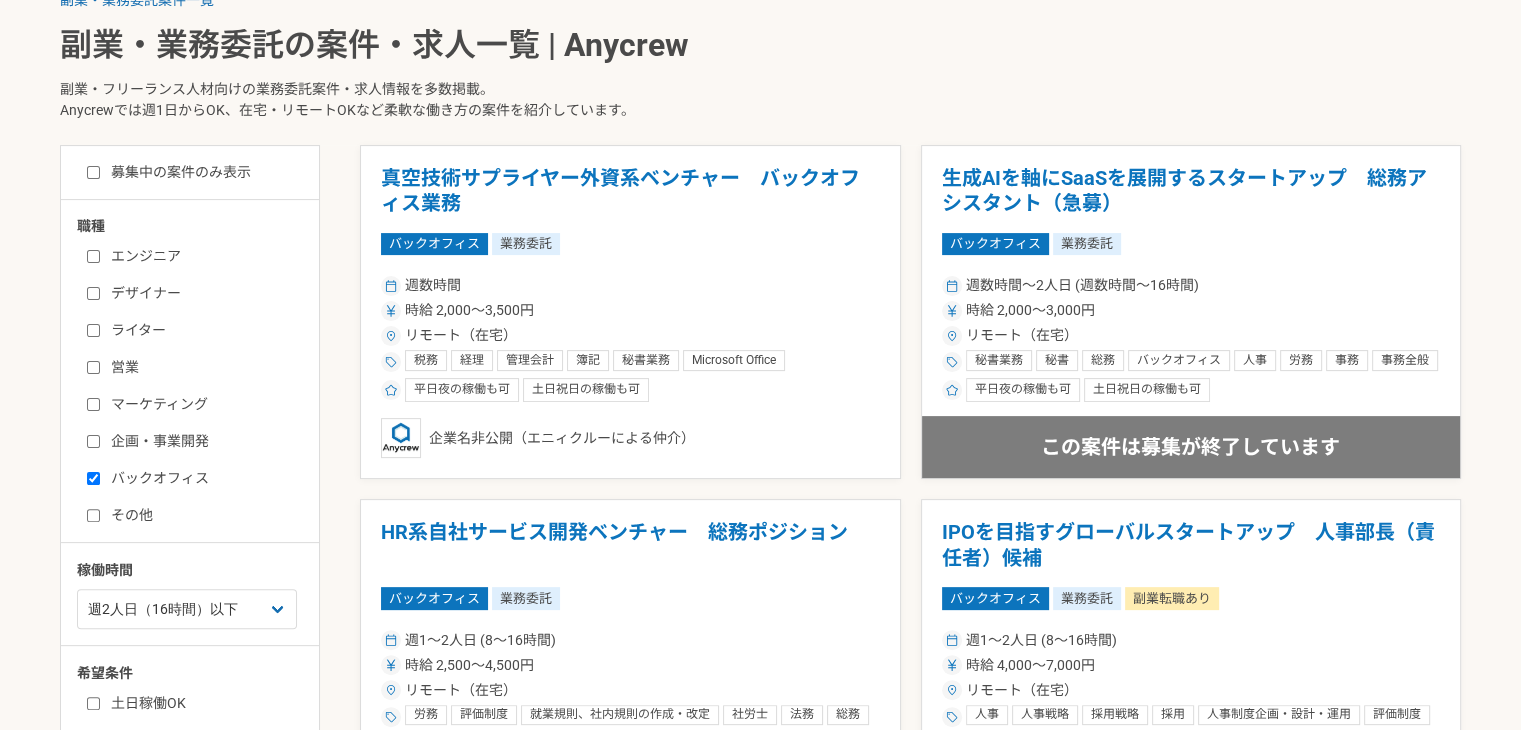 scroll, scrollTop: 600, scrollLeft: 0, axis: vertical 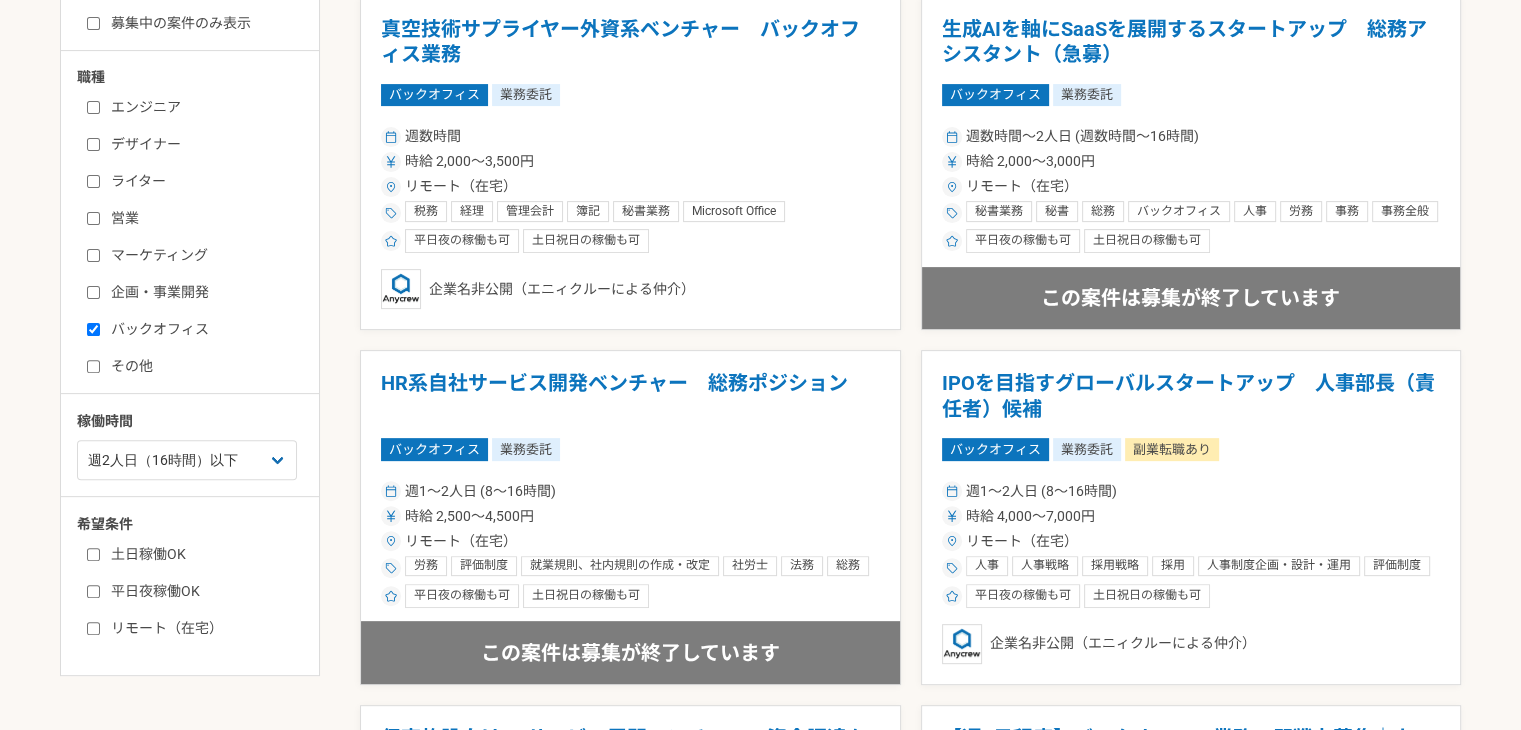 click on "企画・事業開発" at bounding box center (202, 292) 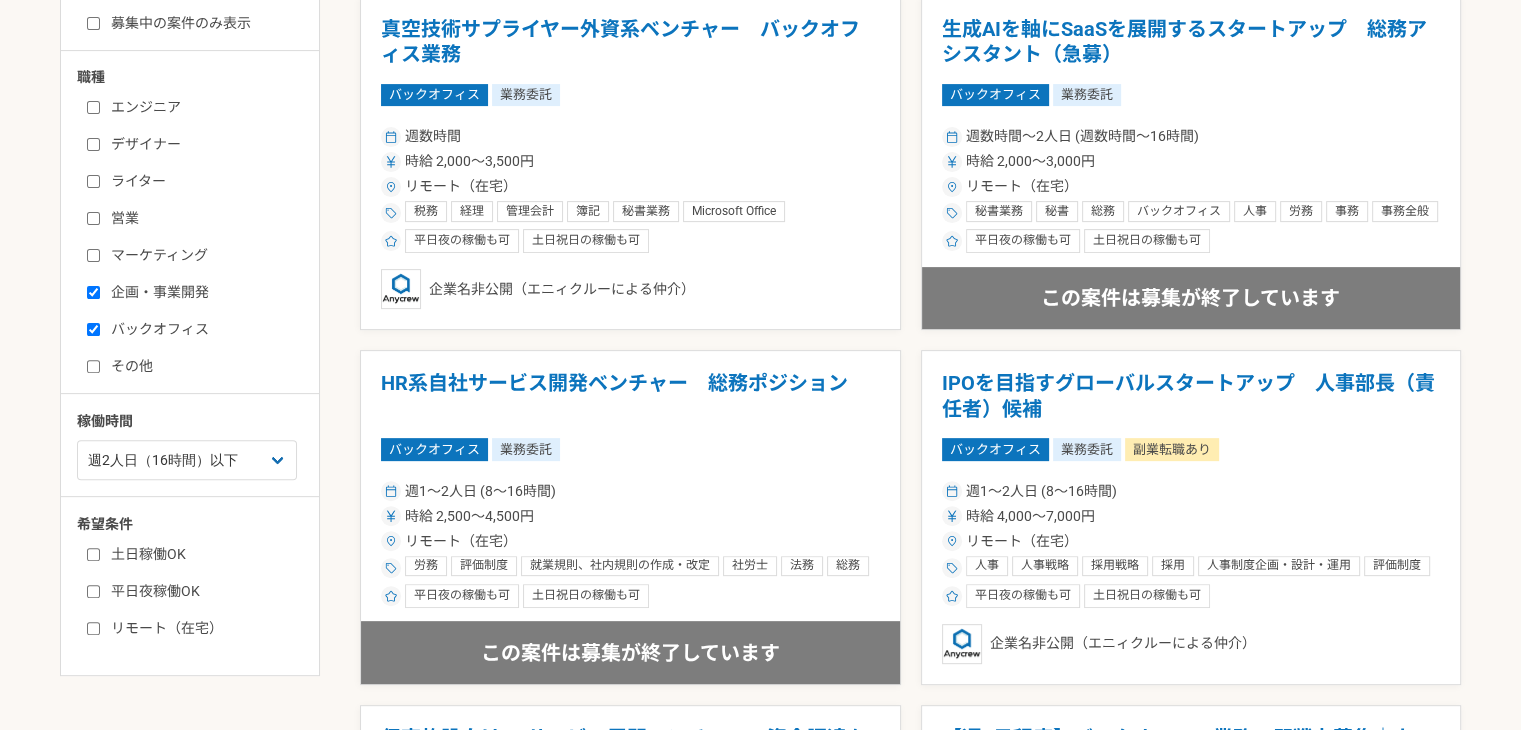 checkbox on "true" 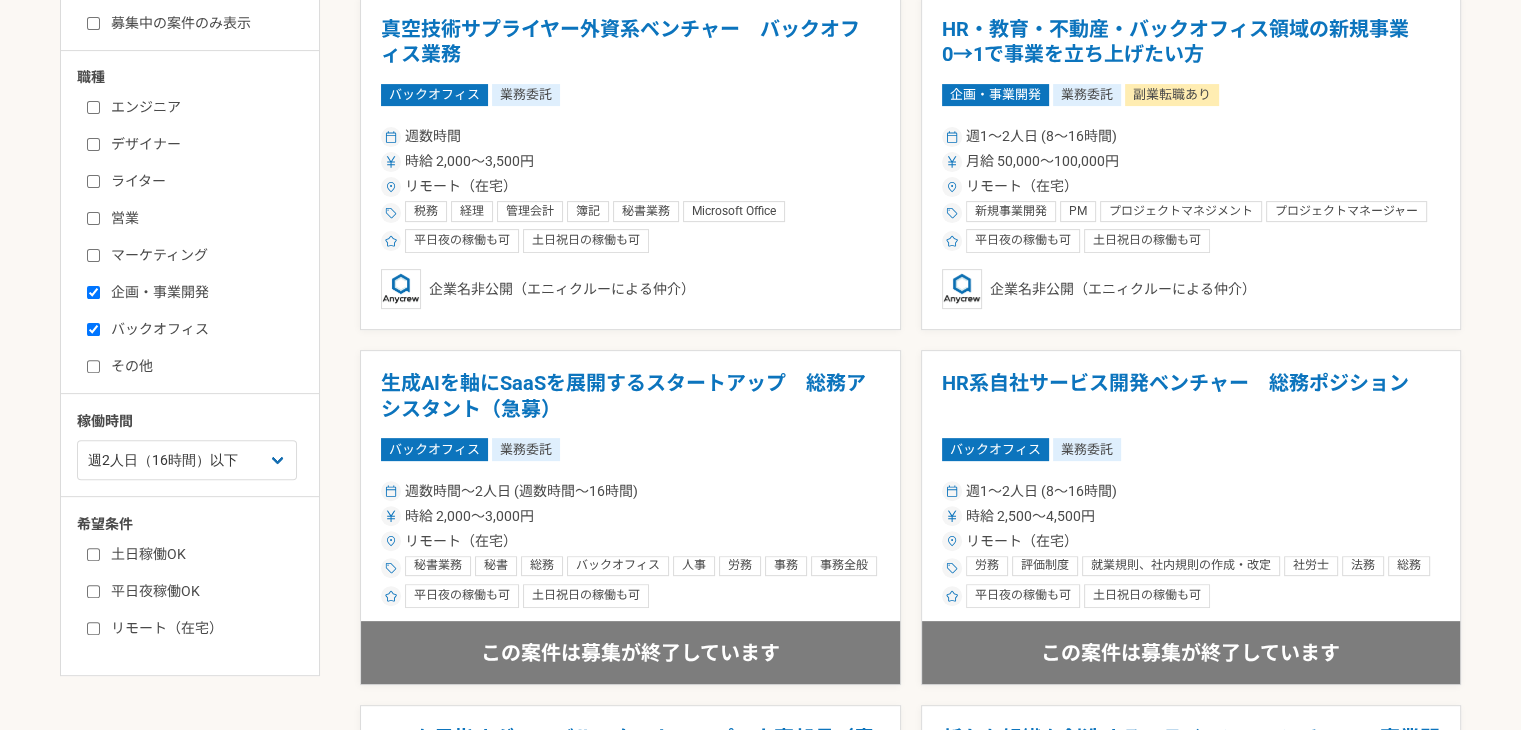 scroll, scrollTop: 0, scrollLeft: 0, axis: both 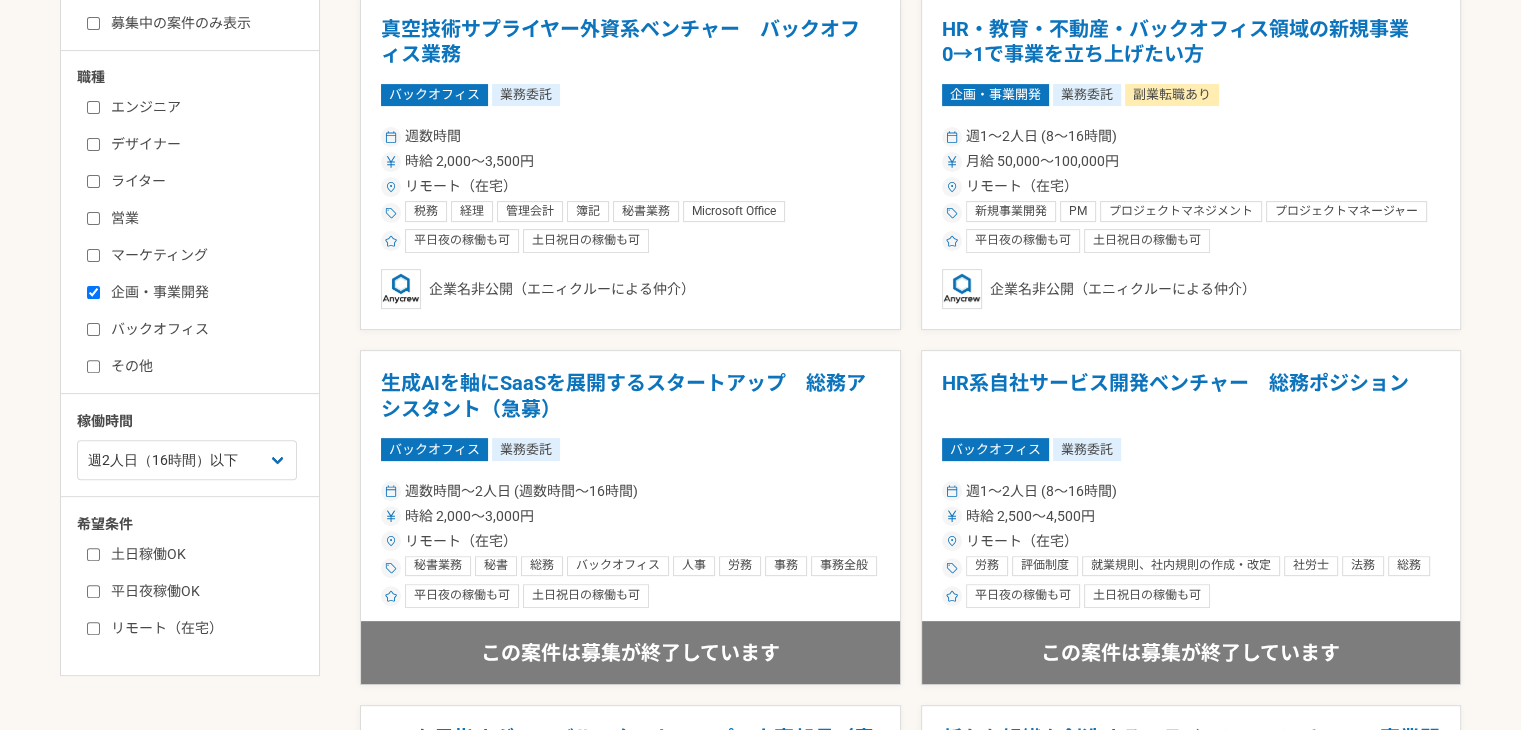checkbox on "false" 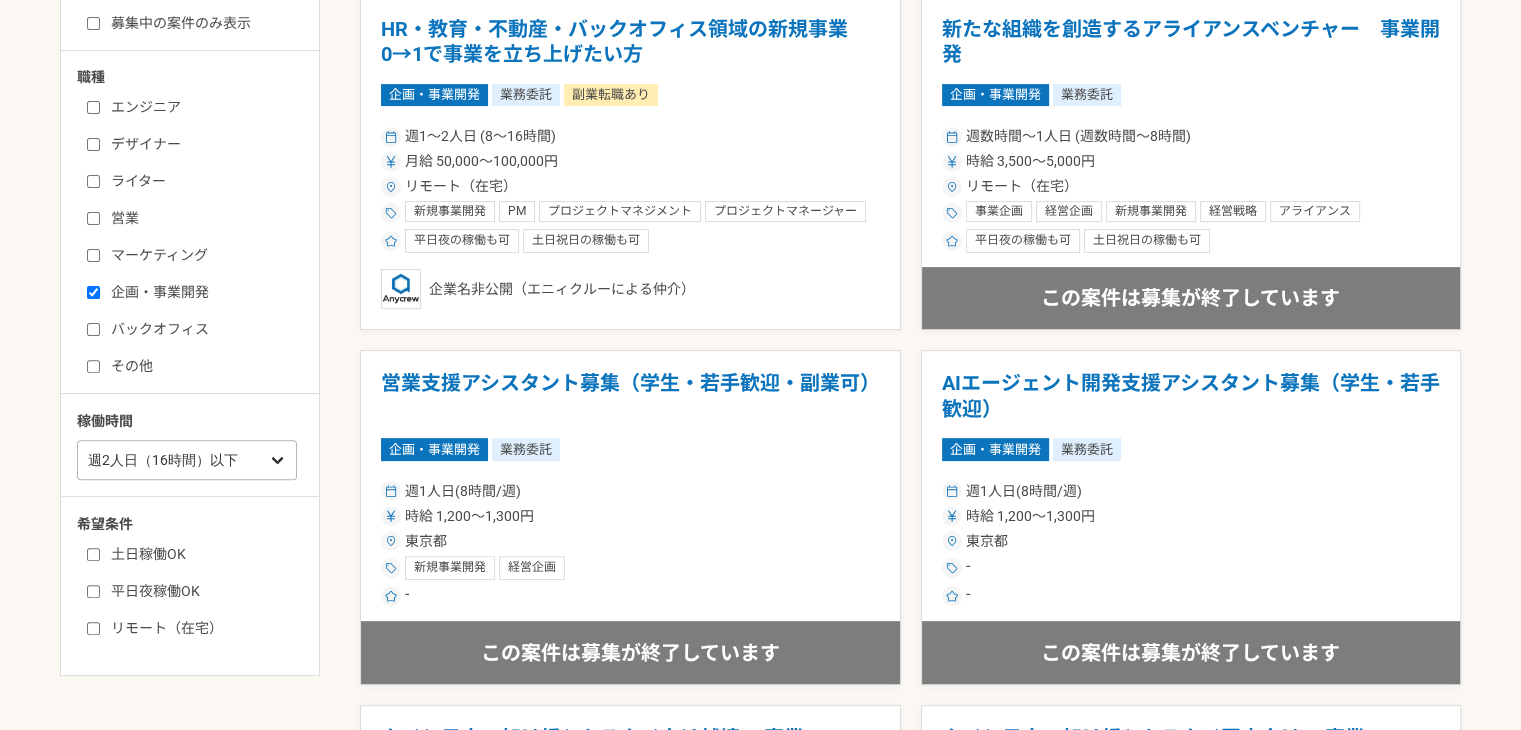 scroll, scrollTop: 0, scrollLeft: 0, axis: both 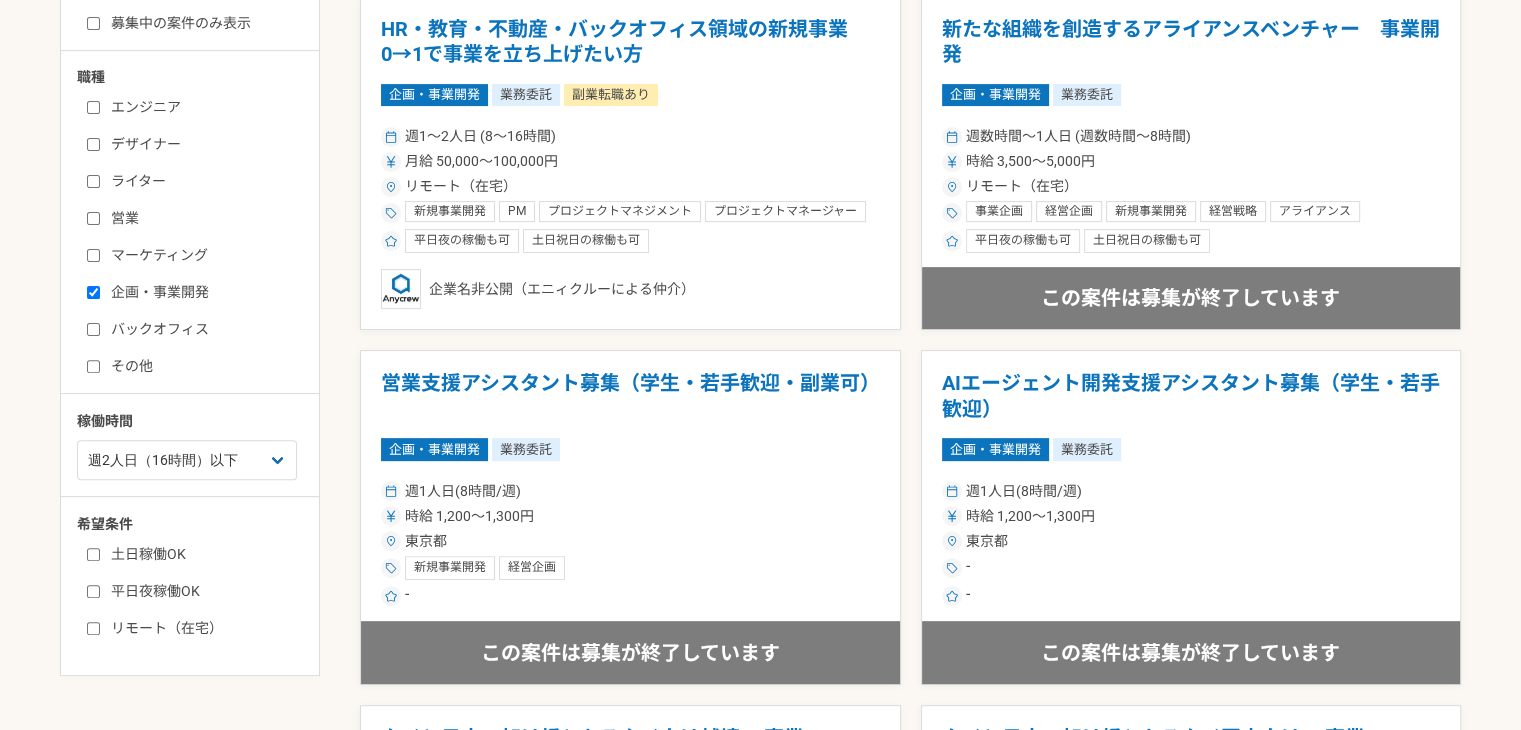 click on "エンジニア デザイナー ライター 営業 マーケティング 企画・事業開発 バックオフィス その他" at bounding box center (197, 234) 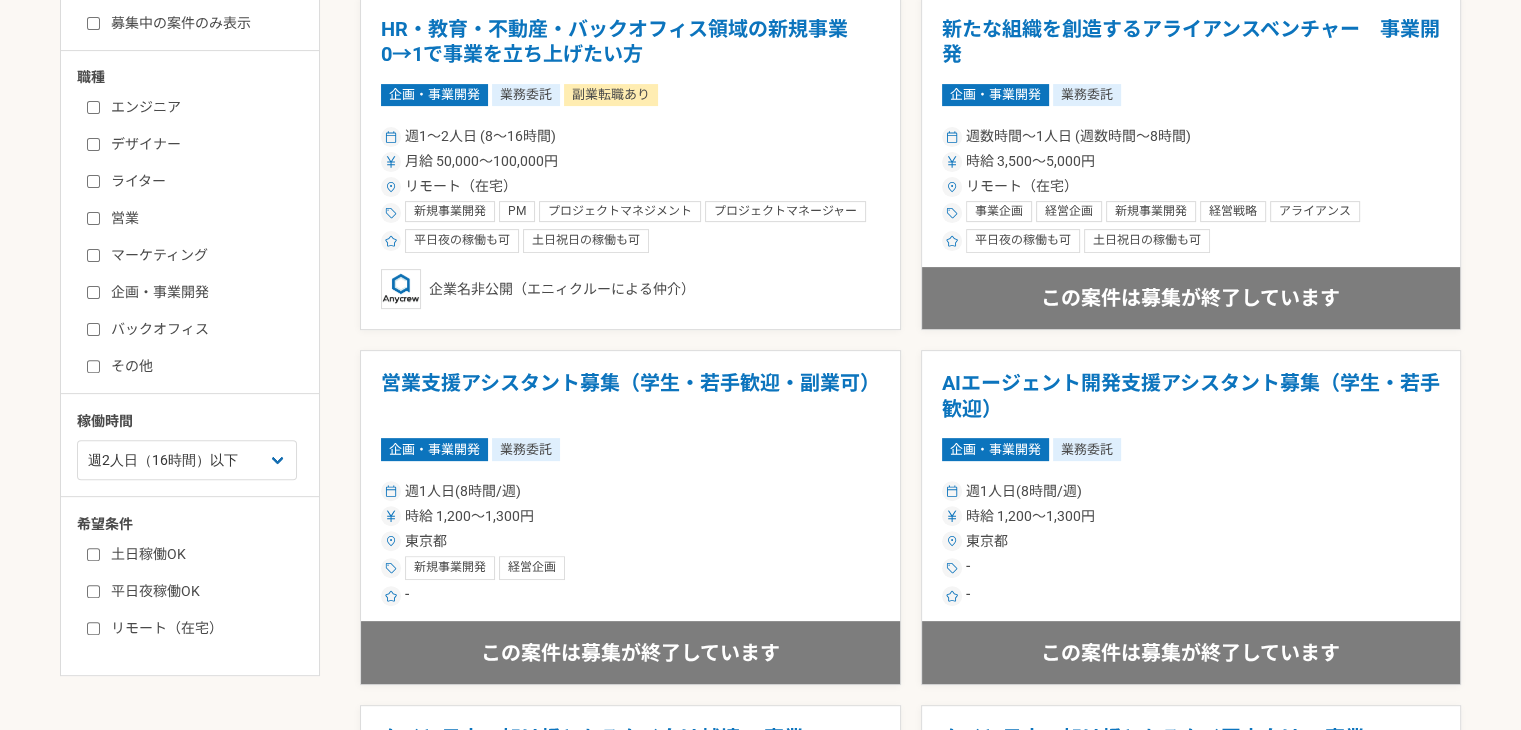 checkbox on "false" 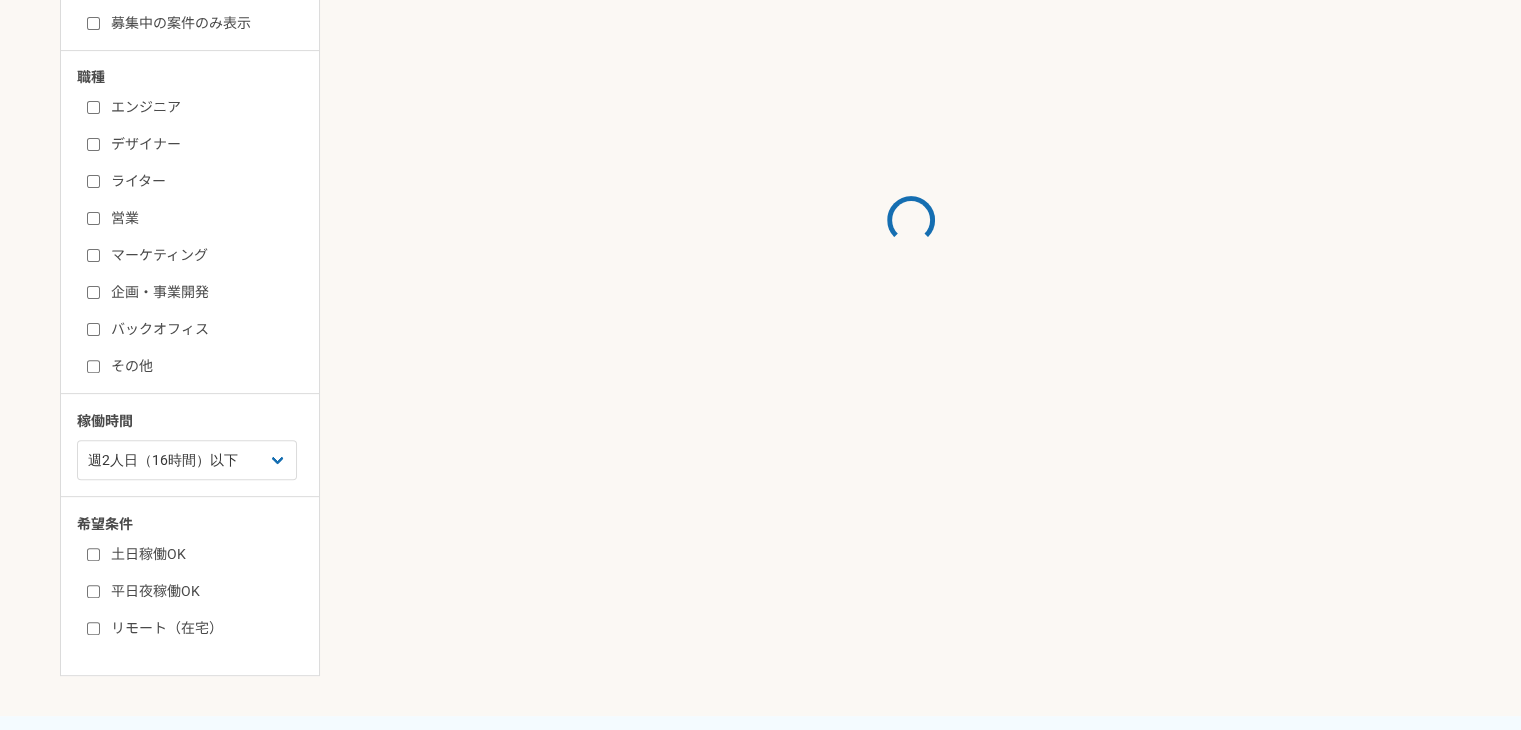 click on "バックオフィス" at bounding box center [202, 329] 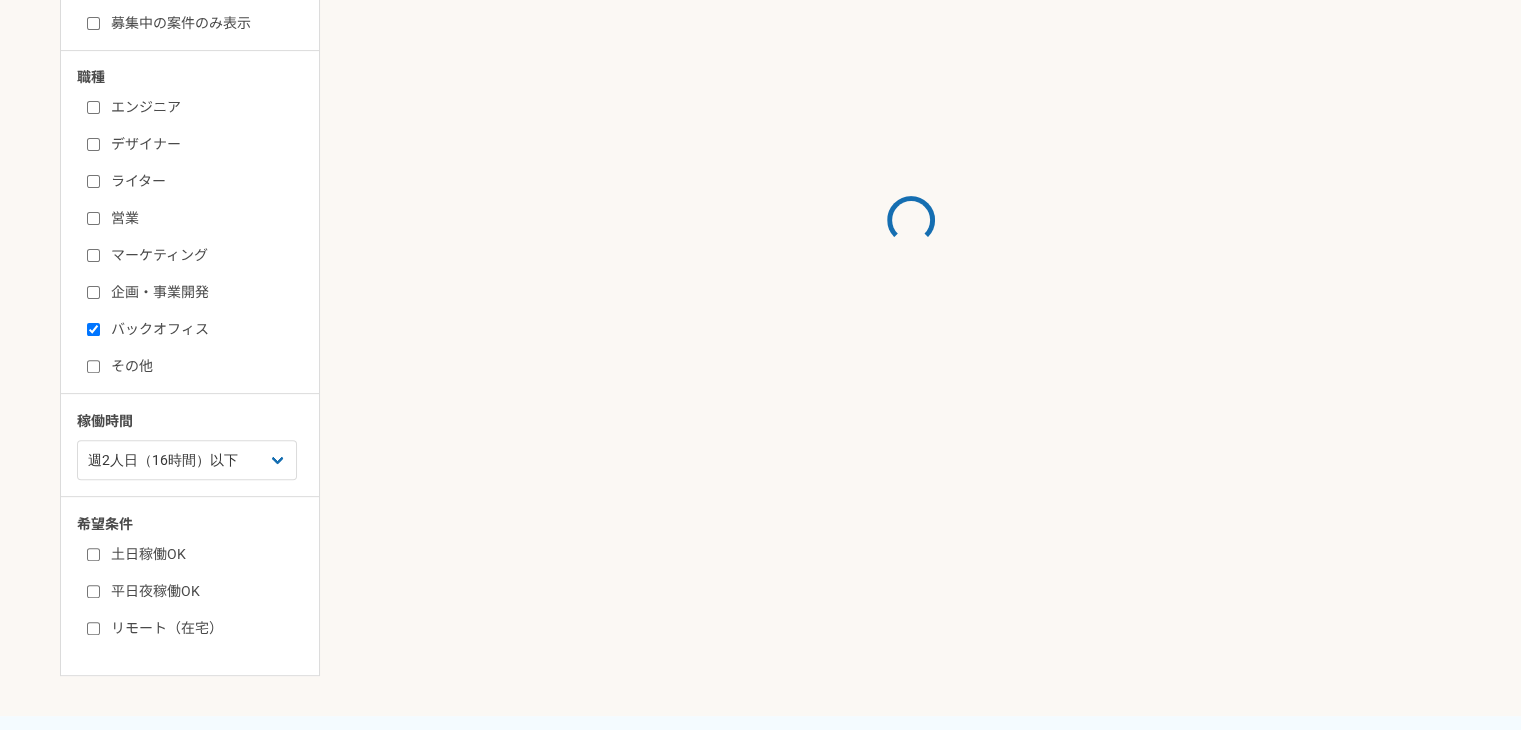 checkbox on "true" 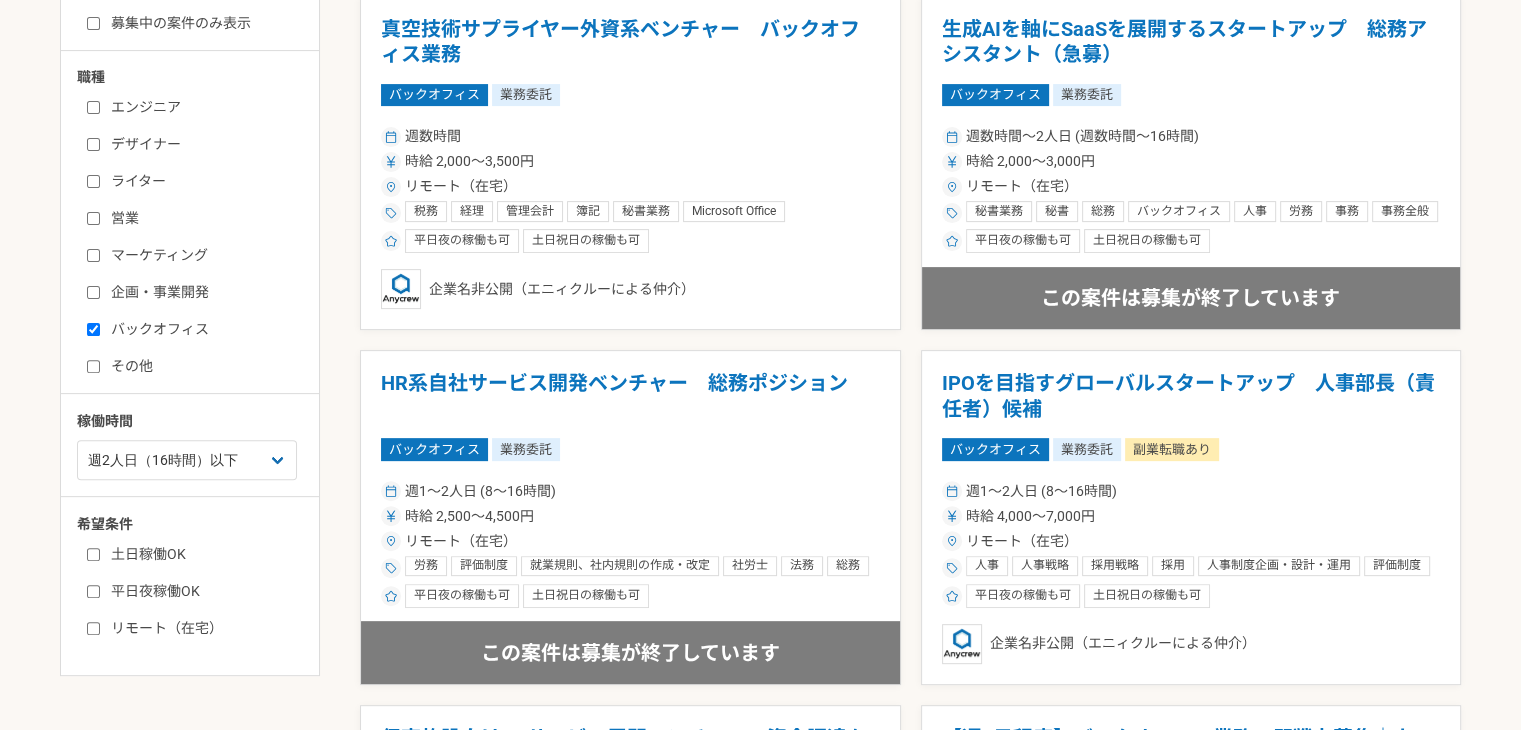 click on "週1人日（8時間）以下 週2人日（16時間）以下 週3人日（24時間）以下 週4人日（32時間）以下 週5人日（40時間）以下" at bounding box center (197, 457) 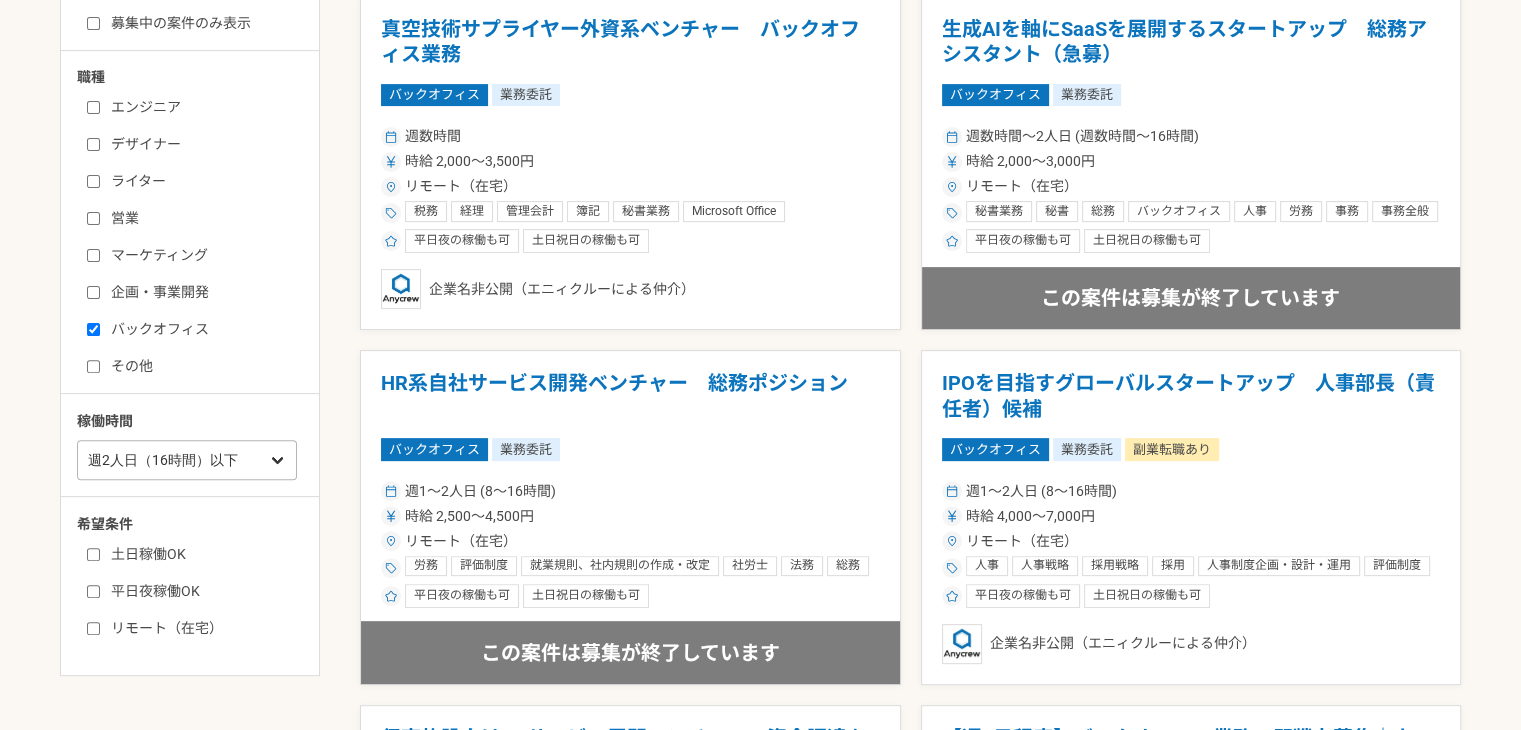 scroll, scrollTop: 0, scrollLeft: 0, axis: both 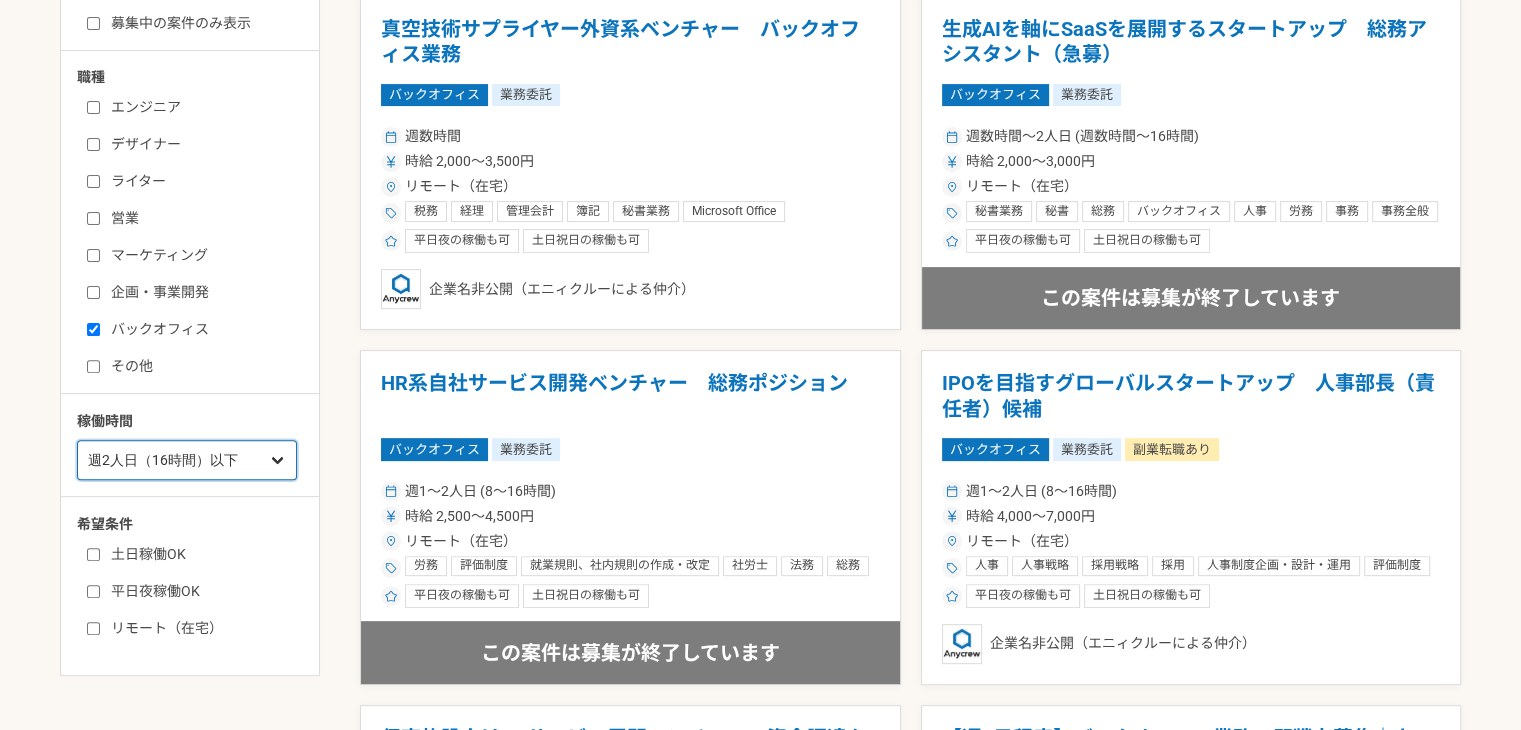 click on "週1人日（8時間）以下 週2人日（16時間）以下 週3人日（24時間）以下 週4人日（32時間）以下 週5人日（40時間）以下" at bounding box center [187, 460] 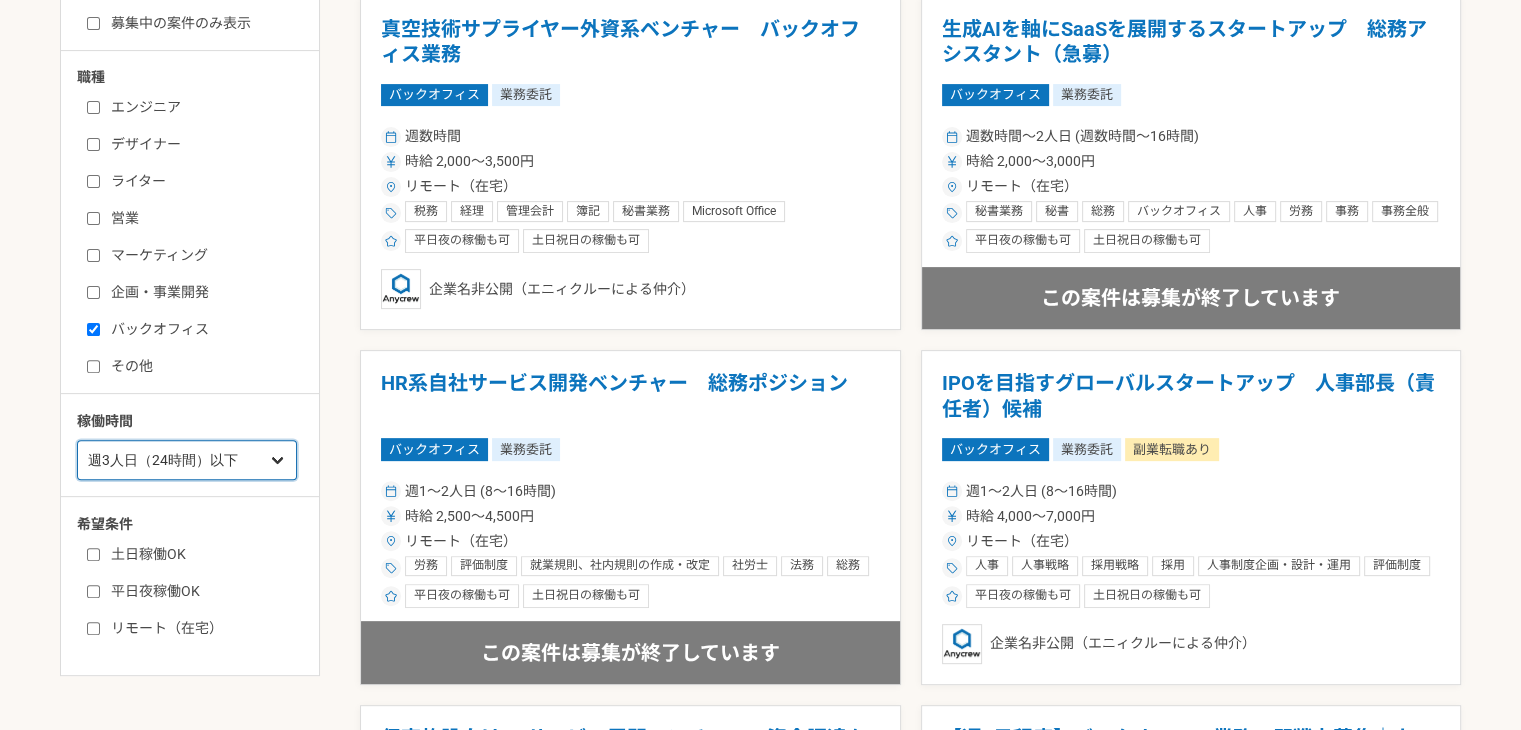 click on "週1人日（8時間）以下 週2人日（16時間）以下 週3人日（24時間）以下 週4人日（32時間）以下 週5人日（40時間）以下" at bounding box center (187, 460) 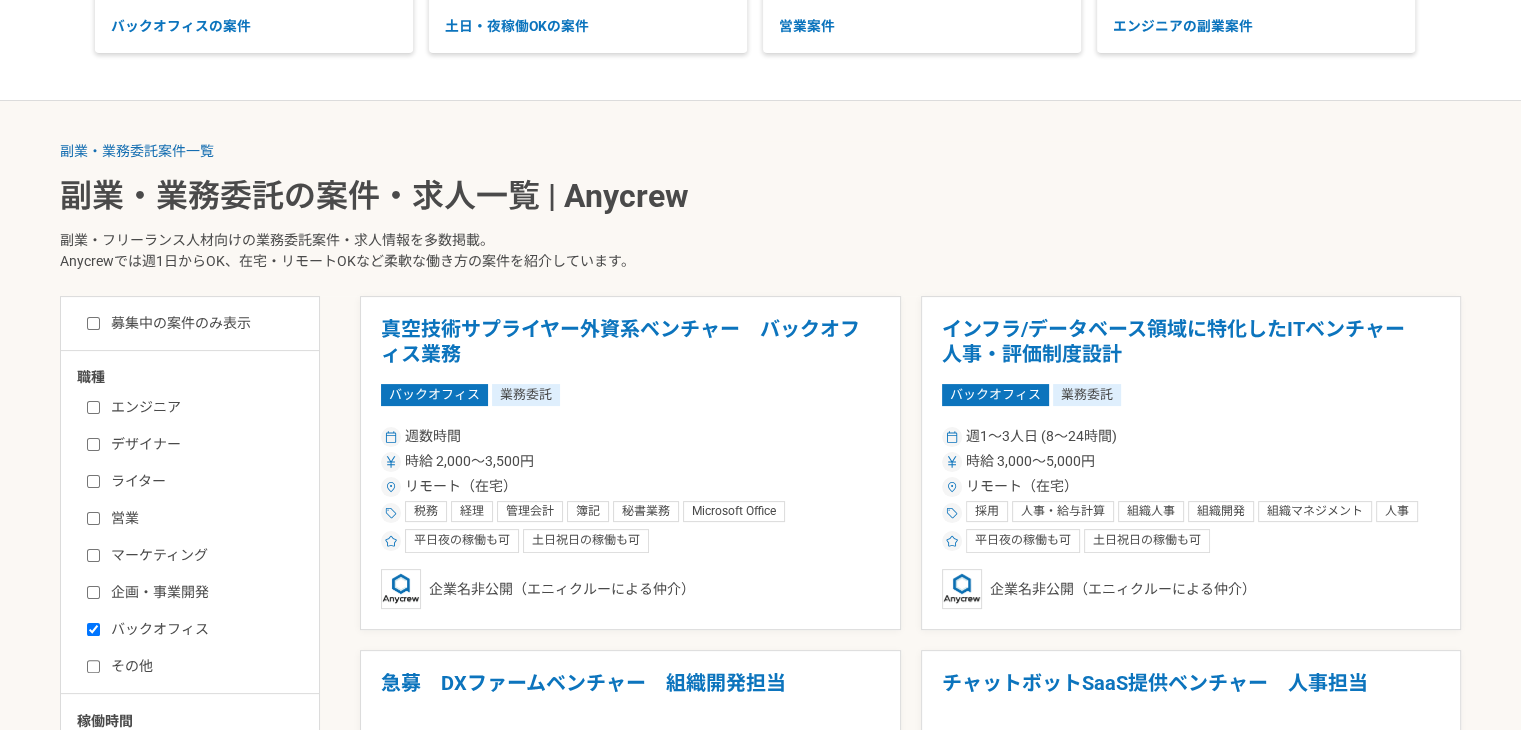 scroll, scrollTop: 500, scrollLeft: 0, axis: vertical 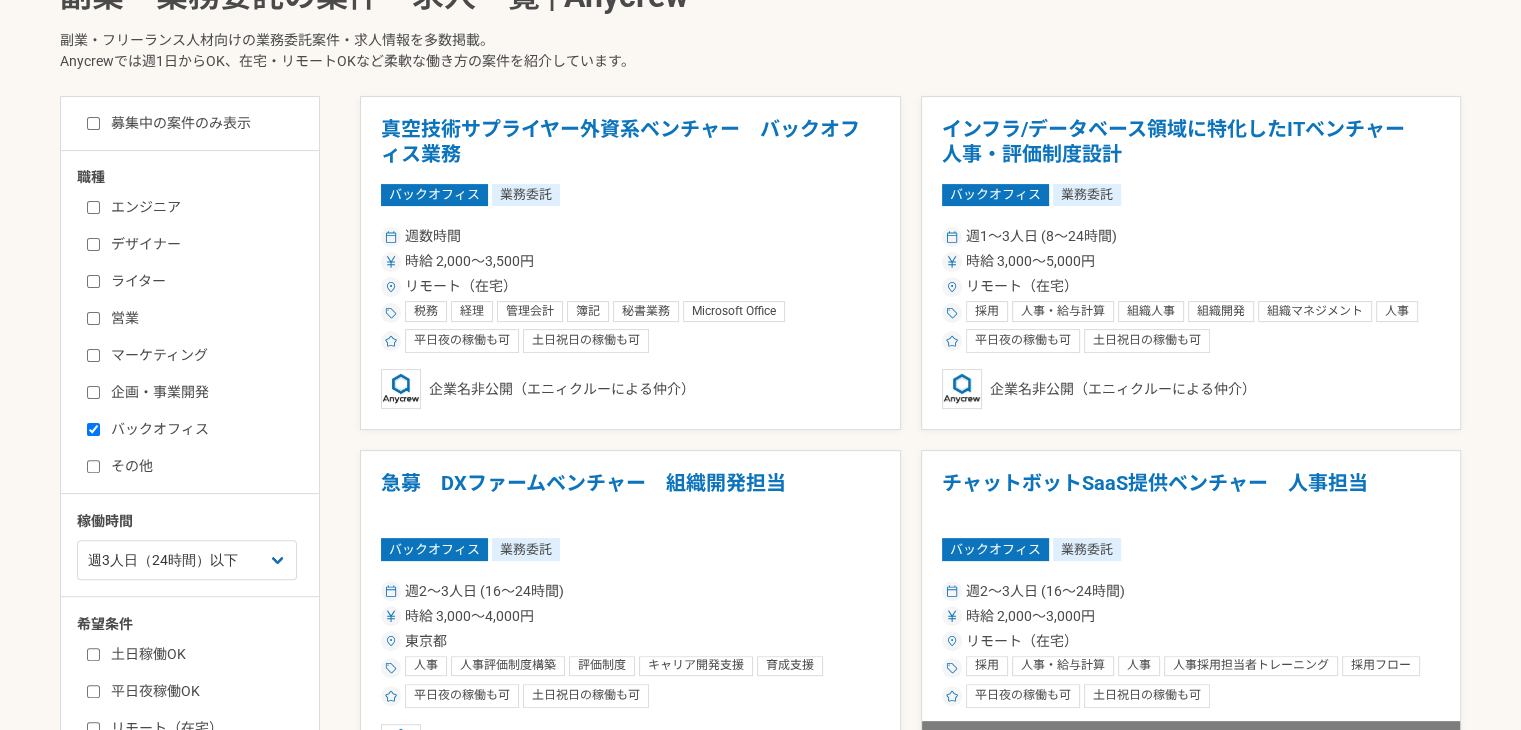 click on "募集中の案件のみ表示" at bounding box center (169, 123) 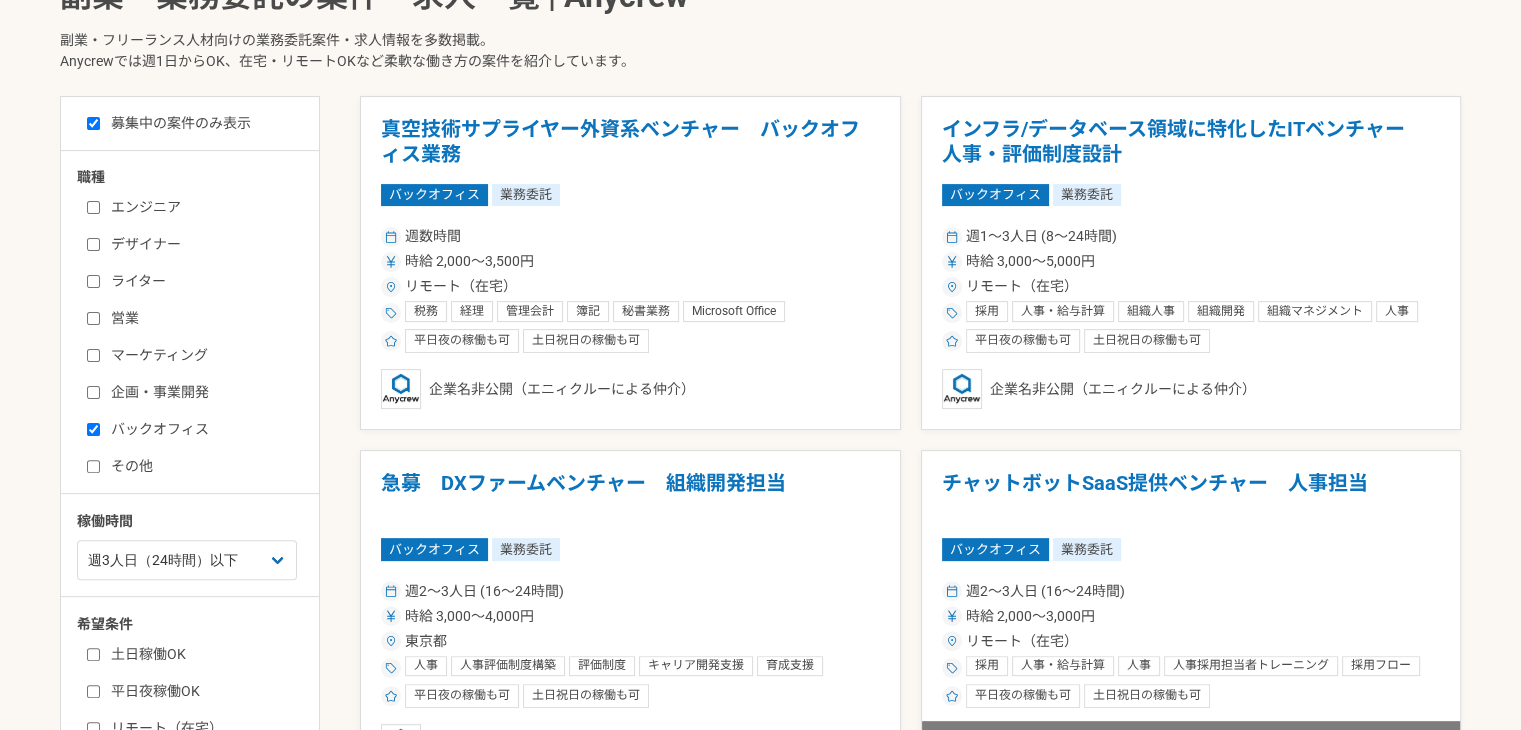 checkbox on "true" 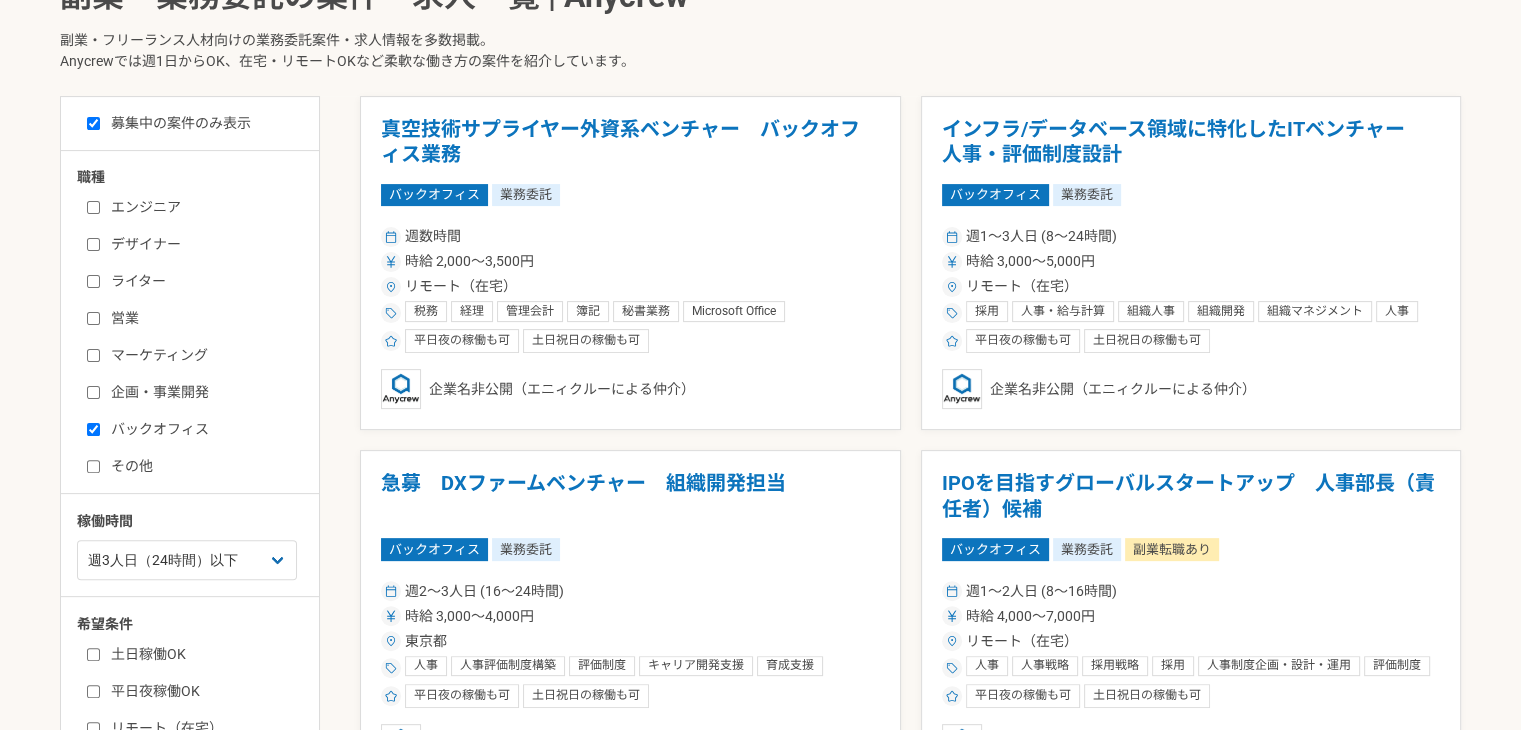 scroll, scrollTop: 0, scrollLeft: 0, axis: both 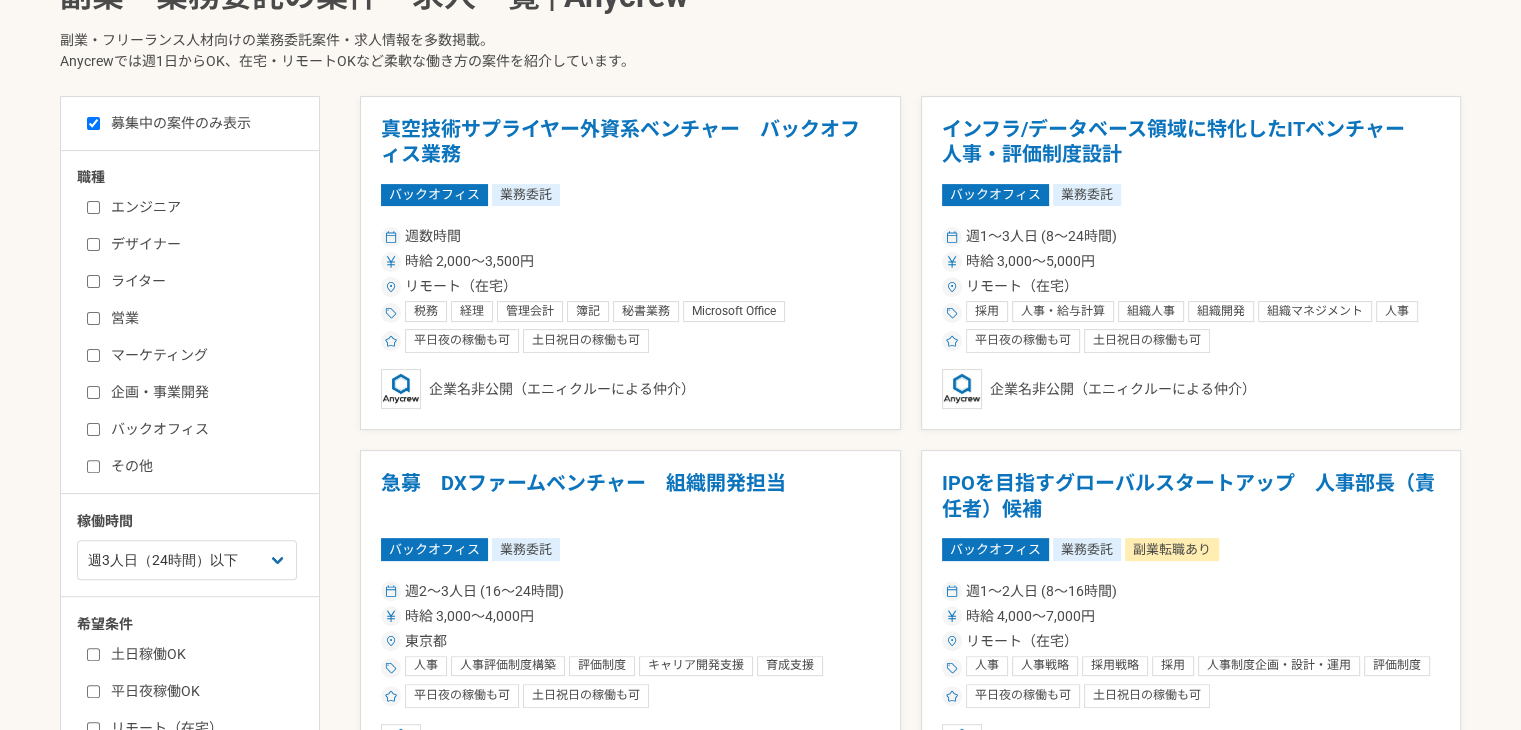 checkbox on "false" 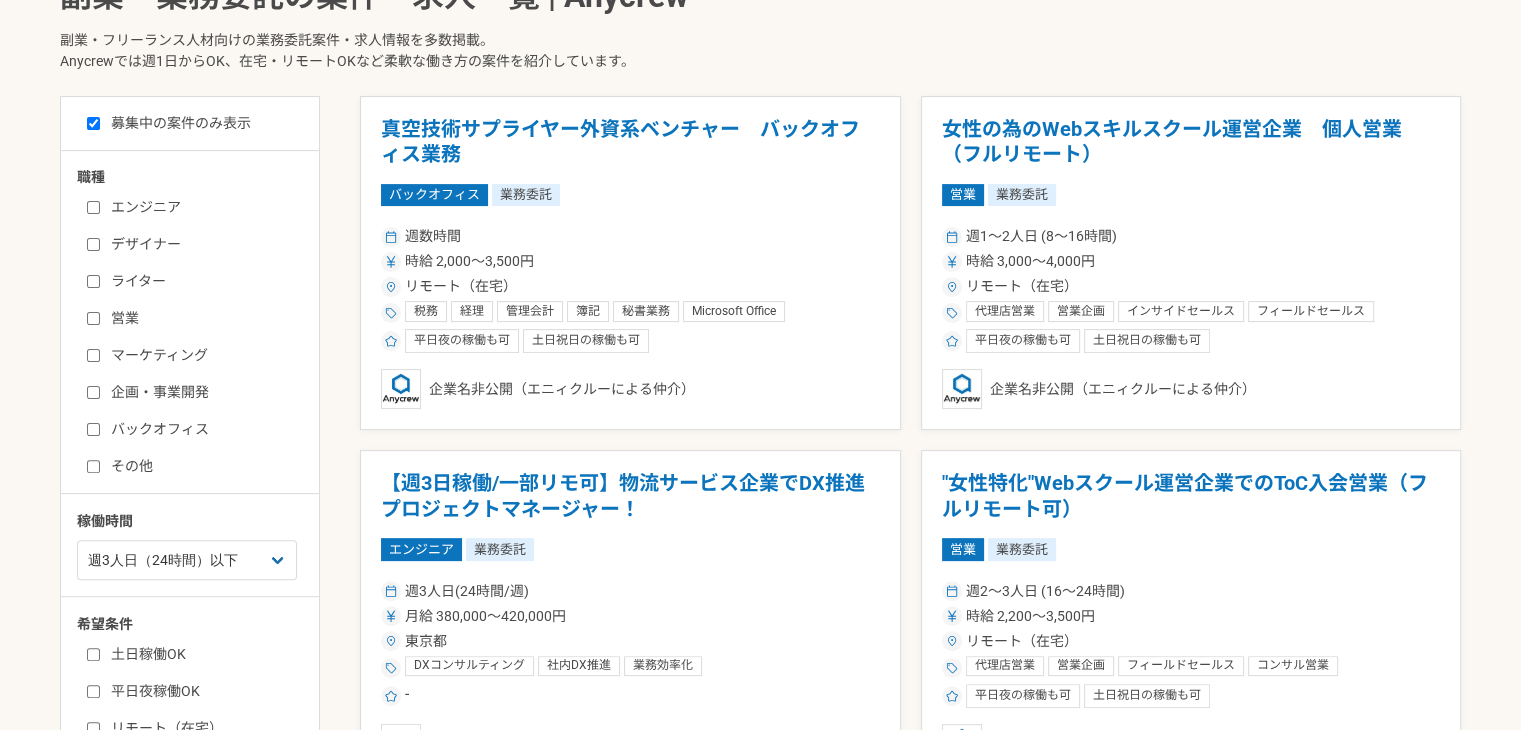 scroll, scrollTop: 0, scrollLeft: 0, axis: both 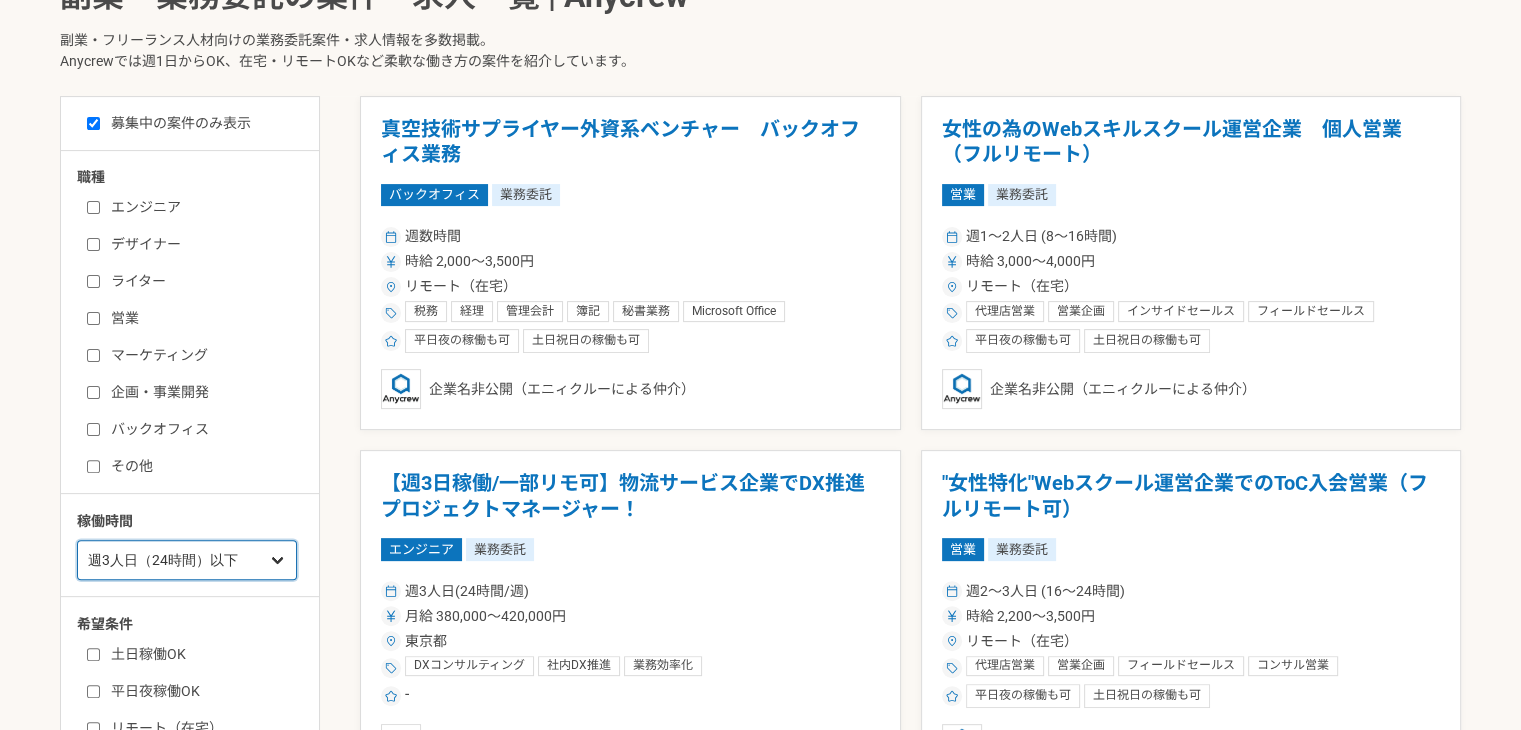click on "週1人日（8時間）以下 週2人日（16時間）以下 週3人日（24時間）以下 週4人日（32時間）以下 週5人日（40時間）以下" at bounding box center [187, 560] 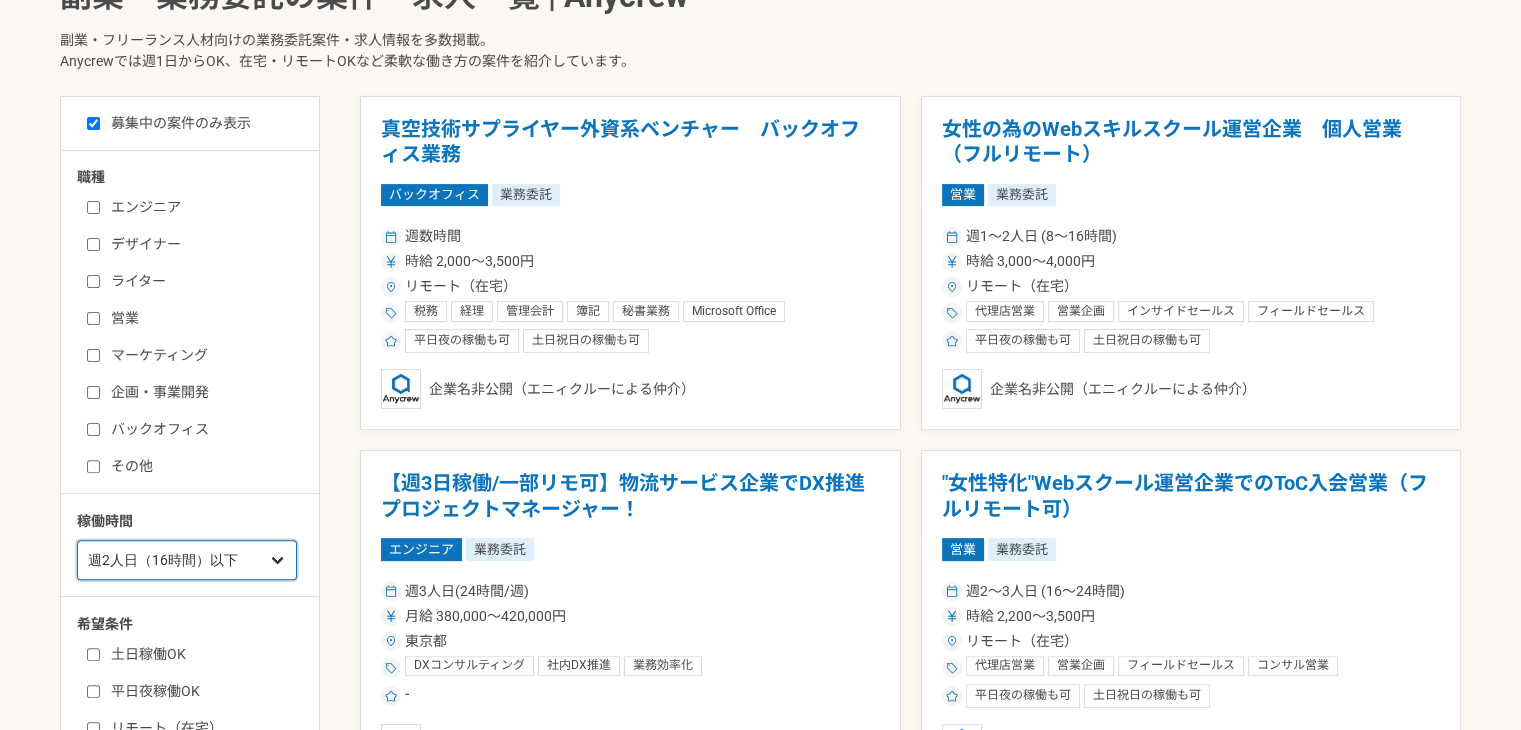 click on "週1人日（8時間）以下 週2人日（16時間）以下 週3人日（24時間）以下 週4人日（32時間）以下 週5人日（40時間）以下" at bounding box center (187, 560) 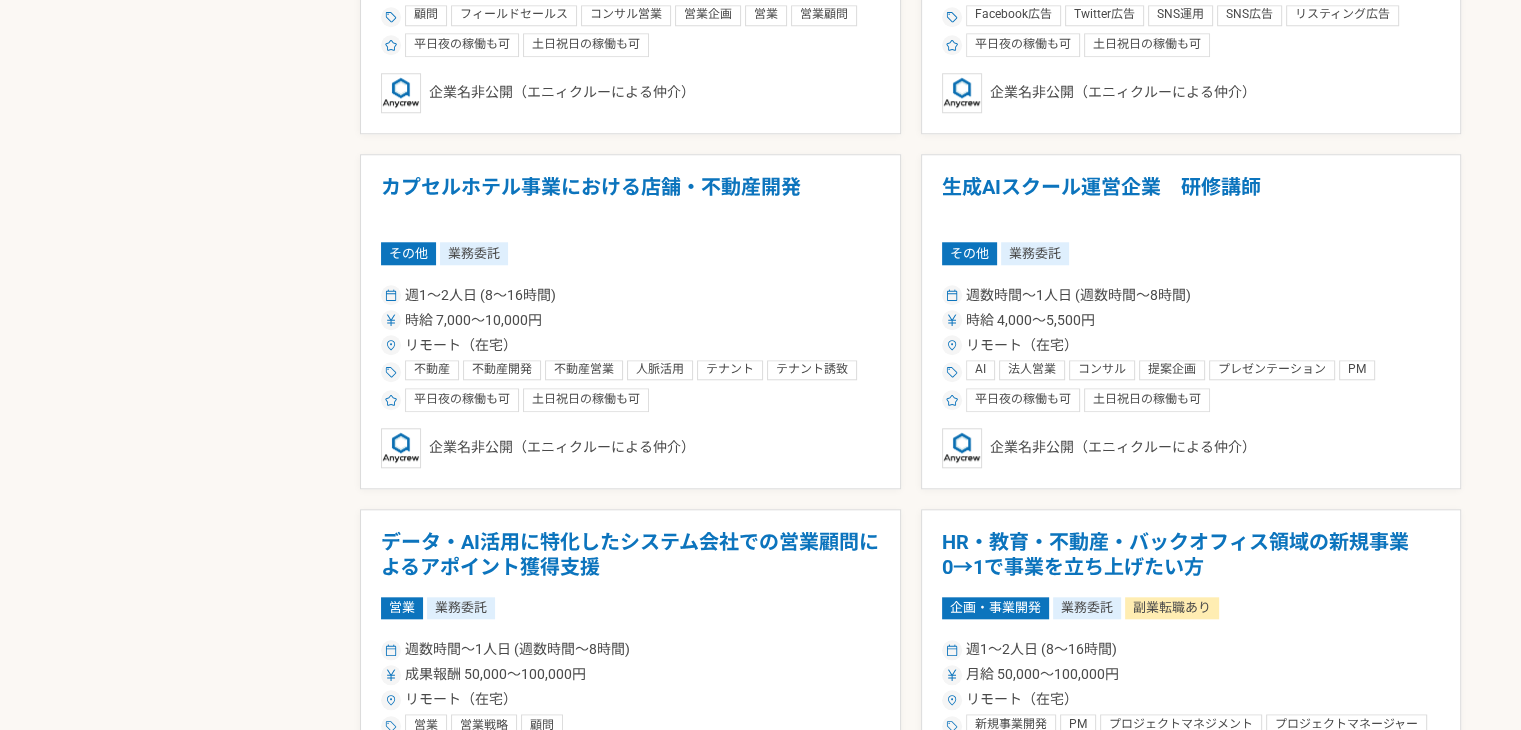 scroll, scrollTop: 1900, scrollLeft: 0, axis: vertical 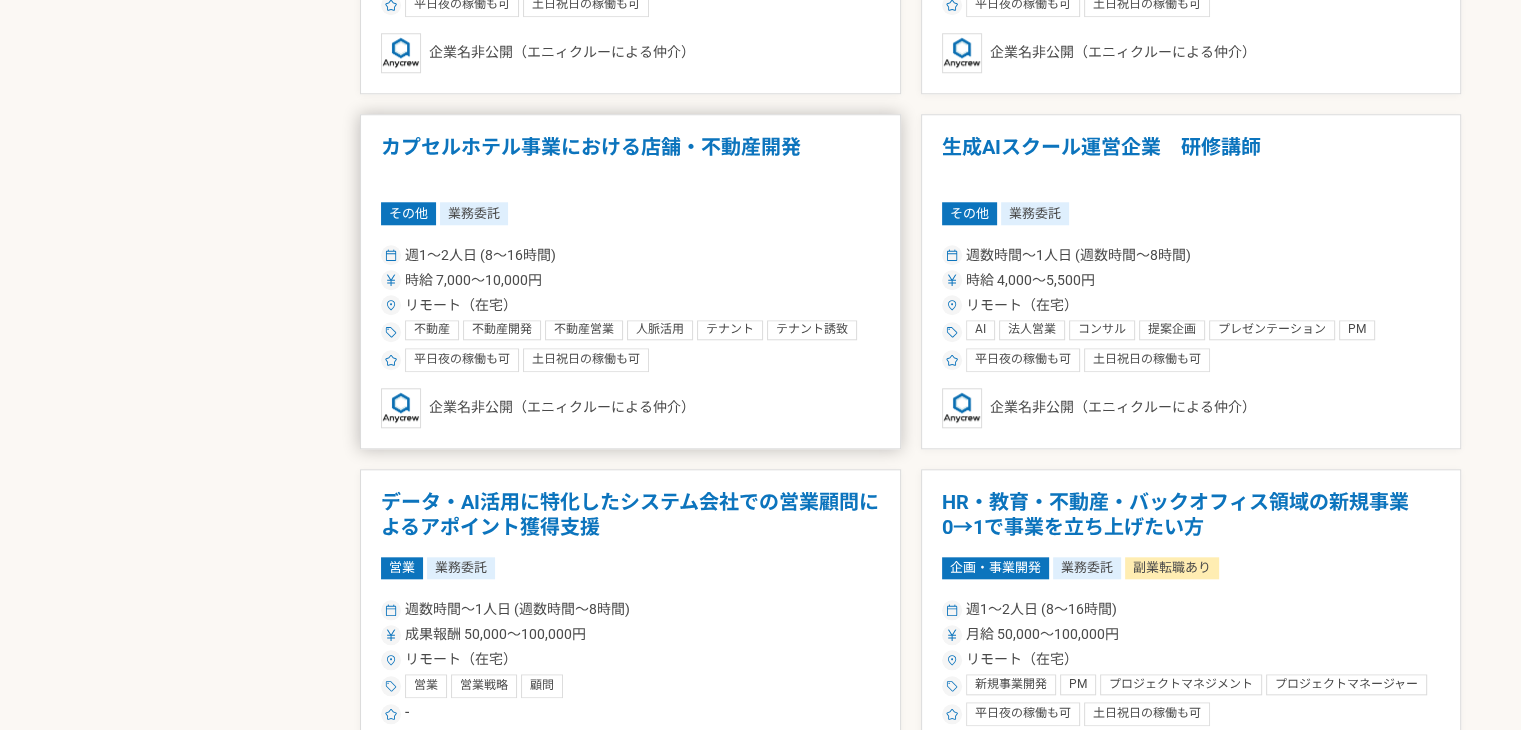click on "カプセルホテル事業における店舗・不動産開発" at bounding box center (630, 160) 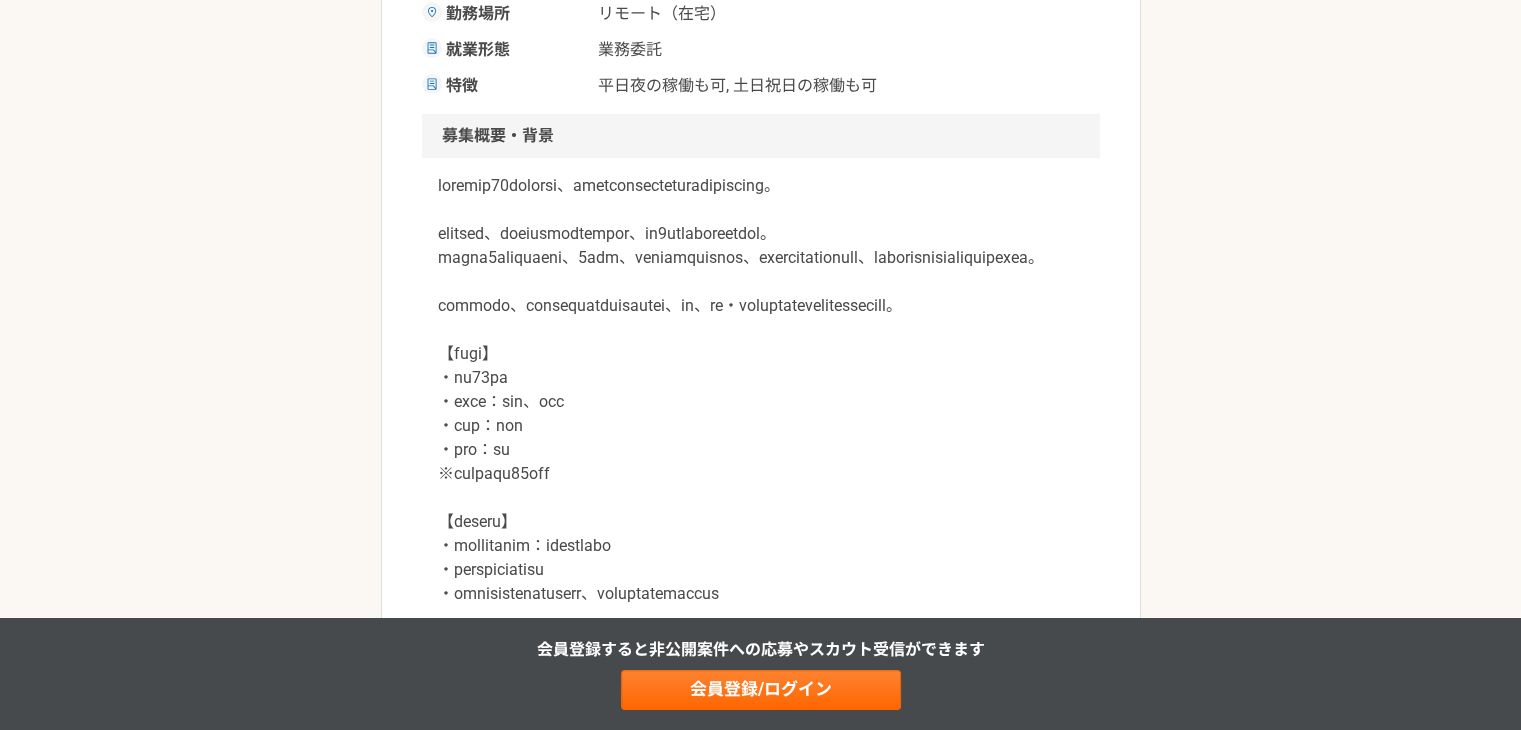 scroll, scrollTop: 600, scrollLeft: 0, axis: vertical 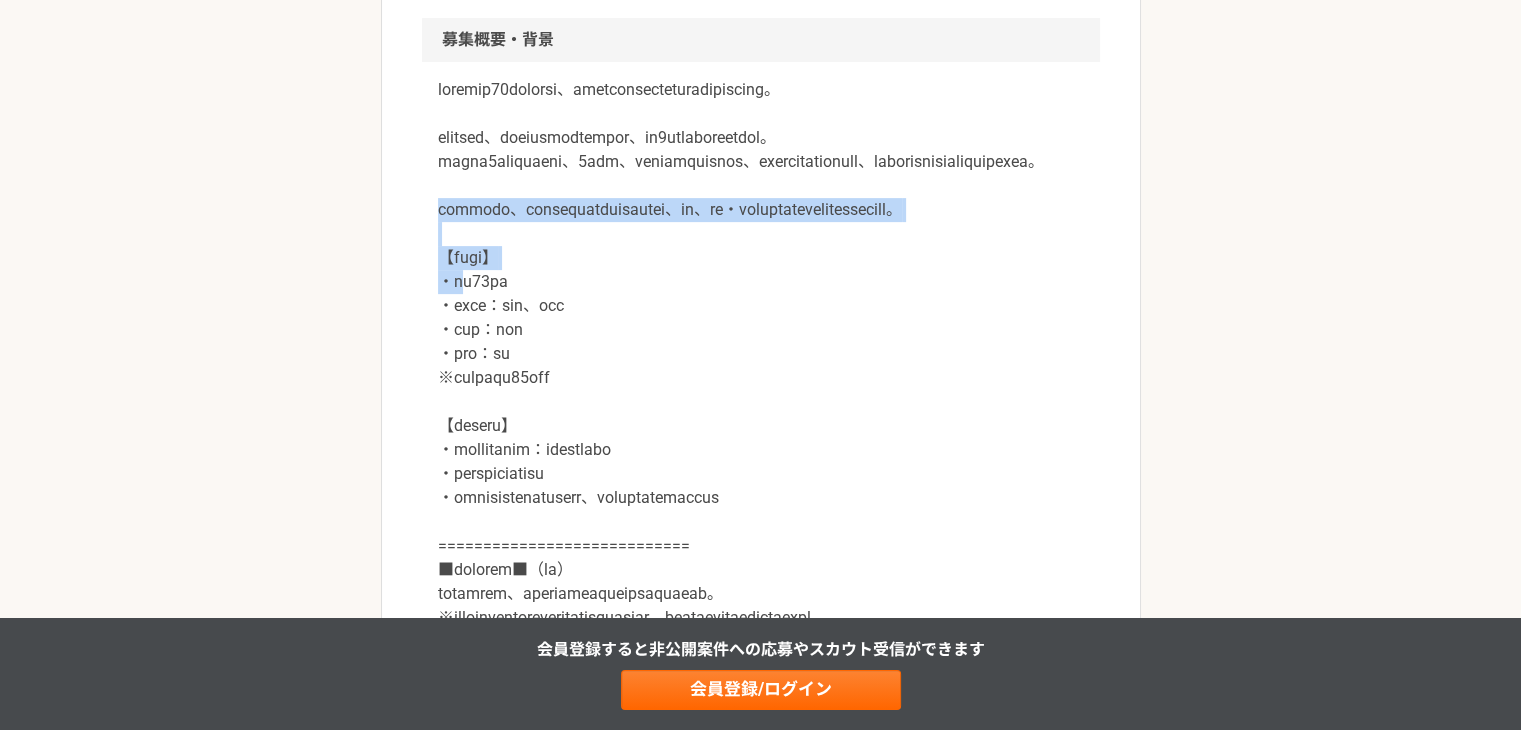 drag, startPoint x: 400, startPoint y: 273, endPoint x: 473, endPoint y: 385, distance: 133.68994 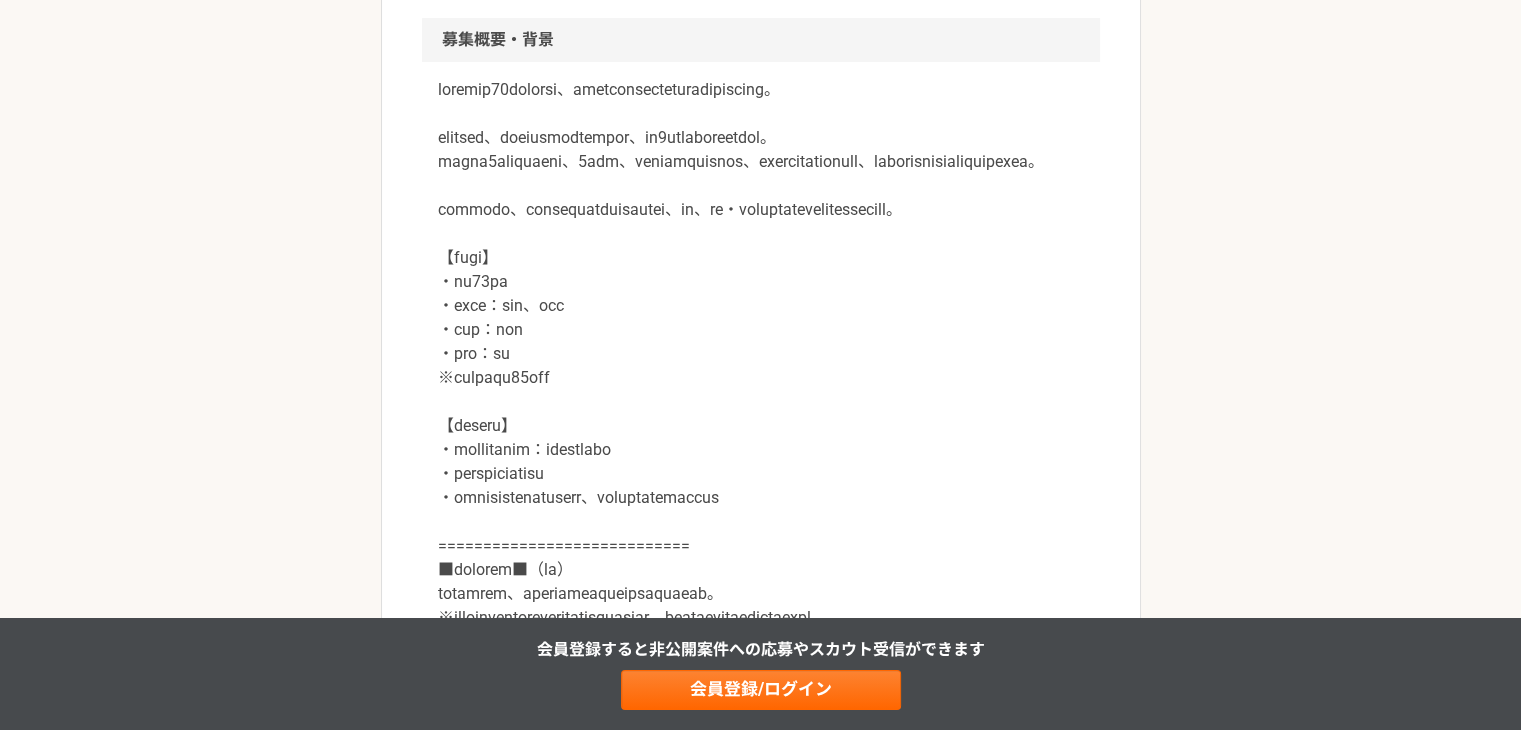 click at bounding box center [761, 354] 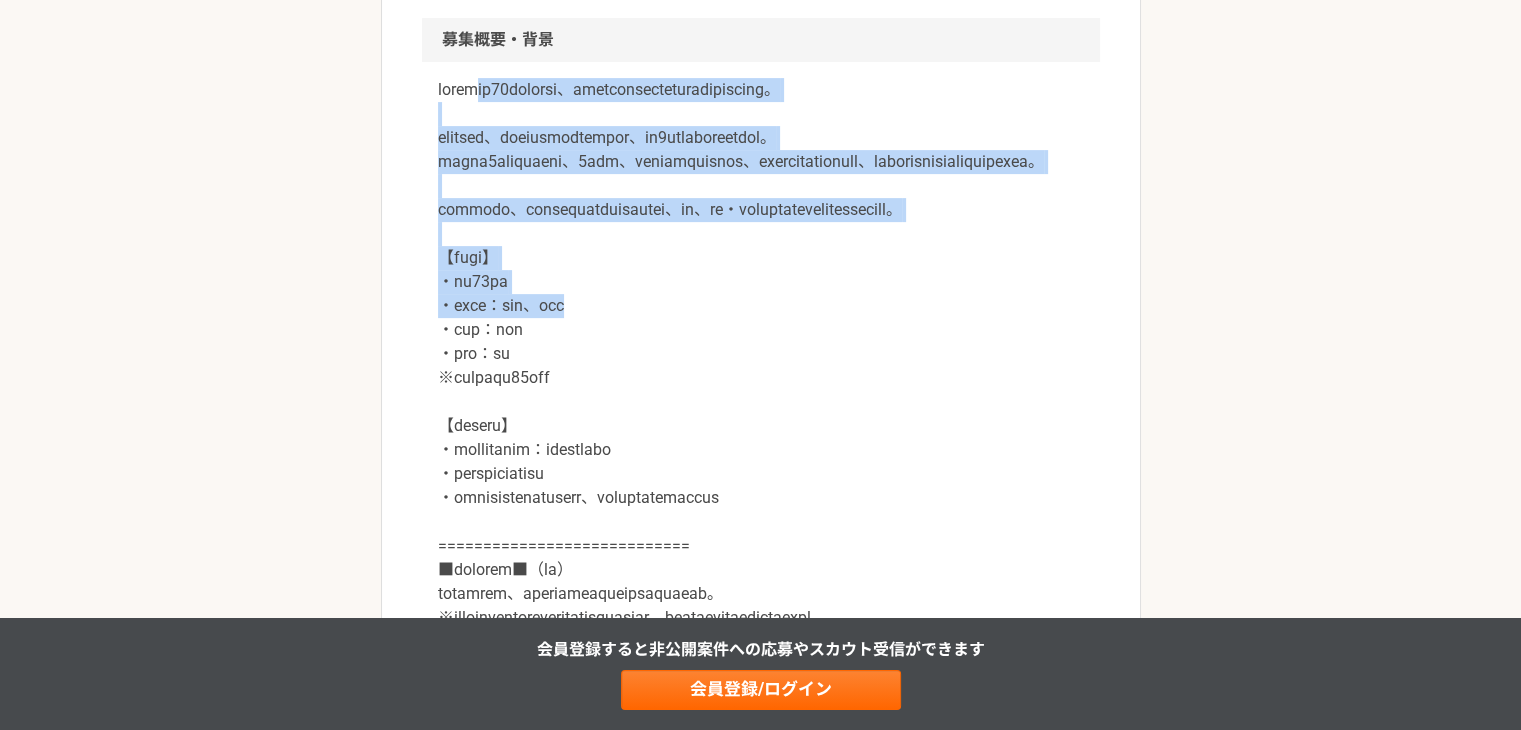 drag, startPoint x: 521, startPoint y: 87, endPoint x: 923, endPoint y: 387, distance: 501.60144 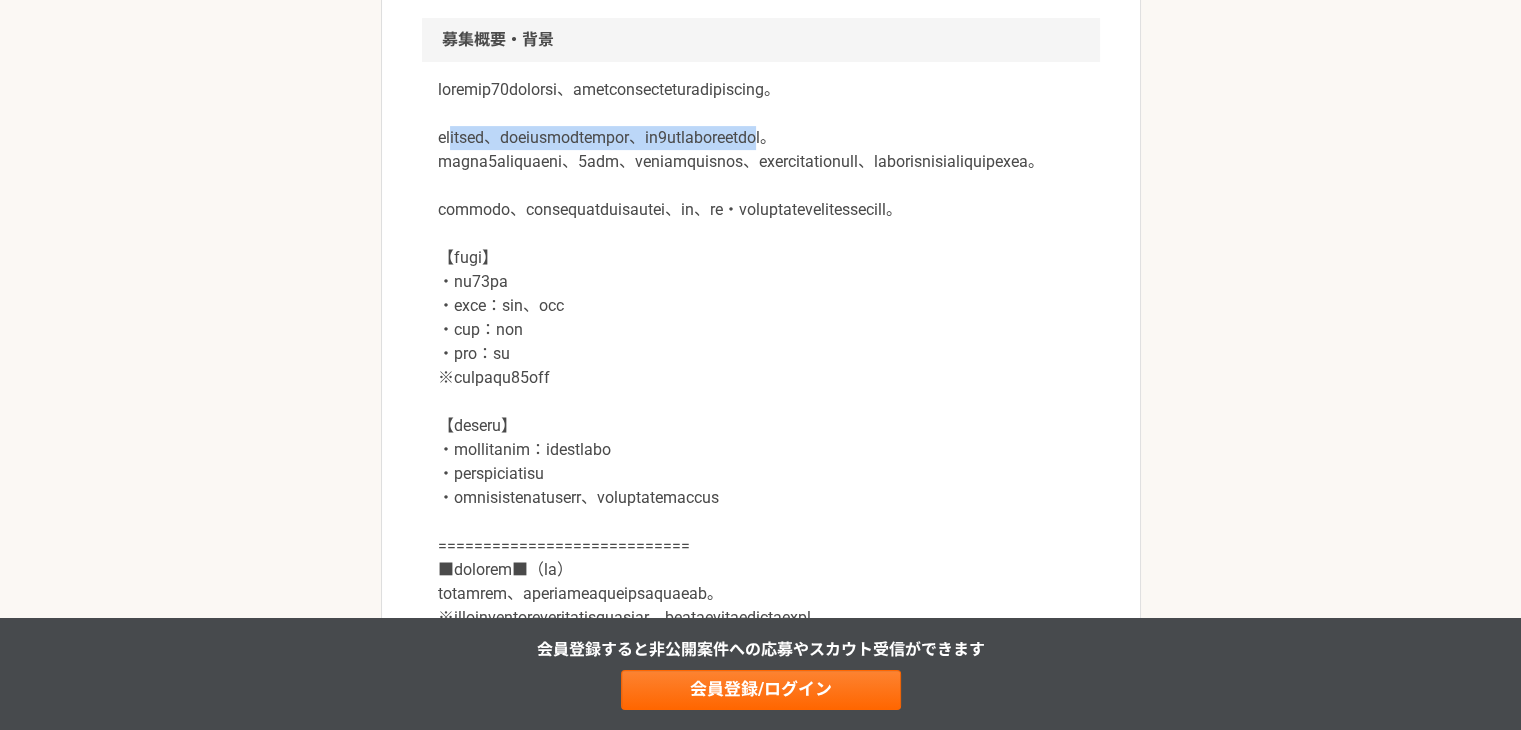drag, startPoint x: 472, startPoint y: 170, endPoint x: 1118, endPoint y: 164, distance: 646.0279 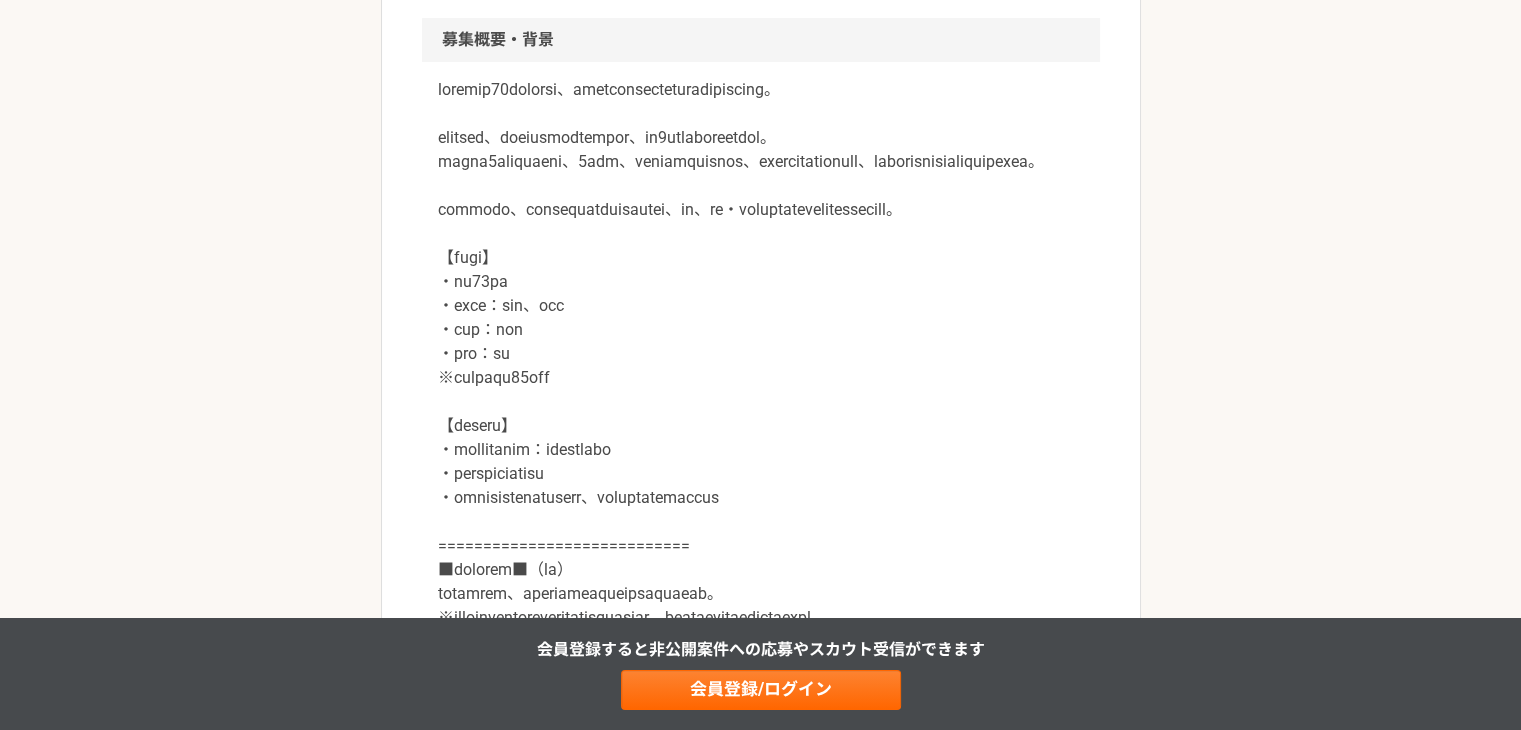 click at bounding box center [761, 354] 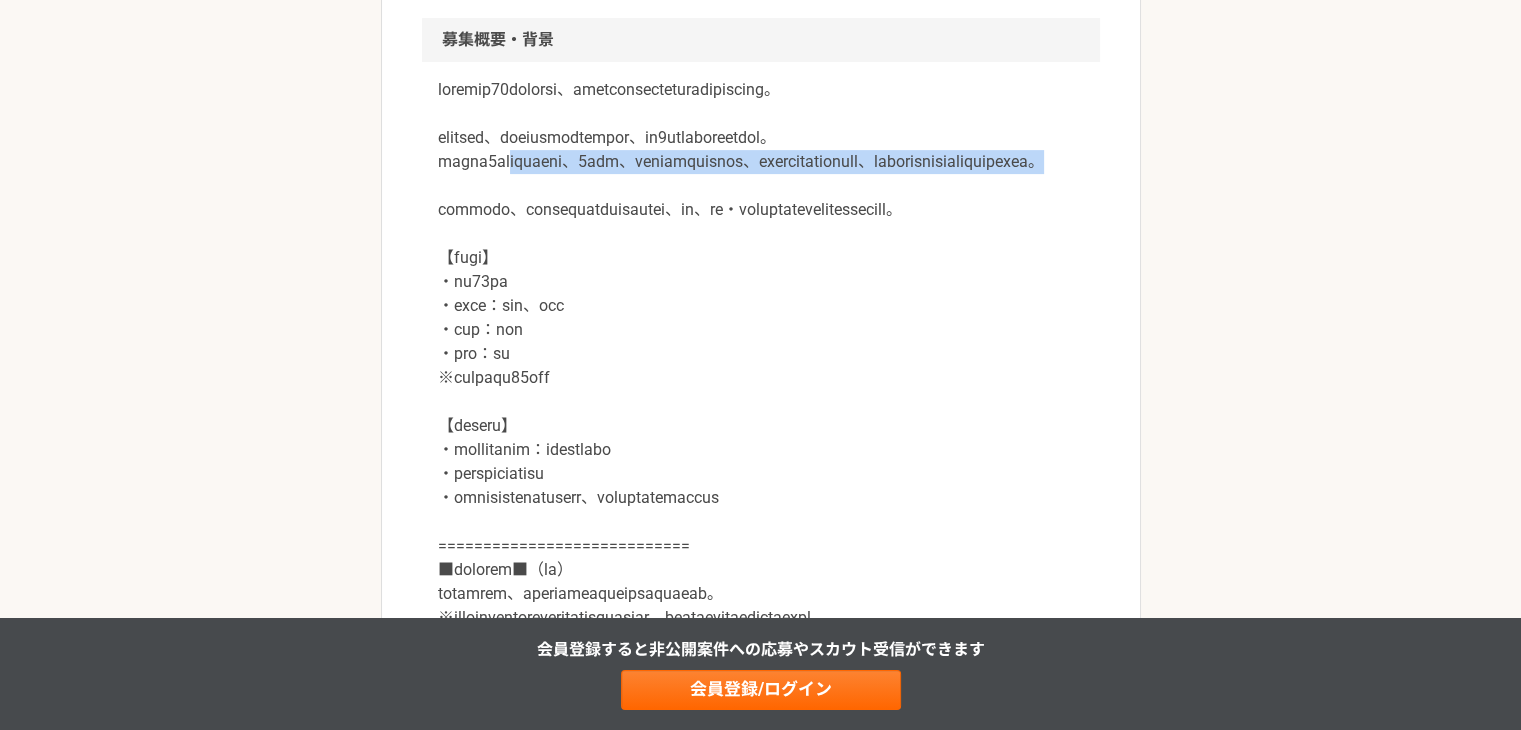 drag, startPoint x: 551, startPoint y: 212, endPoint x: 900, endPoint y: 235, distance: 349.75705 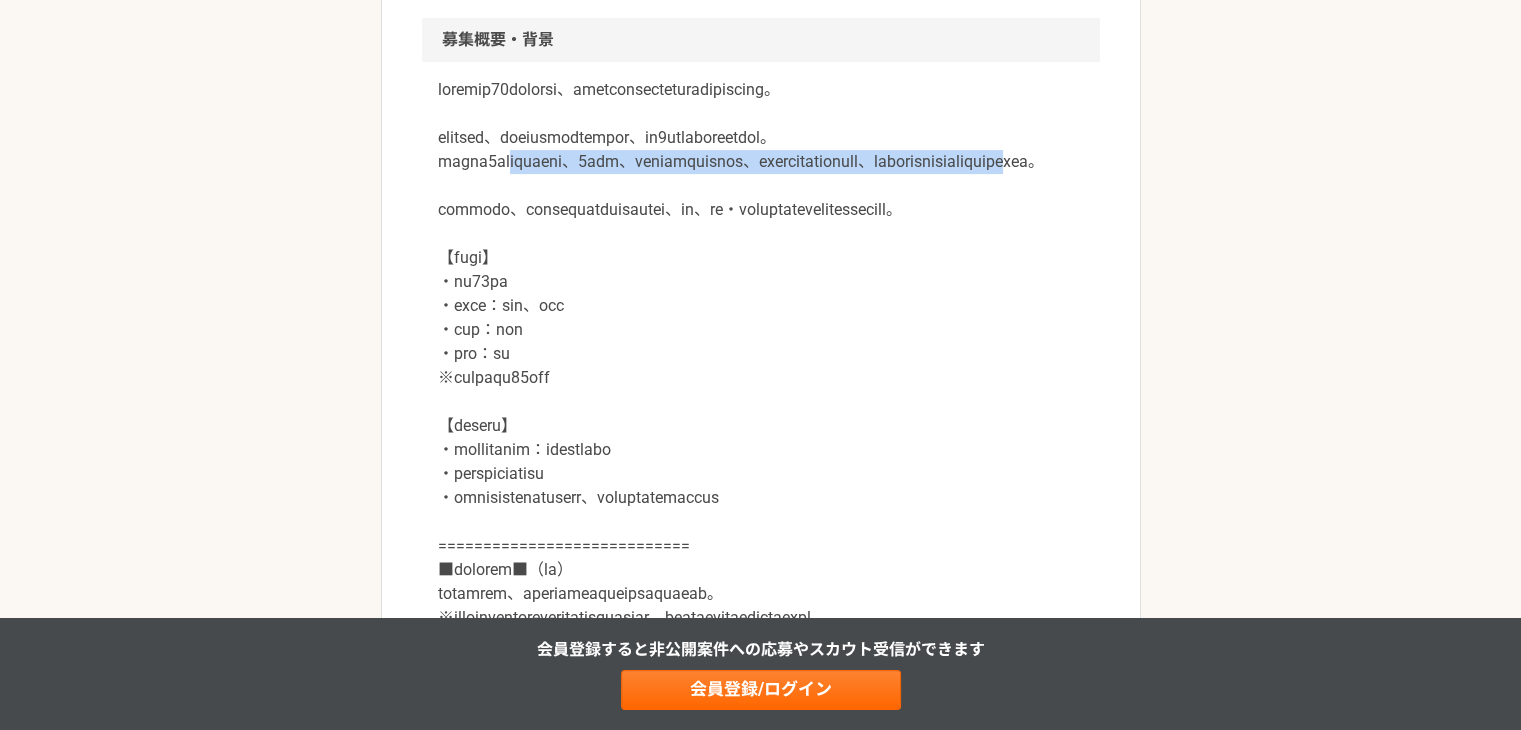 click at bounding box center [761, 354] 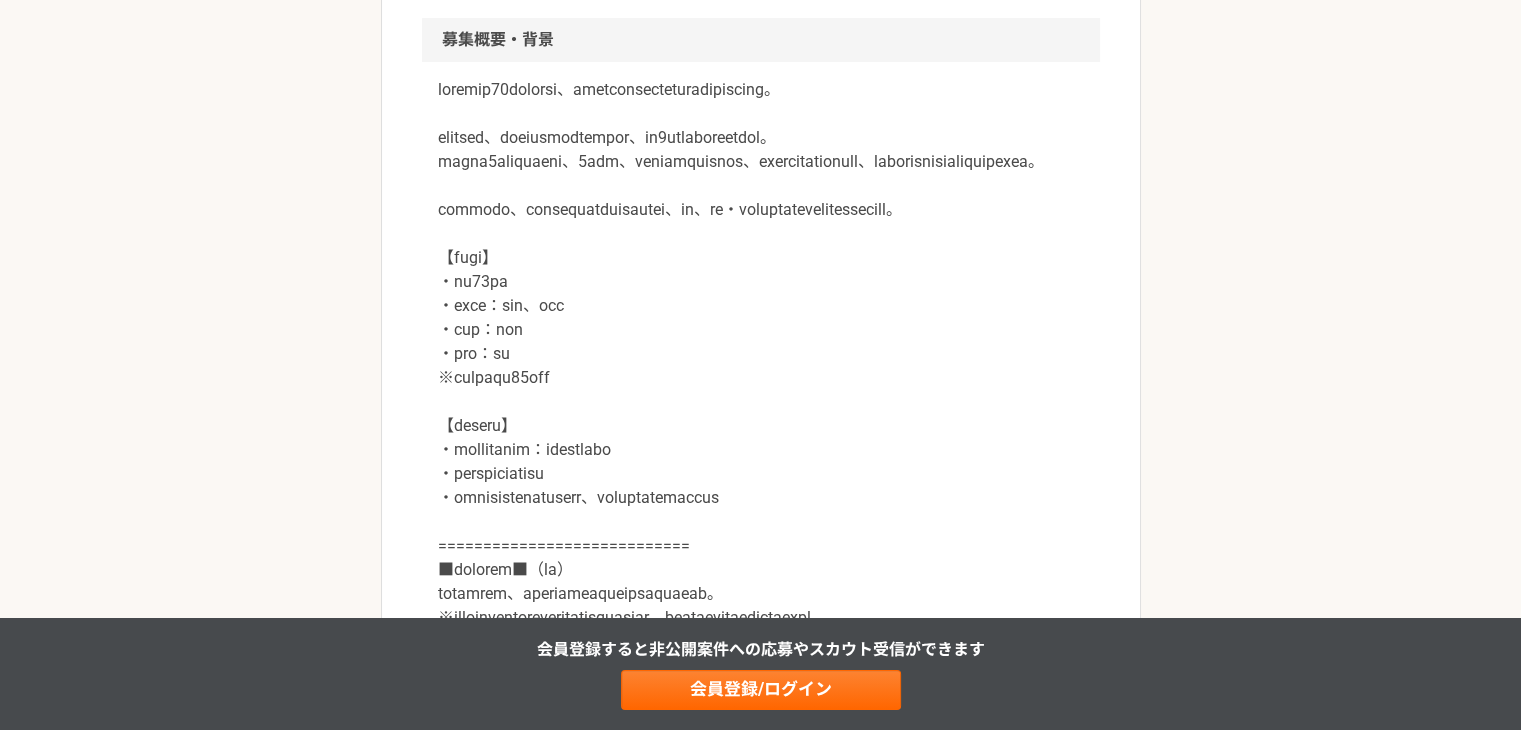 click at bounding box center (761, 354) 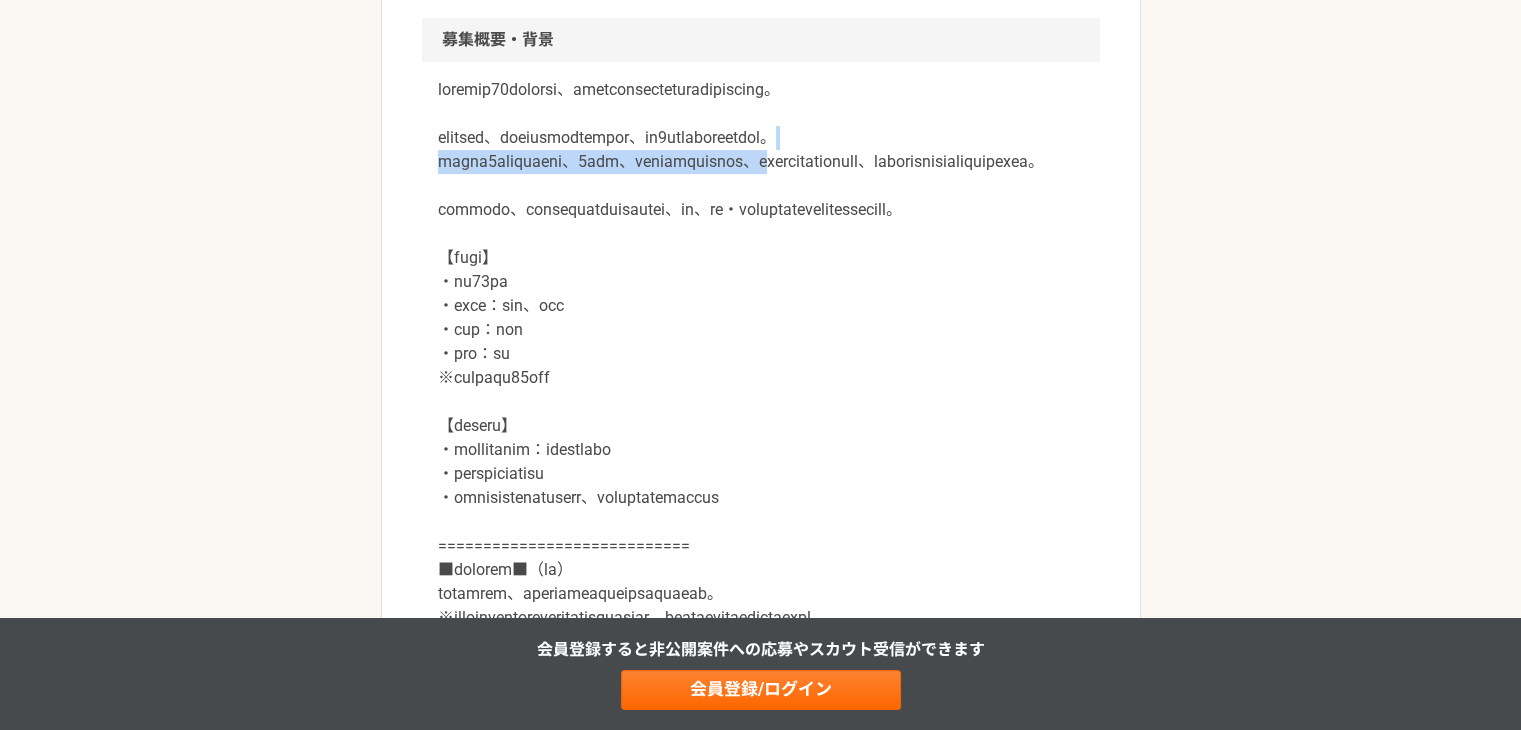 drag, startPoint x: 740, startPoint y: 197, endPoint x: 992, endPoint y: 204, distance: 252.0972 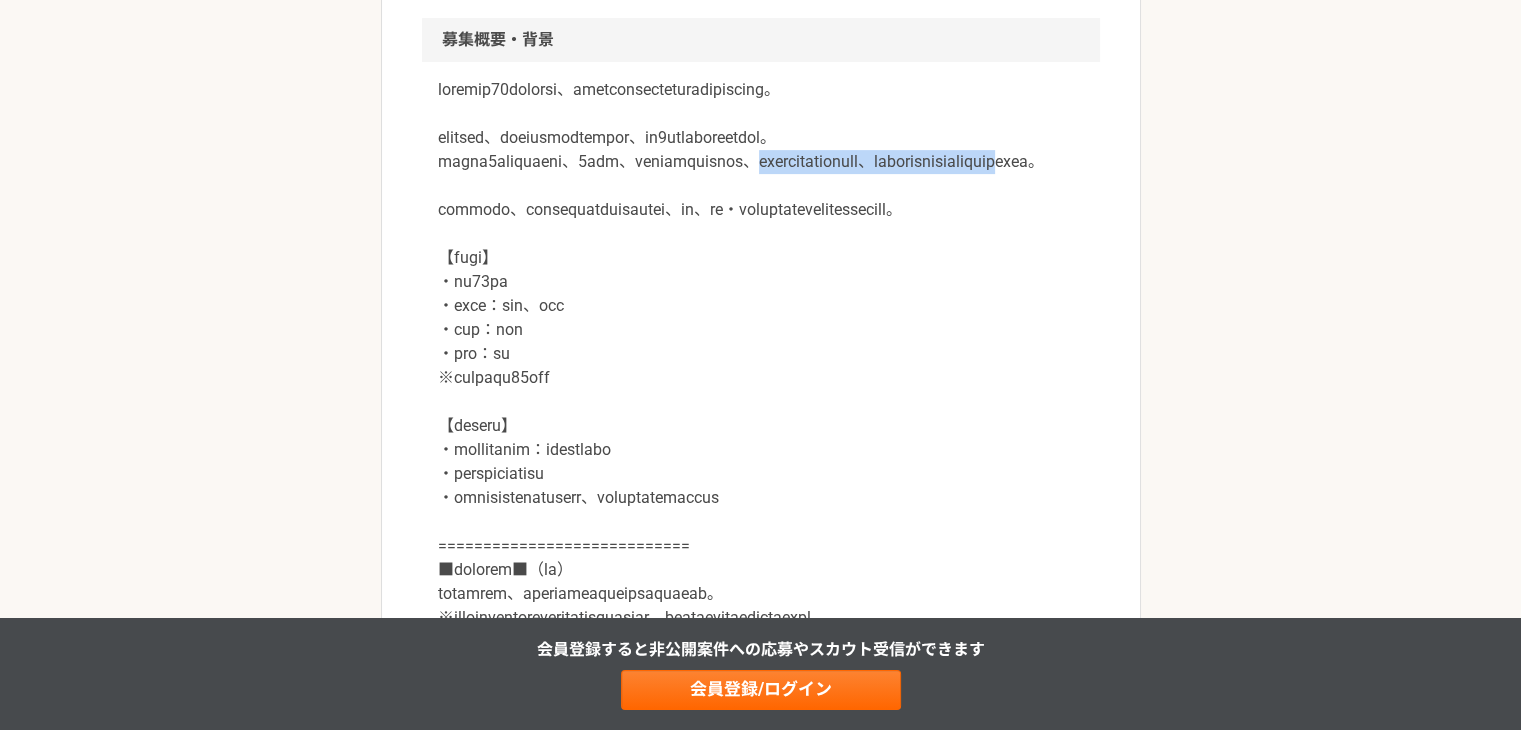 drag, startPoint x: 1029, startPoint y: 205, endPoint x: 879, endPoint y: 229, distance: 151.90787 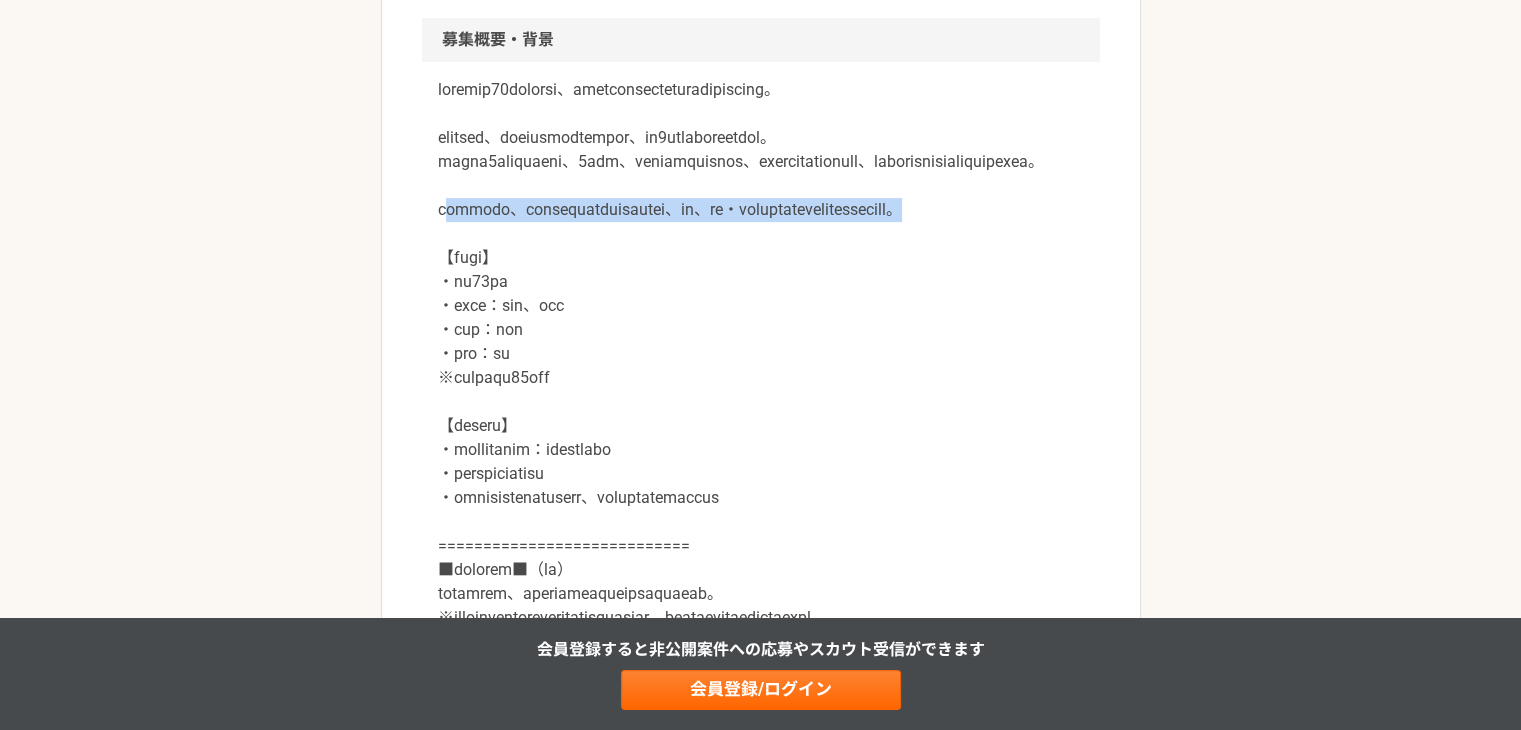 drag, startPoint x: 446, startPoint y: 285, endPoint x: 861, endPoint y: 305, distance: 415.48166 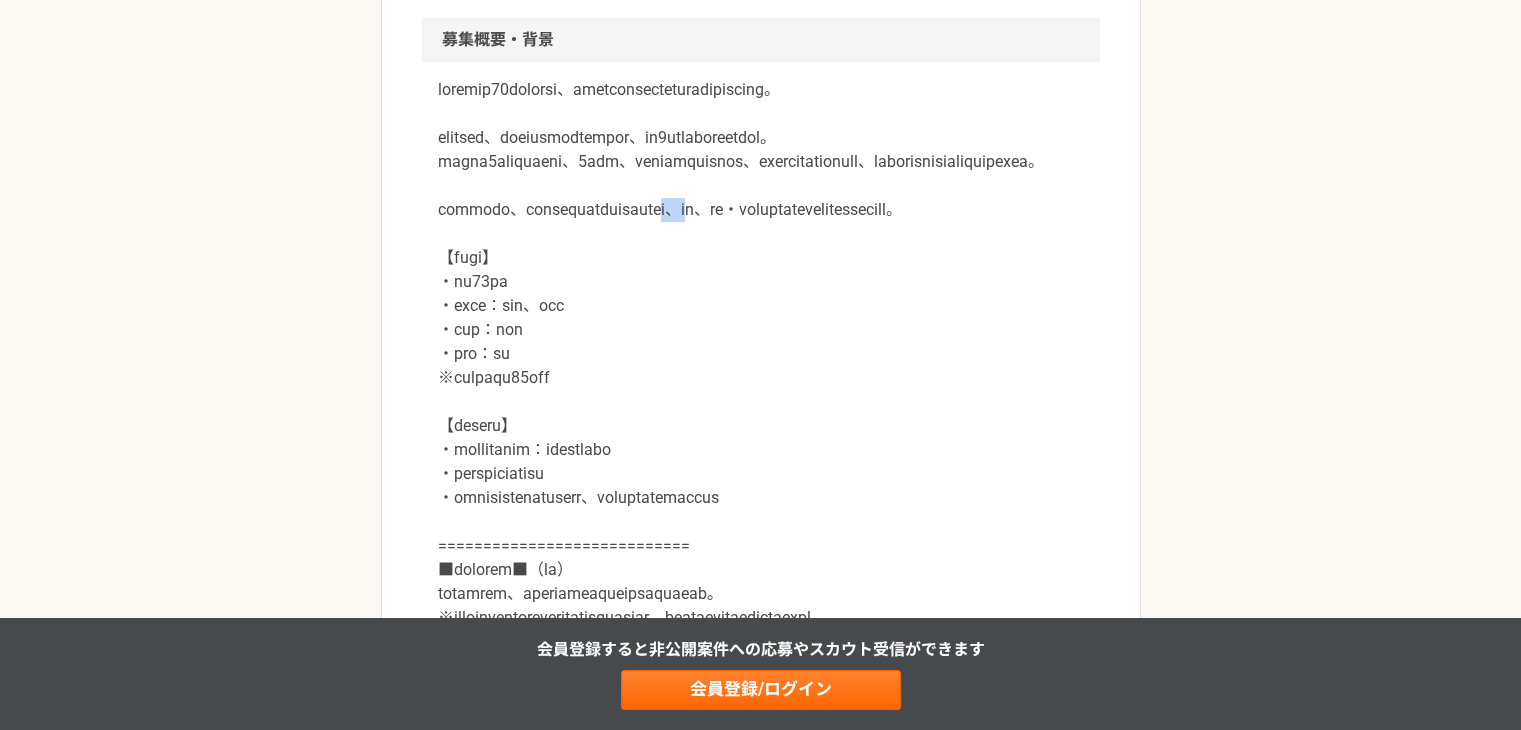 drag, startPoint x: 840, startPoint y: 289, endPoint x: 892, endPoint y: 290, distance: 52.009613 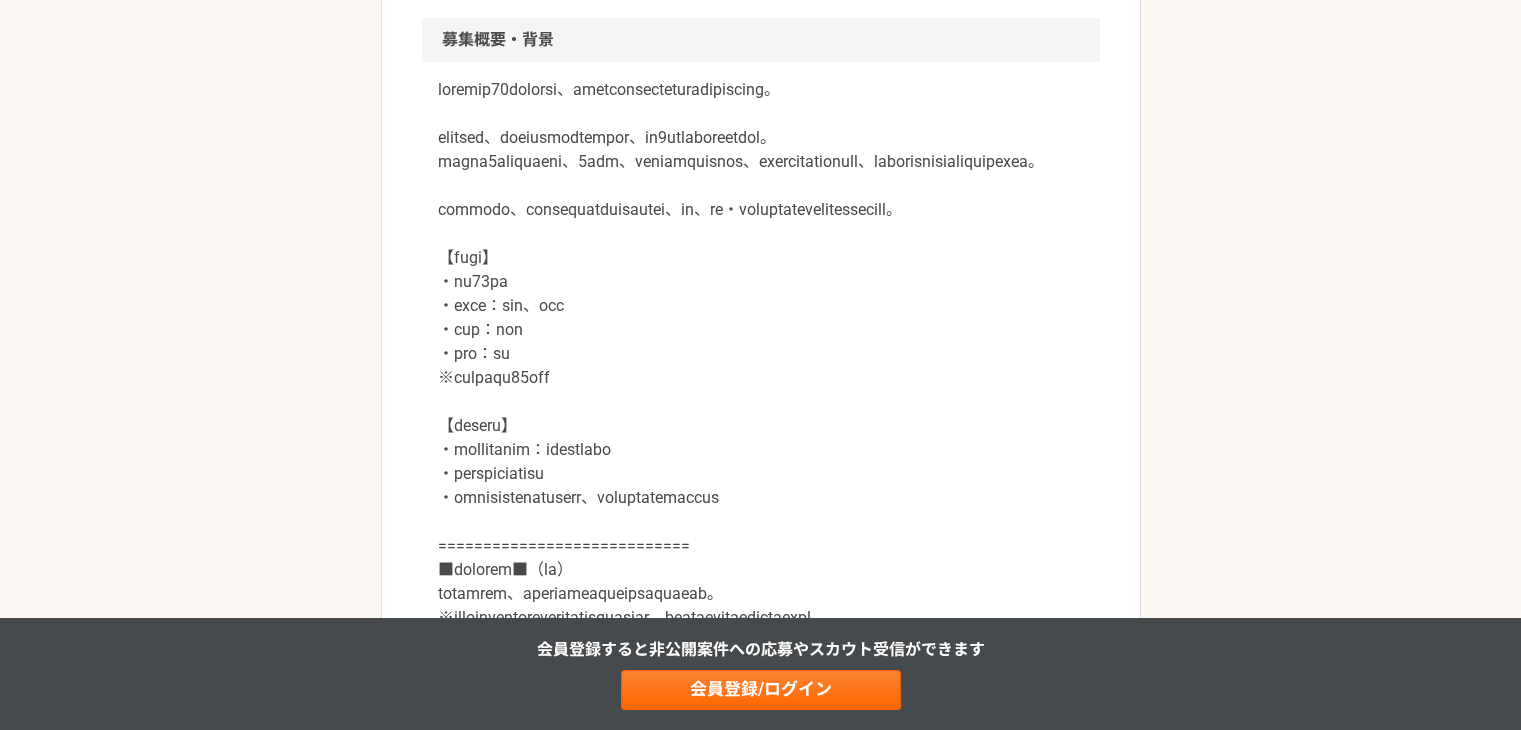 click at bounding box center [761, 354] 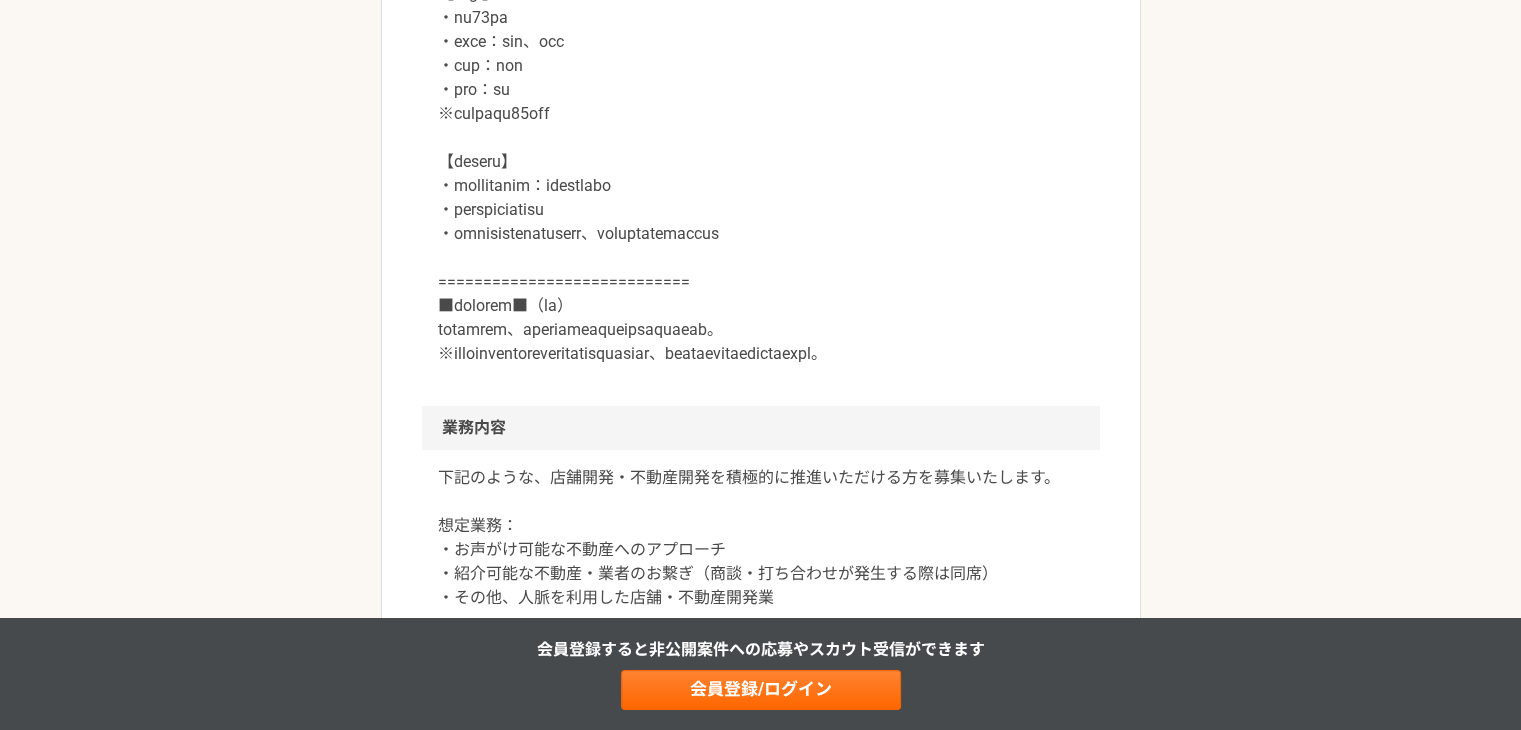 scroll, scrollTop: 900, scrollLeft: 0, axis: vertical 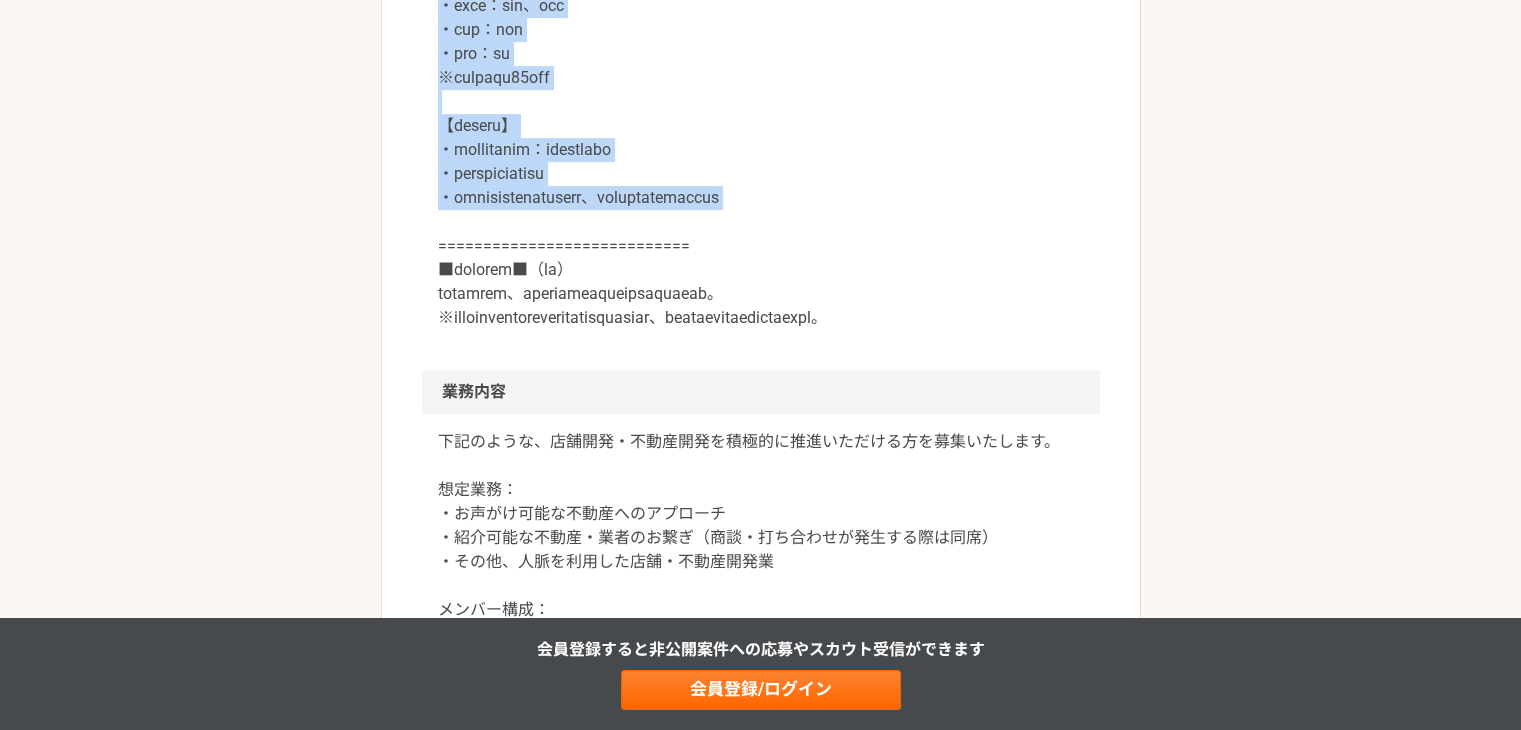 drag, startPoint x: 435, startPoint y: 44, endPoint x: 1039, endPoint y: 326, distance: 666.5883 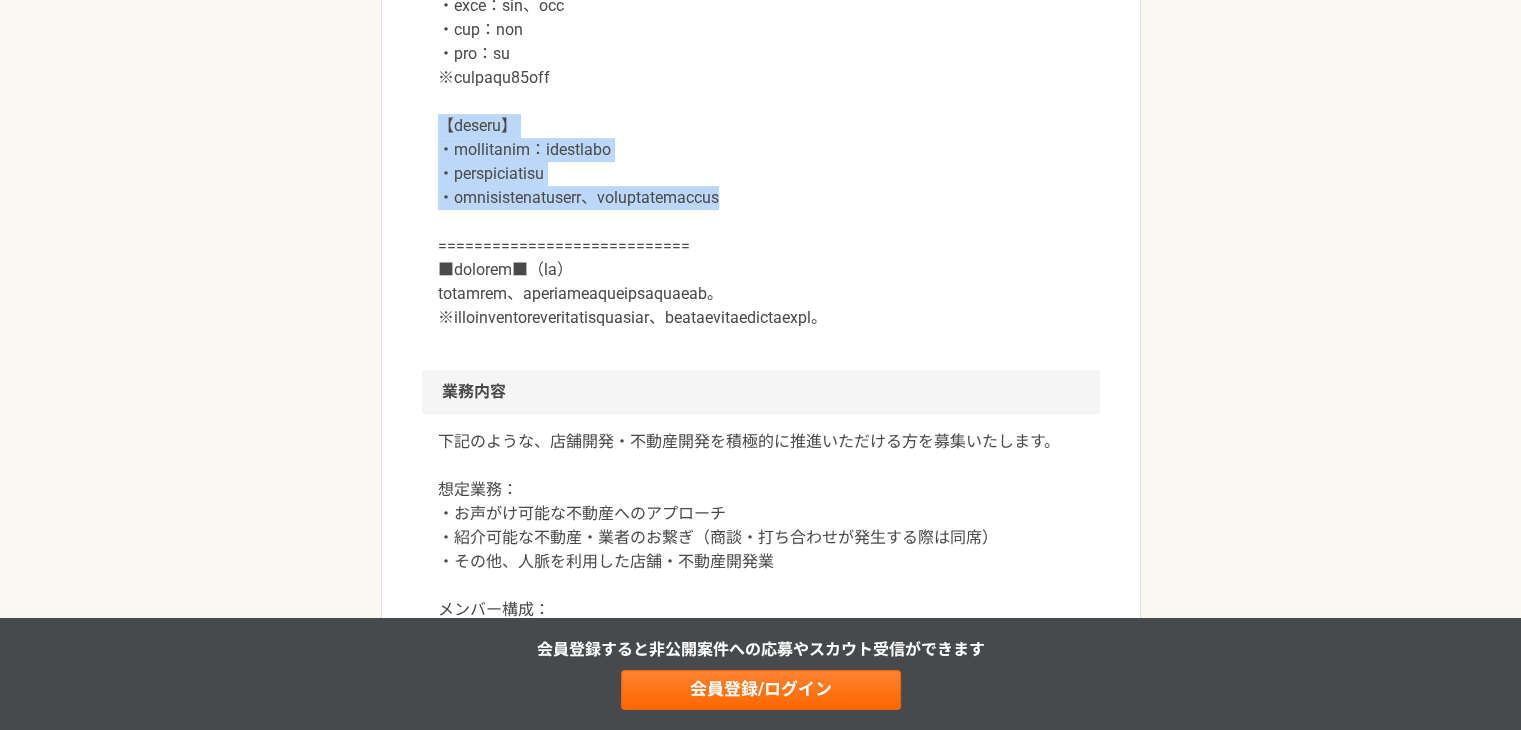 drag, startPoint x: 432, startPoint y: 221, endPoint x: 1012, endPoint y: 298, distance: 585.08887 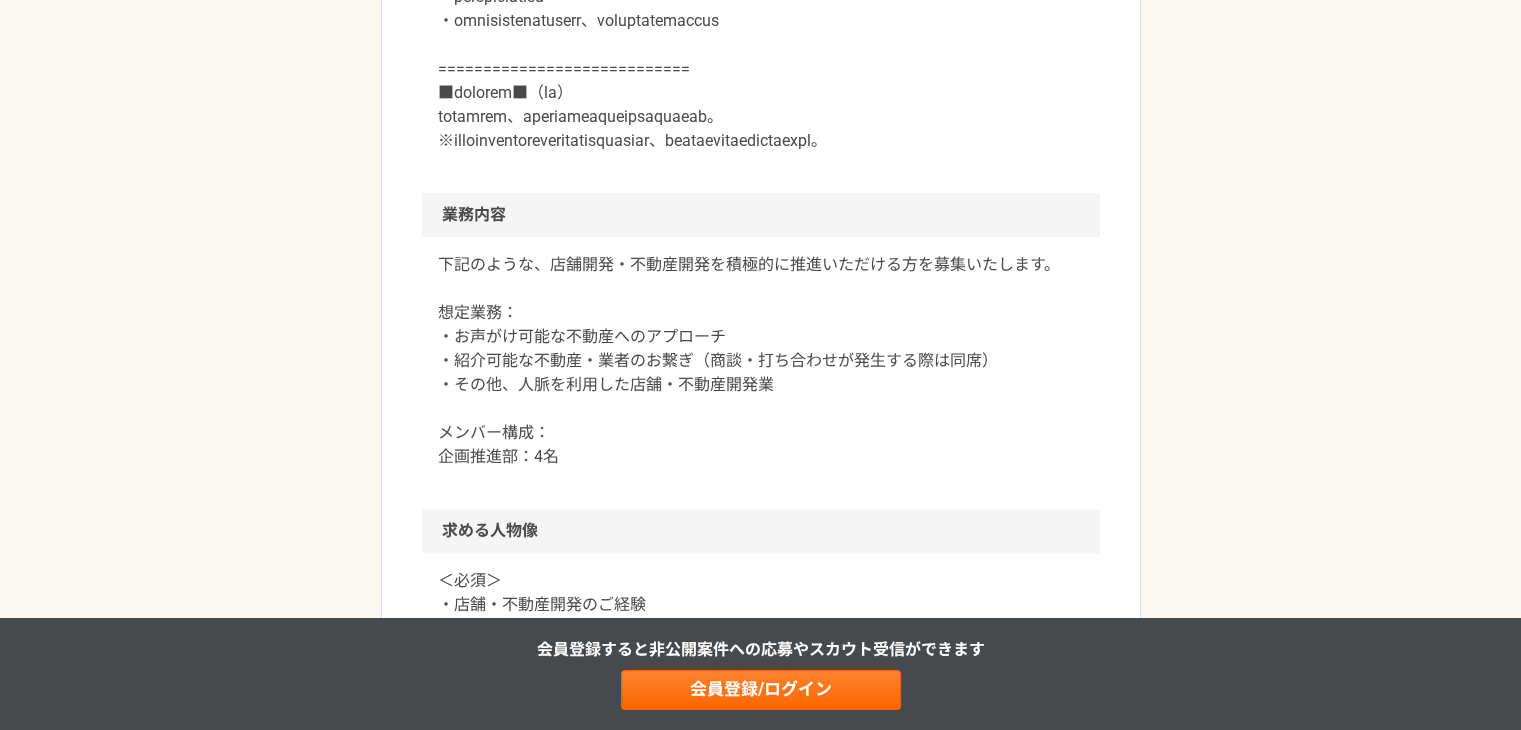 scroll, scrollTop: 1200, scrollLeft: 0, axis: vertical 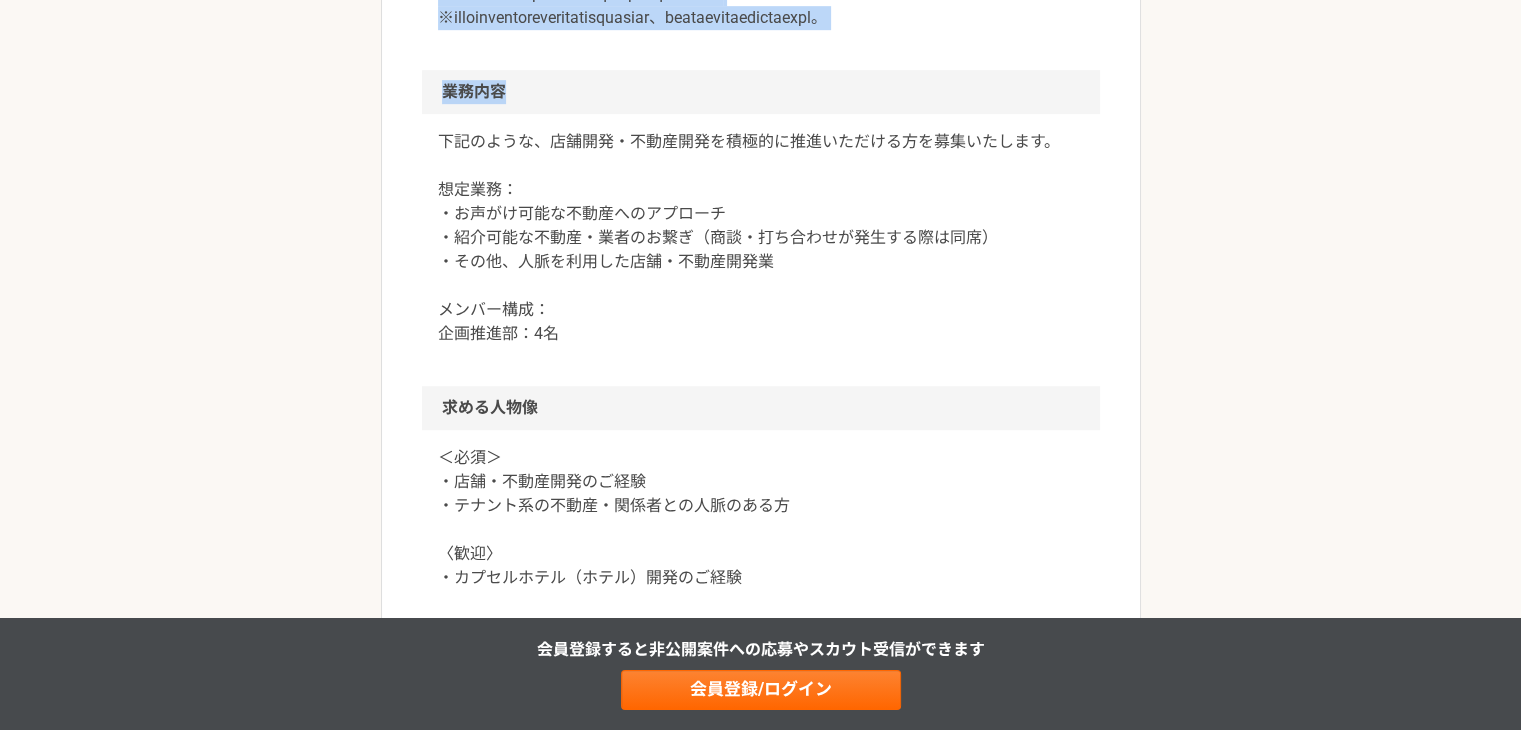 drag, startPoint x: 437, startPoint y: 70, endPoint x: 713, endPoint y: 213, distance: 310.8456 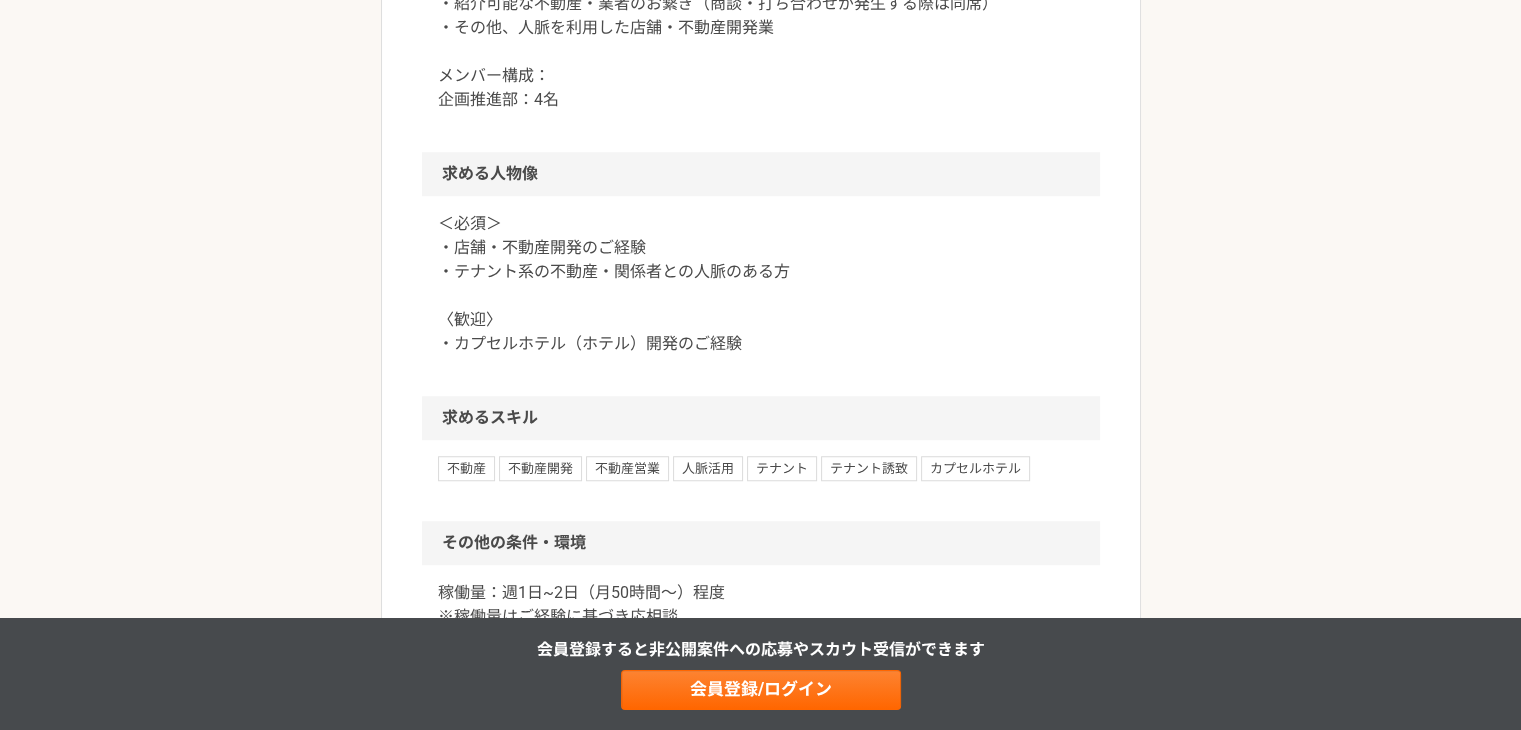 scroll, scrollTop: 1400, scrollLeft: 0, axis: vertical 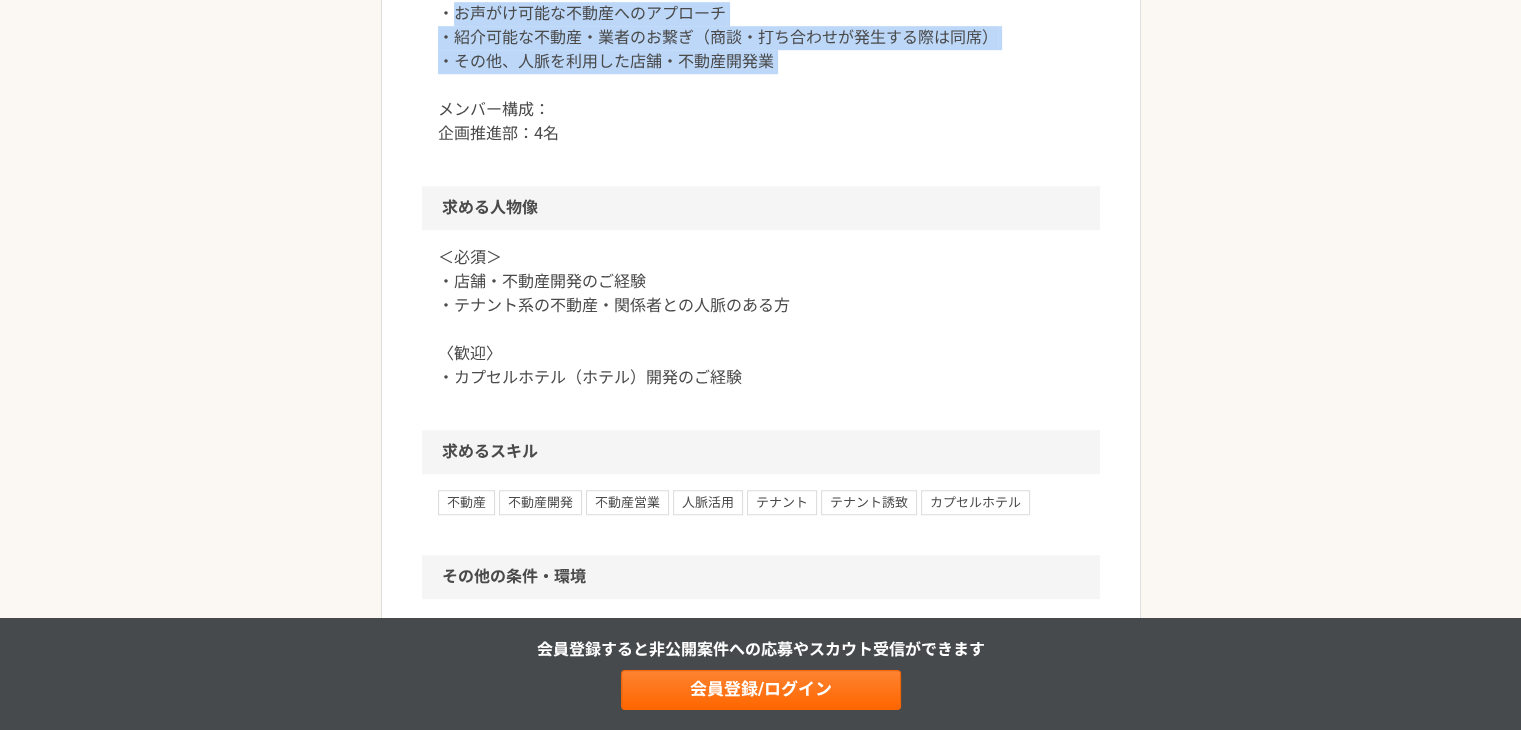 drag, startPoint x: 448, startPoint y: 135, endPoint x: 941, endPoint y: 200, distance: 497.26654 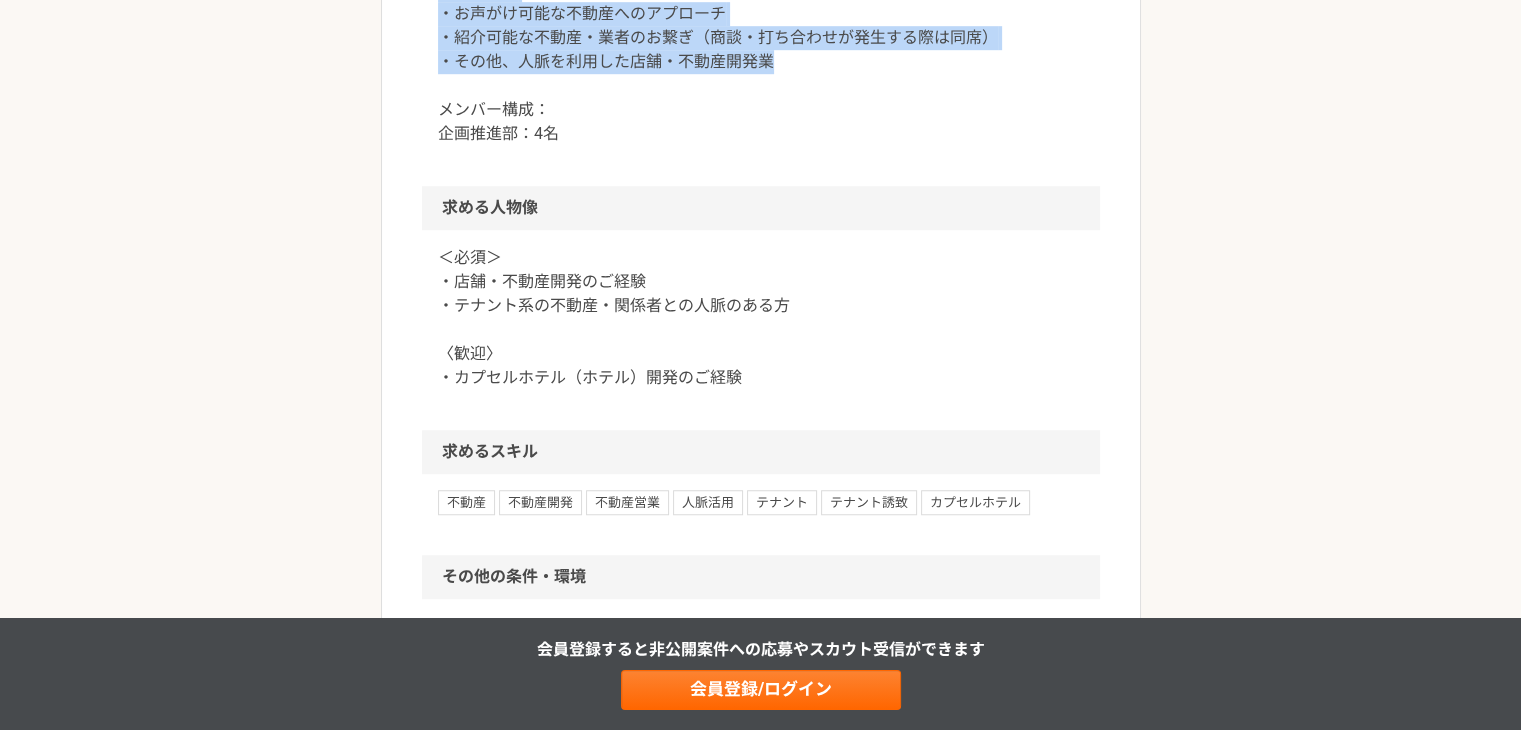 drag, startPoint x: 824, startPoint y: 191, endPoint x: 383, endPoint y: 52, distance: 462.3873 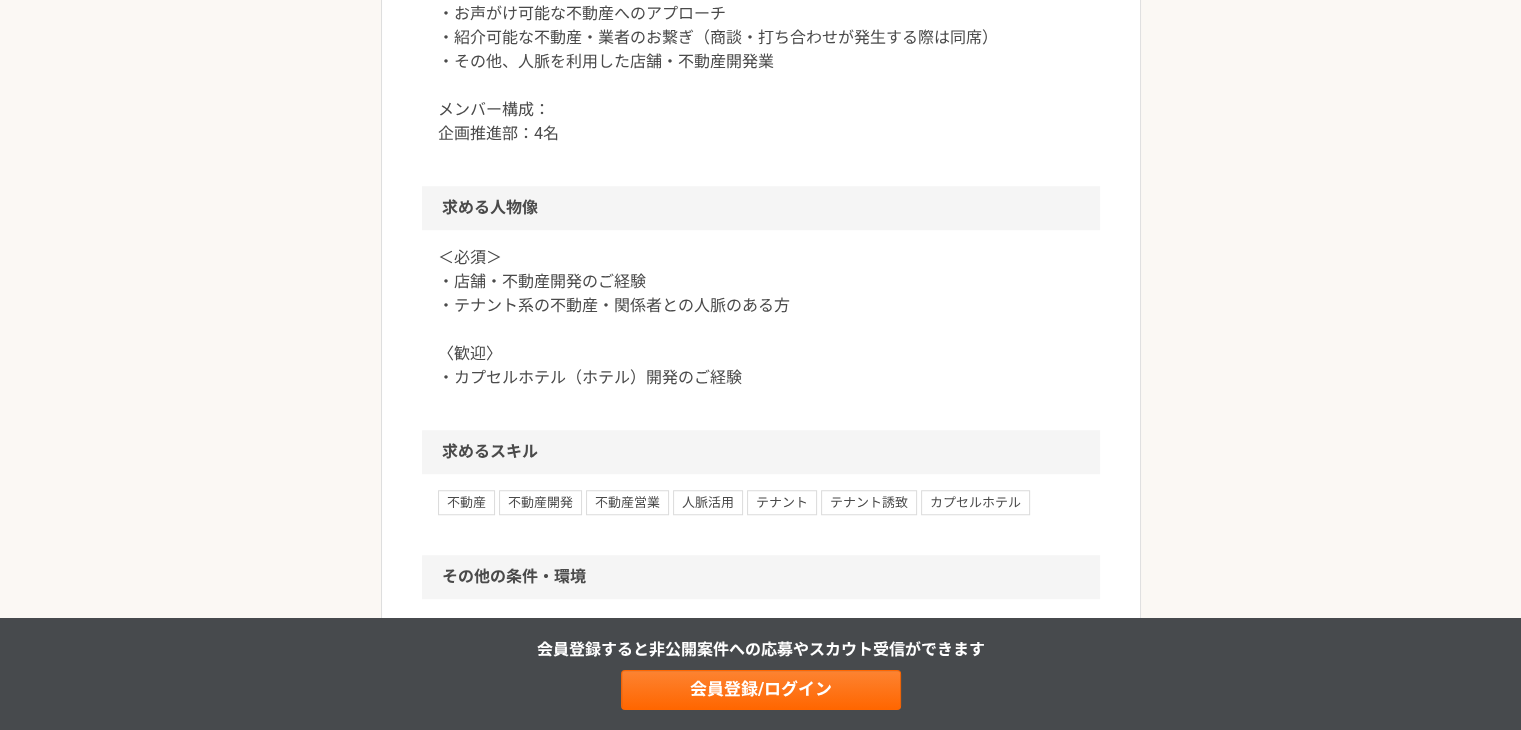click on "その他 カプセルホテル事業における店舗・不動産開発 業務委託 平日夜の稼働も可 土日祝日の稼働も可 企業名非公開（エニィクルーによる仲介） 募集職種 その他 希望単価 時給 7,000〜10,000円 稼働時間 週1〜2人日 (8〜16時間) 勤務場所 リモート（在宅） 就業形態 業務委託 特徴 平日夜の稼働も可, 土日祝日の稼働も可 募集概要・背景 業務内容 下記のような、店舗開発・不動産開発を積極的に推進いただける方を募集いたします。
想定業務：
・お声がけ可能な不動産へのアプローチ
・紹介可能な不動産・業者のお繋ぎ（商談・打ち合わせが発生する際は同席）
・その他、人脈を利用した店舗・不動産開発業
メンバー構成：
企画推進部：4名
求める人物像 求めるスキル 不動産 不動産開発 不動産営業 人脈活用 テナント テナント誘致 カプセルホテル" at bounding box center (761, -5) 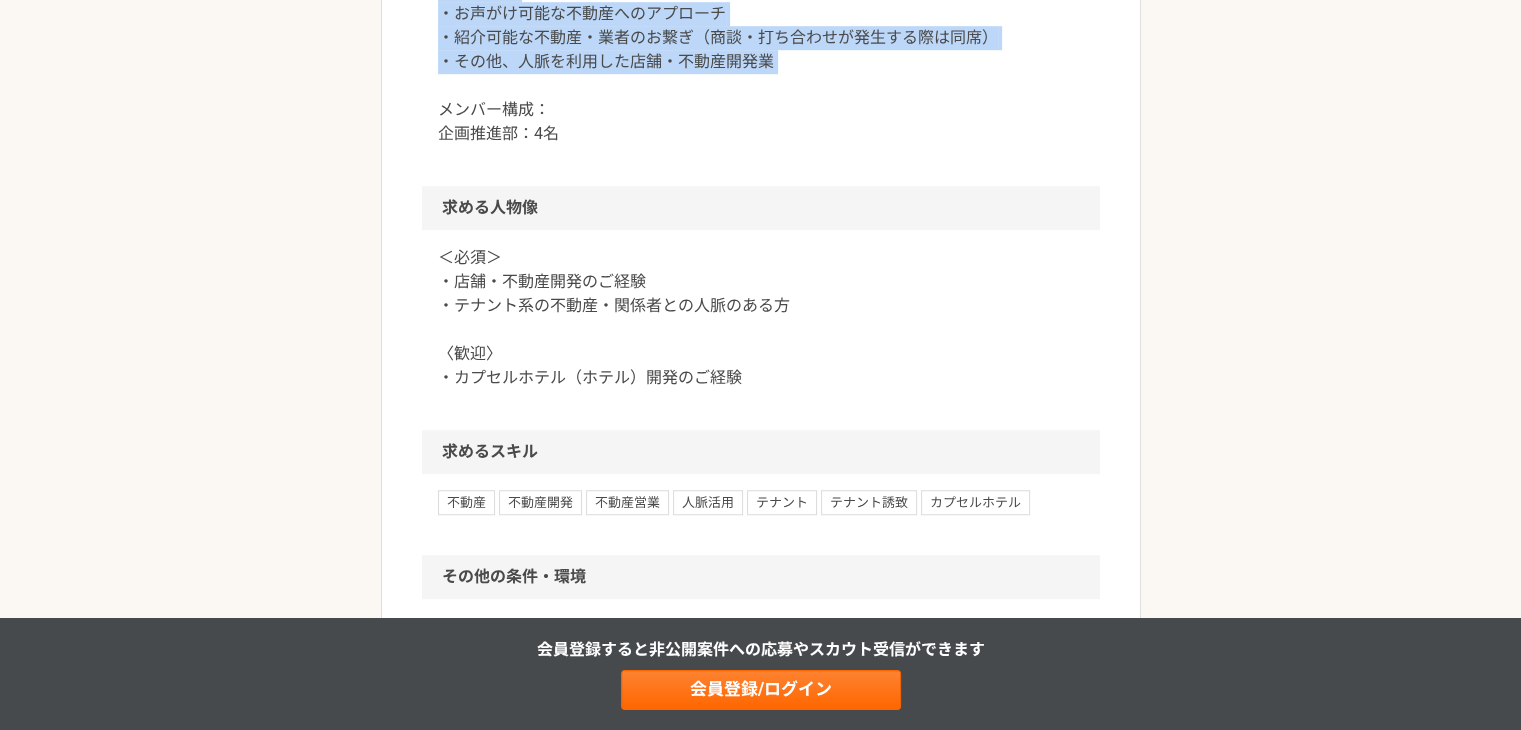 drag, startPoint x: 417, startPoint y: 97, endPoint x: 910, endPoint y: 217, distance: 507.39432 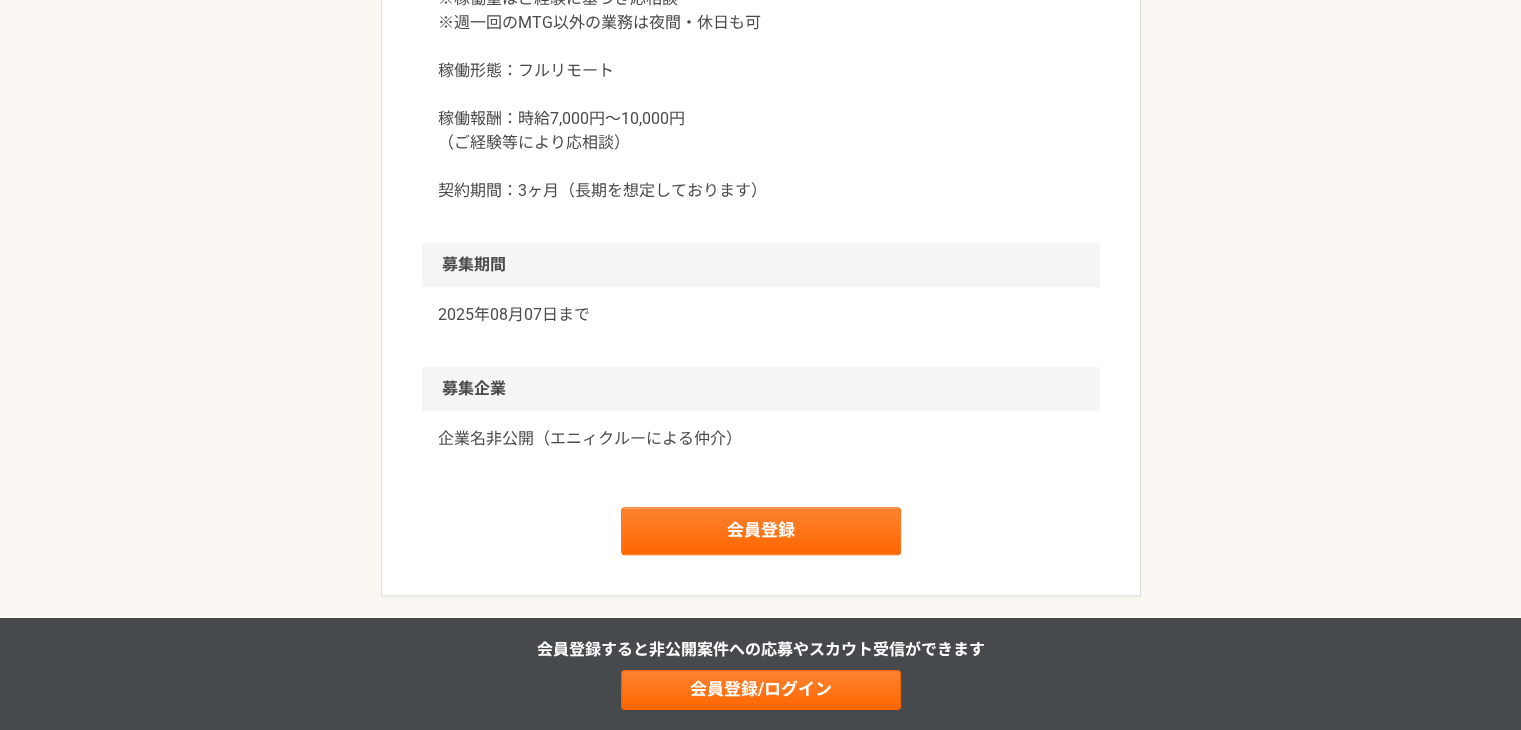 scroll, scrollTop: 2100, scrollLeft: 0, axis: vertical 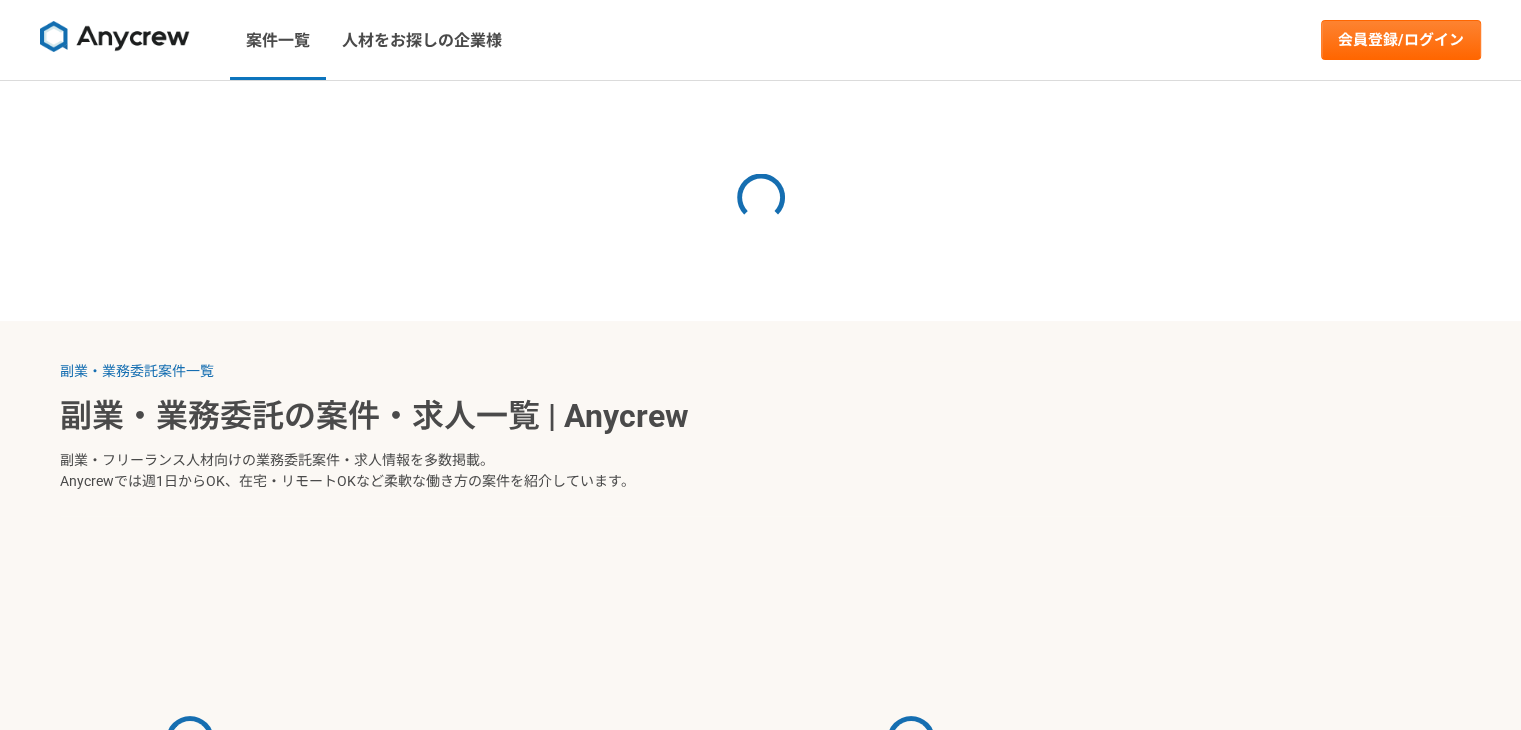 select on "2" 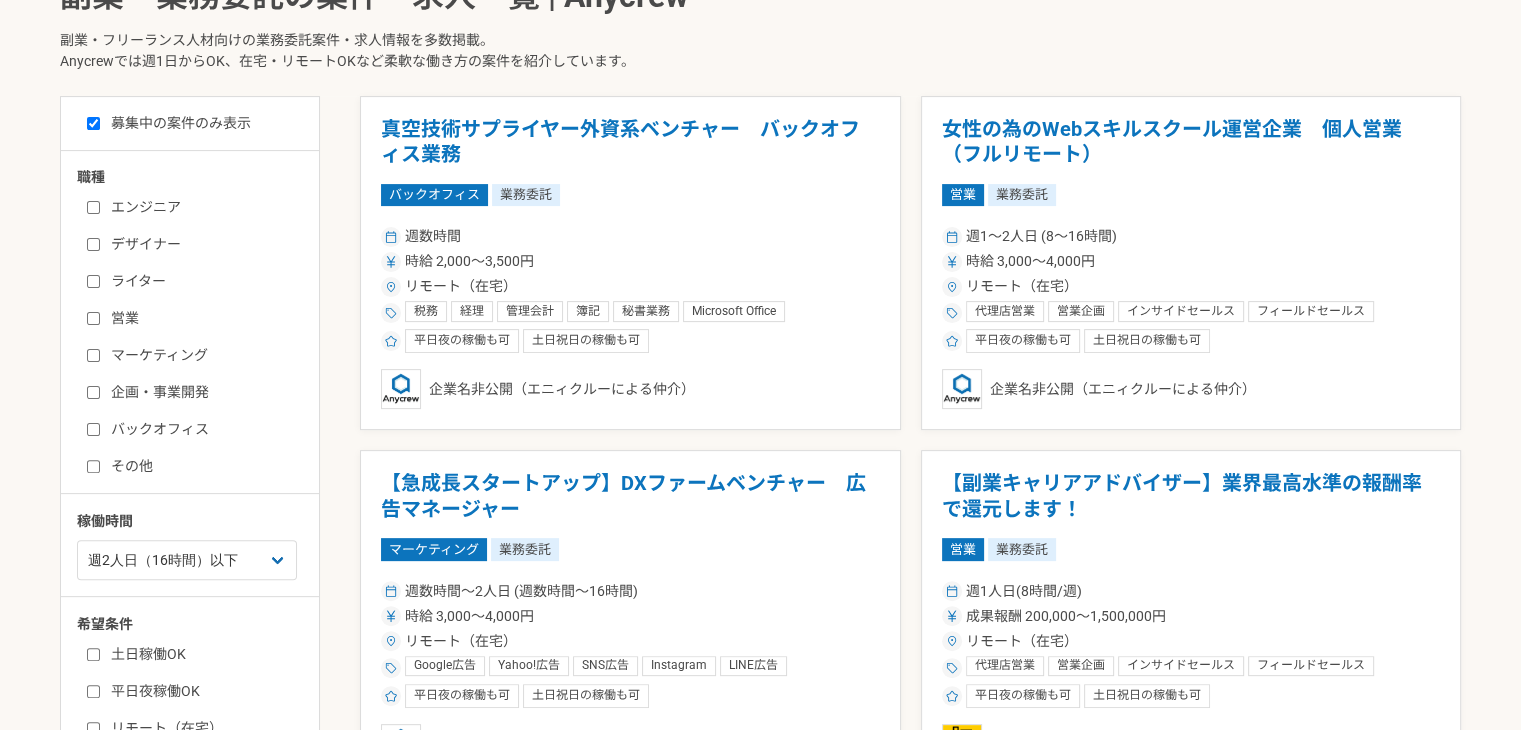 scroll, scrollTop: 200, scrollLeft: 0, axis: vertical 